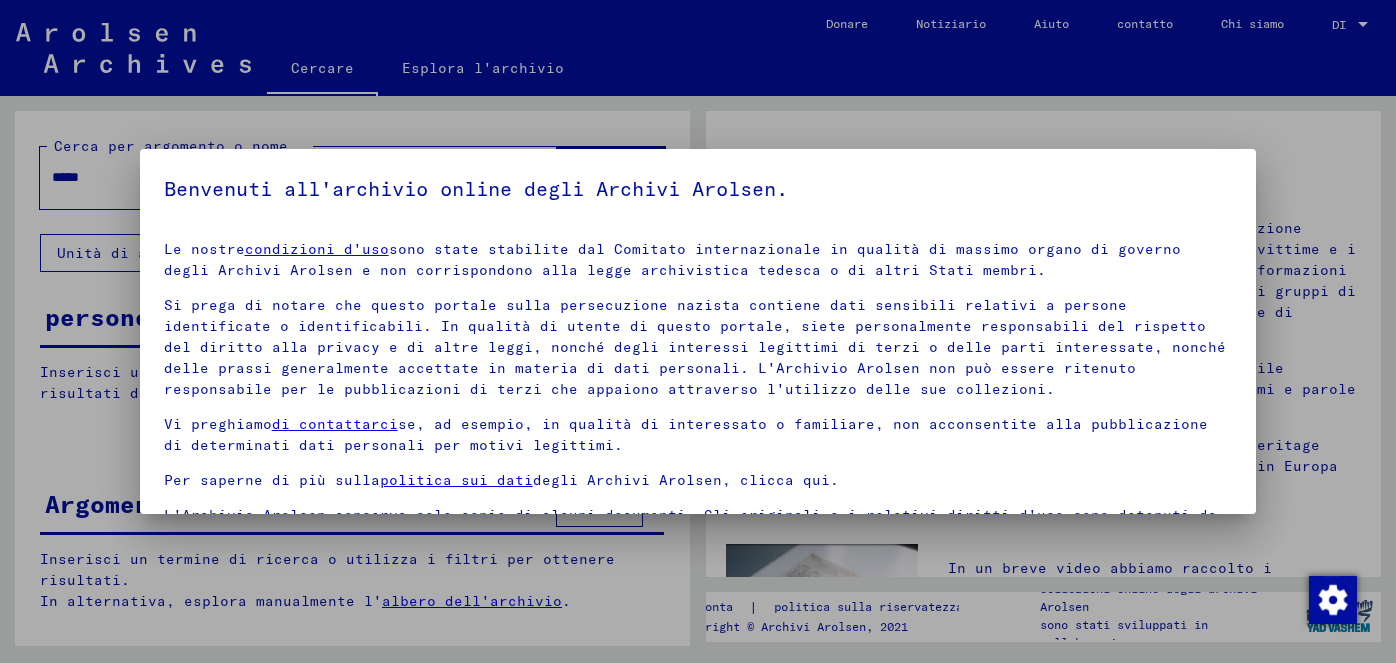 scroll, scrollTop: 0, scrollLeft: 0, axis: both 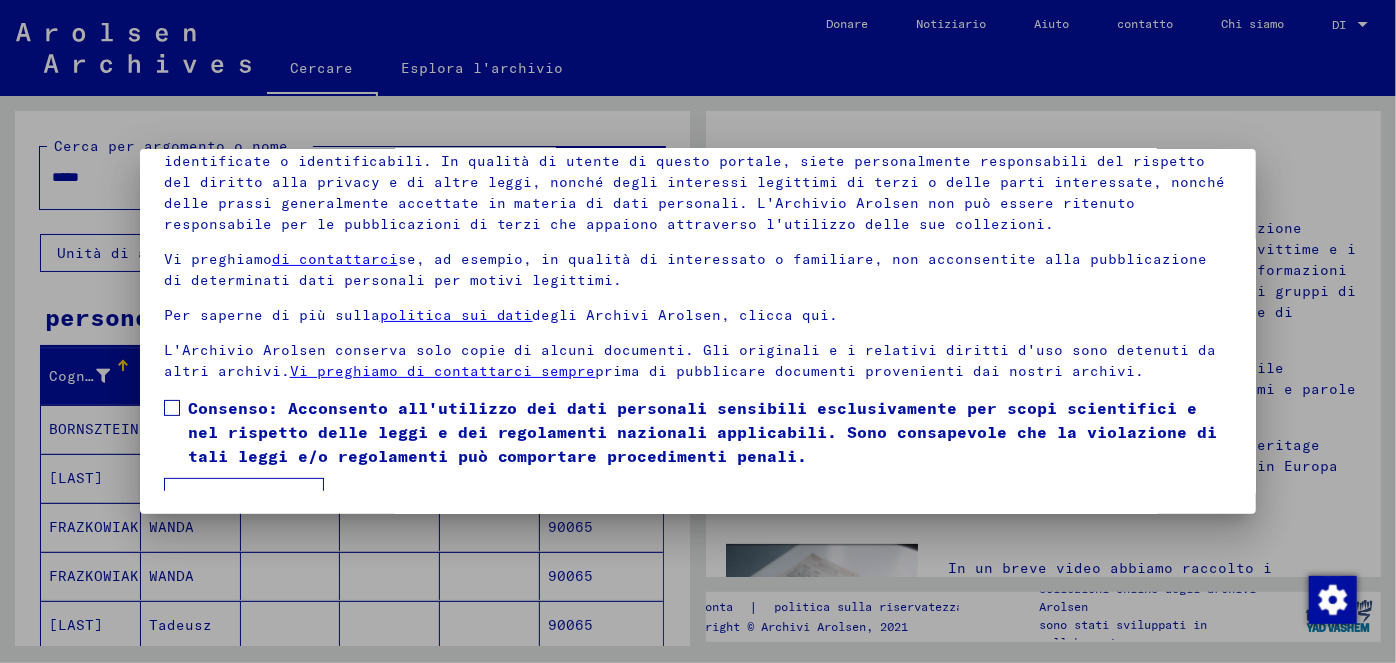 click at bounding box center [172, 408] 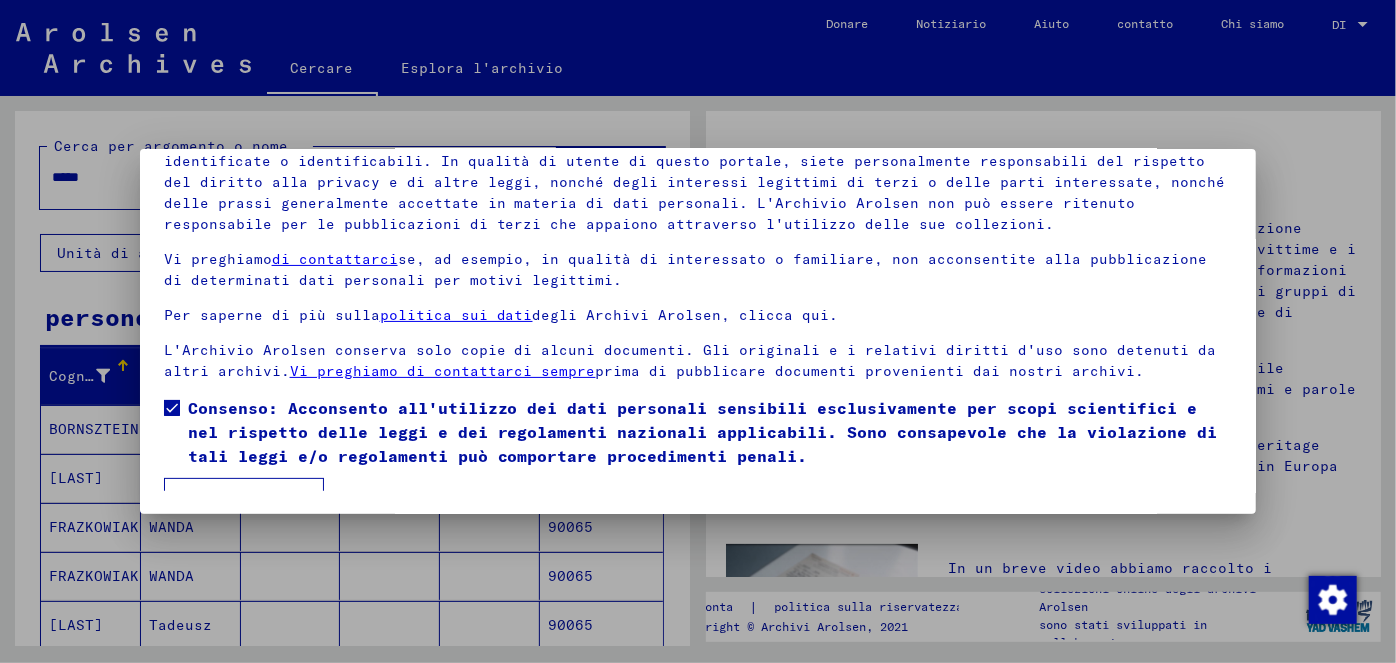 scroll, scrollTop: 24, scrollLeft: 0, axis: vertical 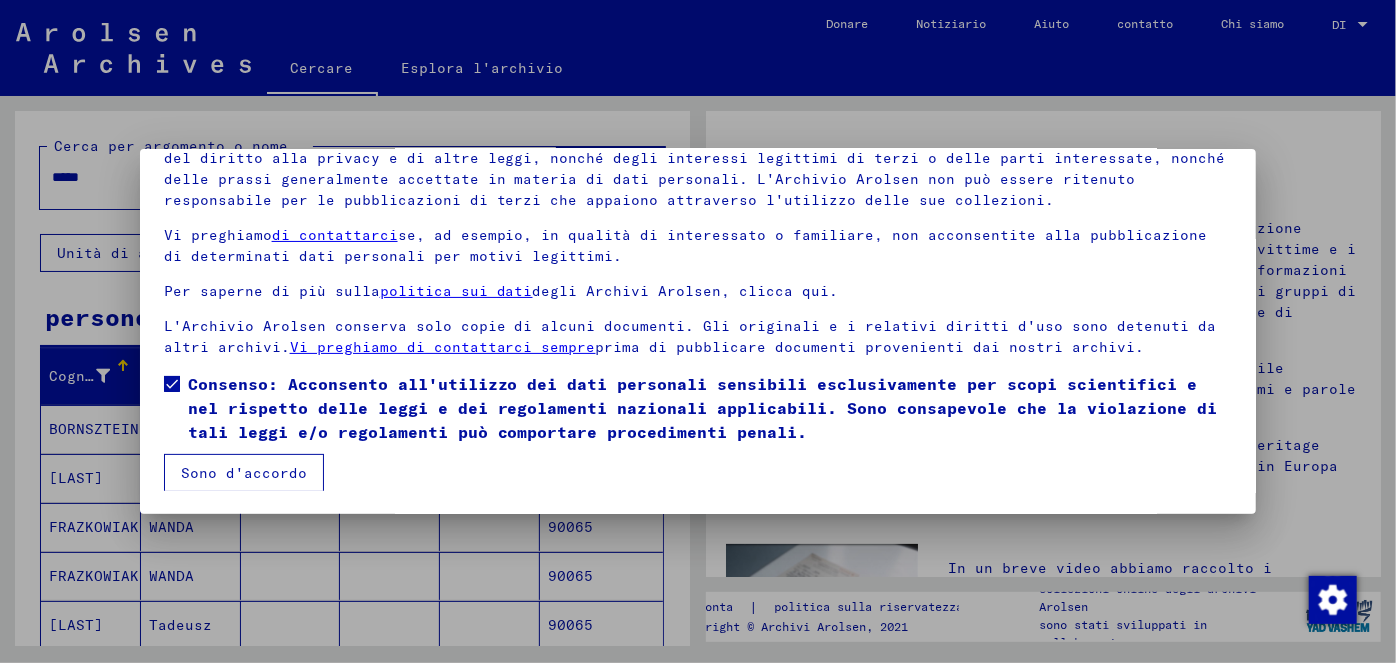click on "Sono d'accordo" at bounding box center (244, 473) 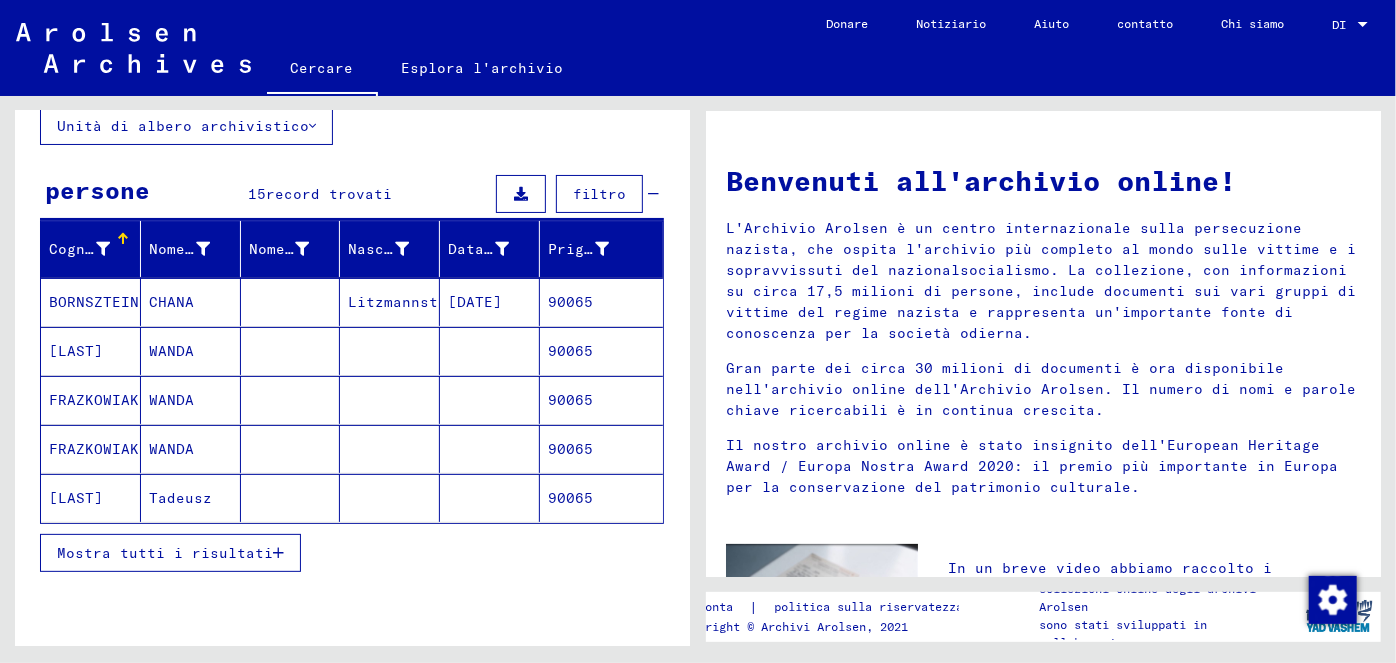 scroll, scrollTop: 146, scrollLeft: 0, axis: vertical 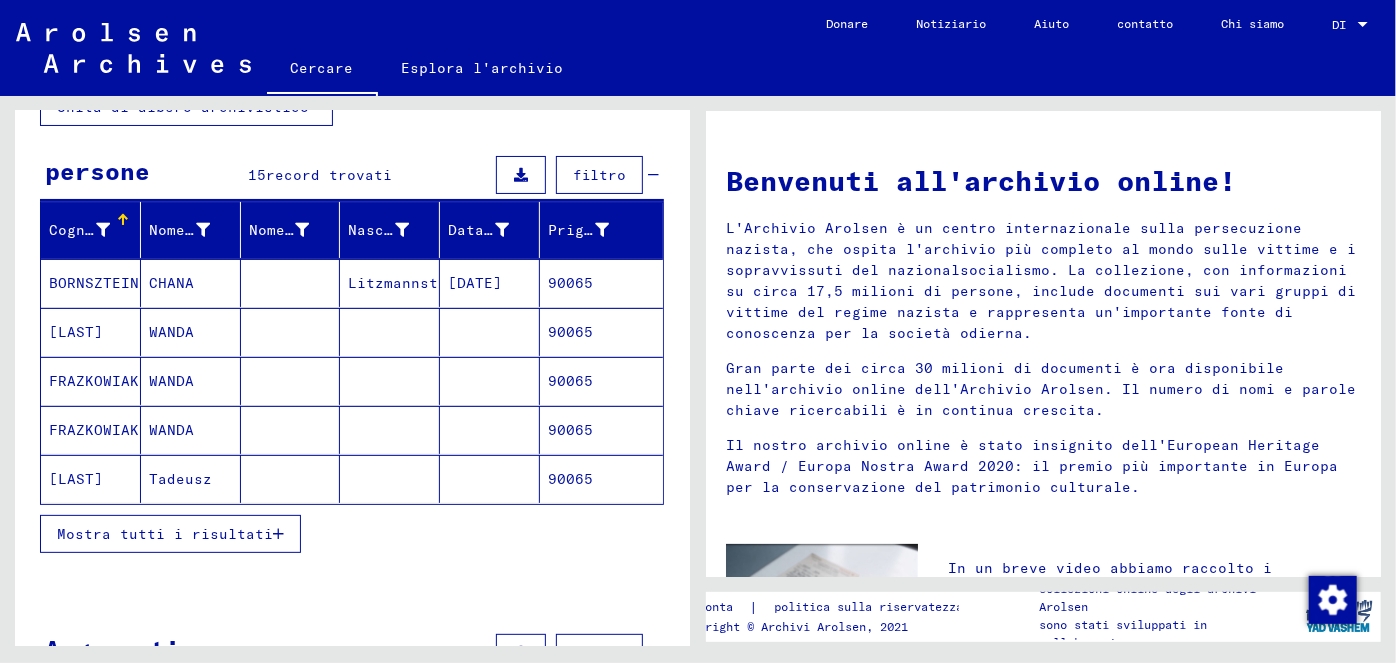 click at bounding box center (278, 534) 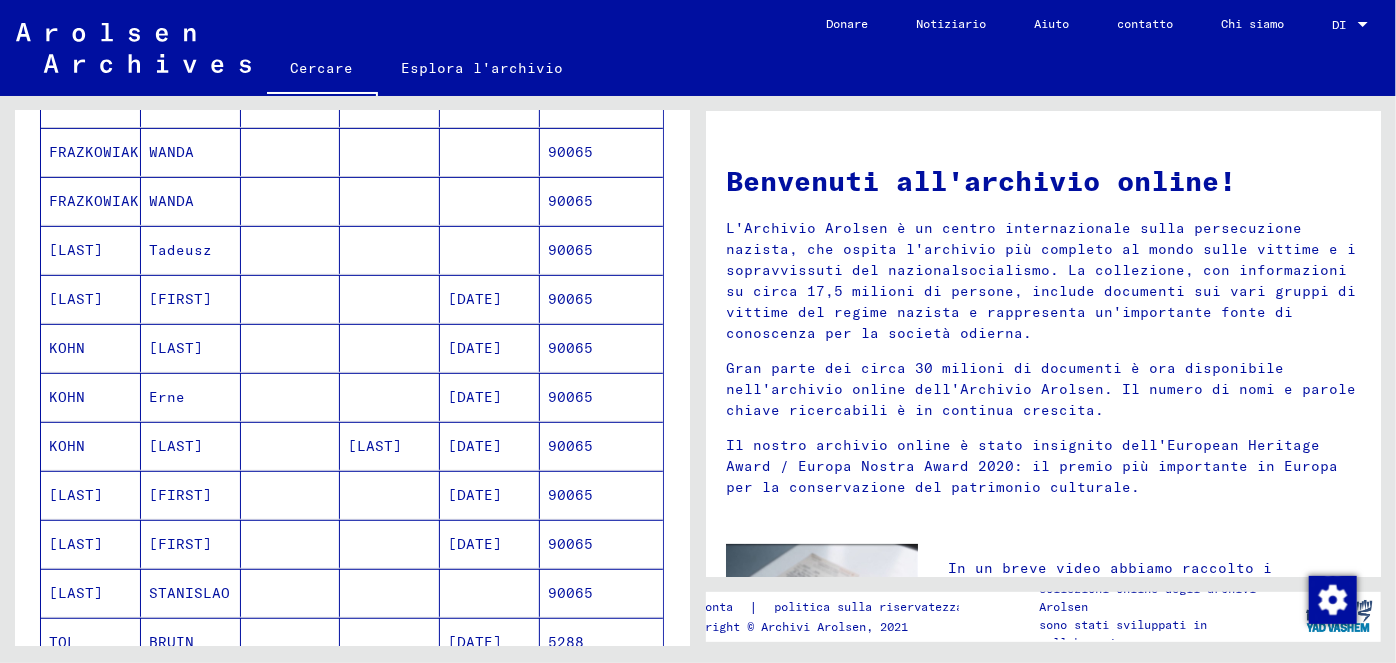 scroll, scrollTop: 383, scrollLeft: 0, axis: vertical 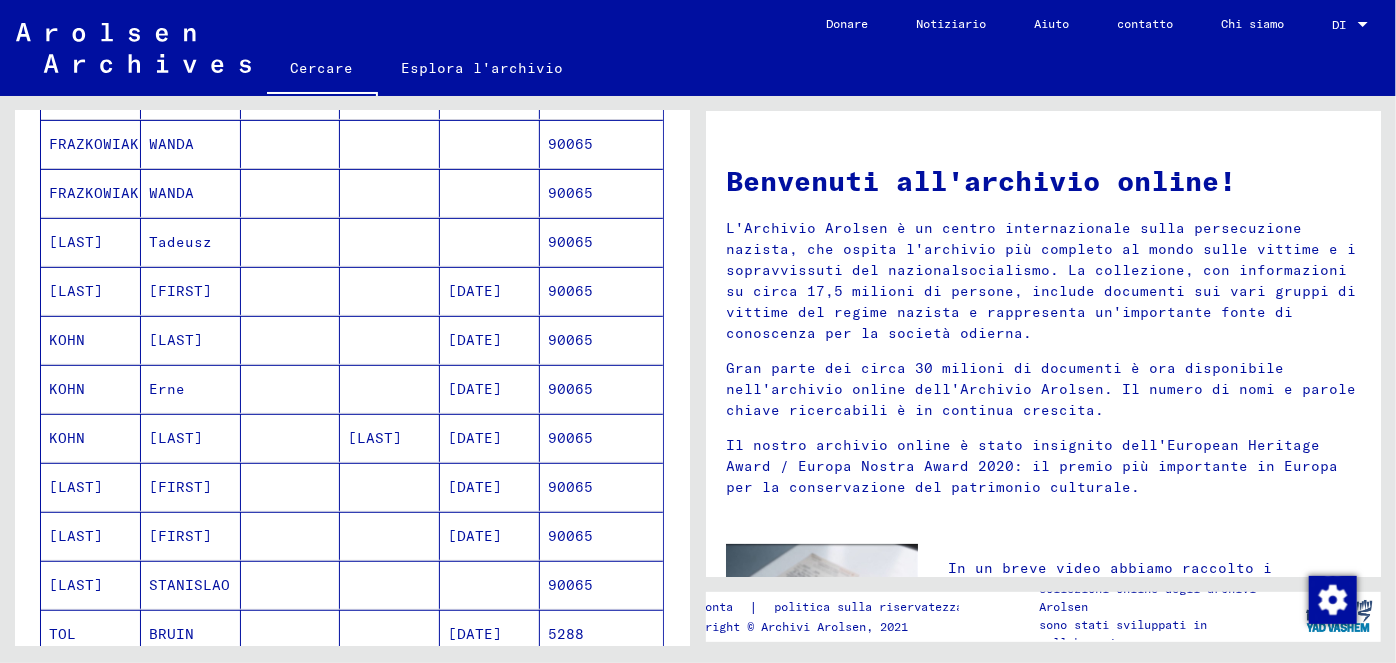 click on "[DATE]" at bounding box center [475, 536] 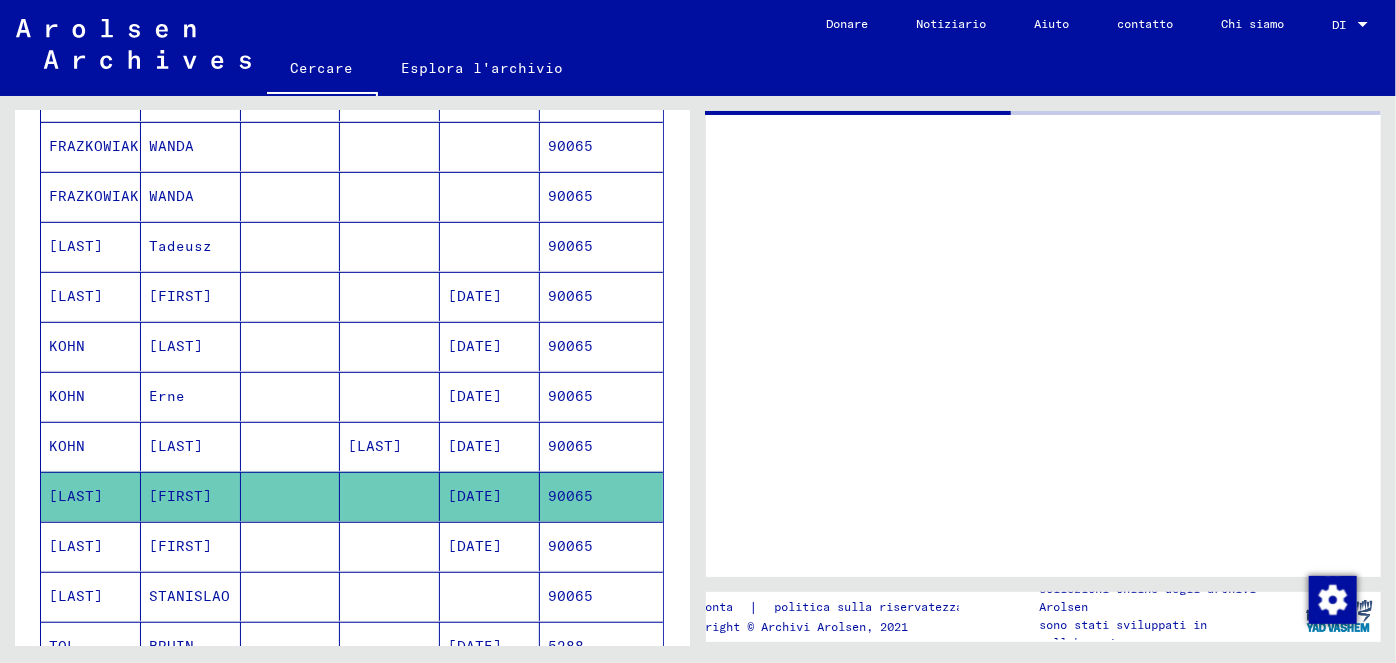scroll, scrollTop: 384, scrollLeft: 0, axis: vertical 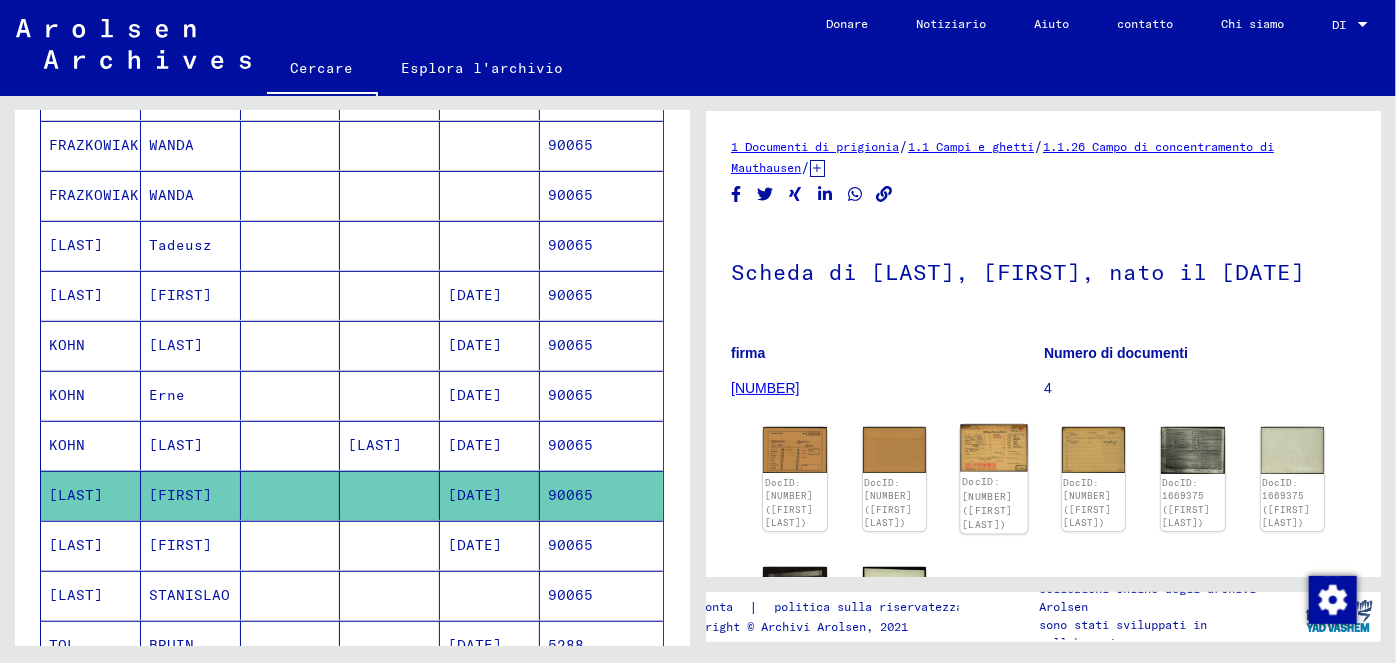 click 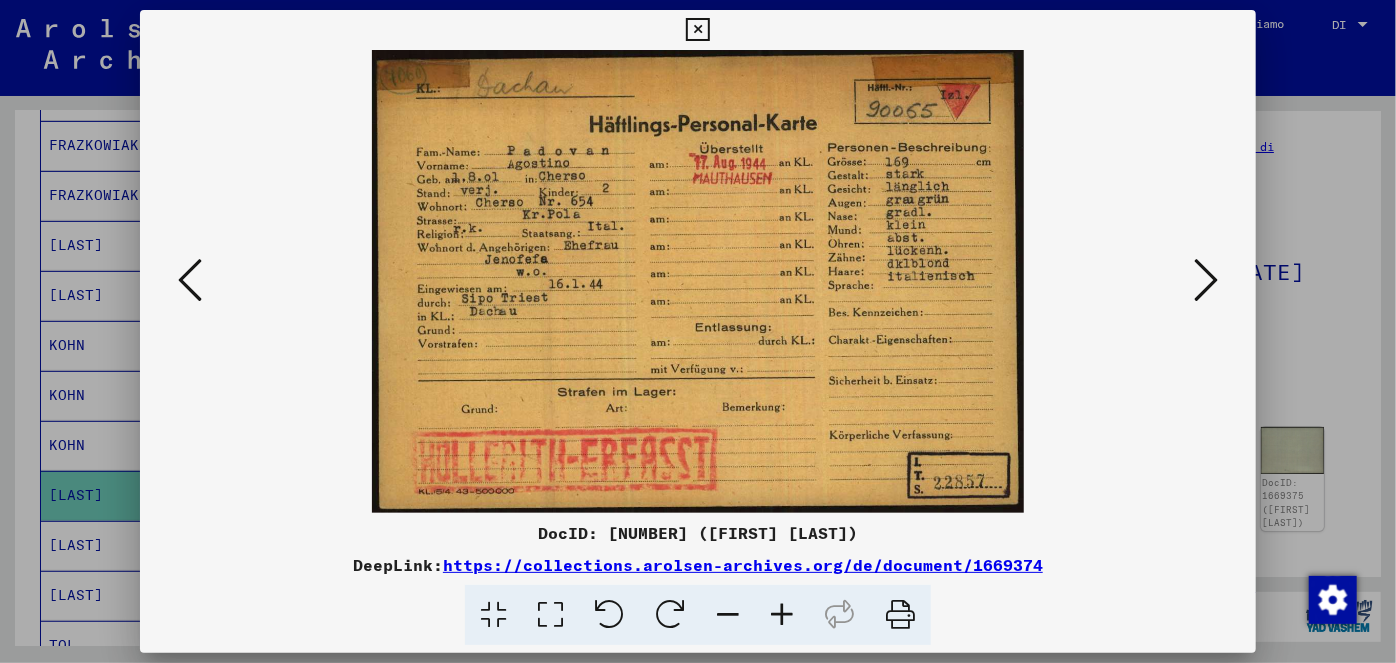 click at bounding box center [1206, 280] 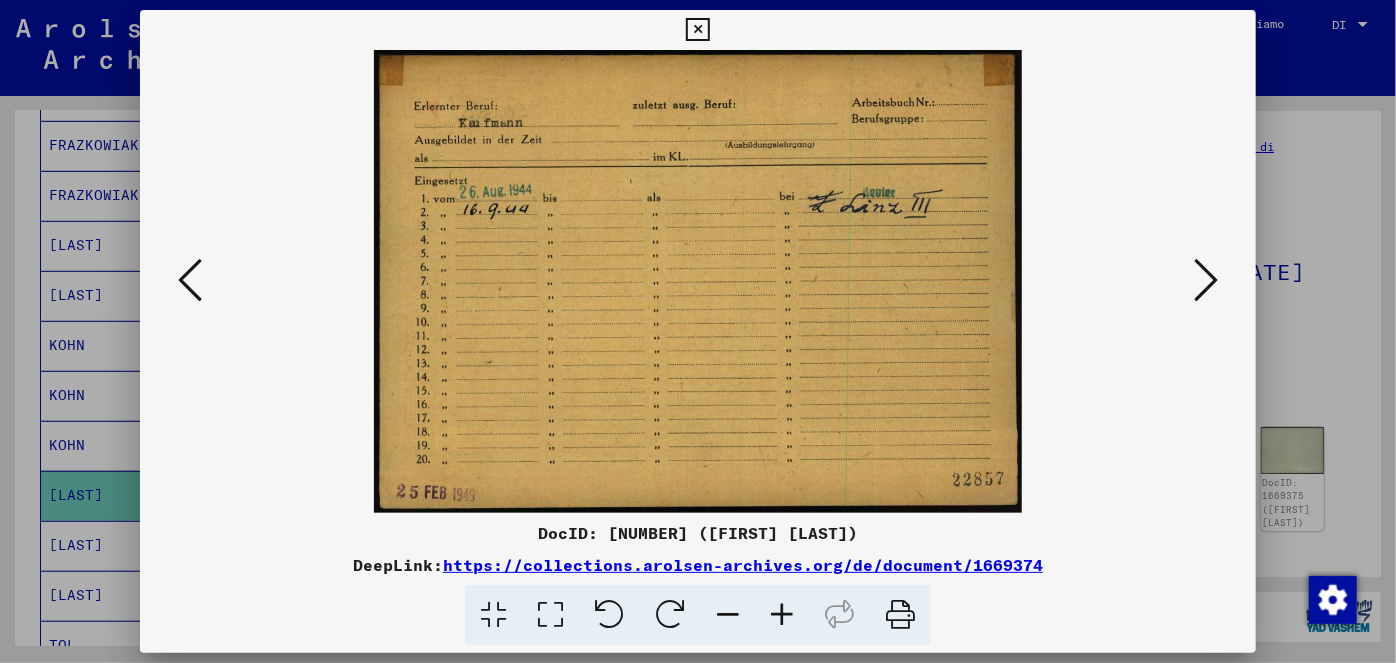 click at bounding box center (697, 30) 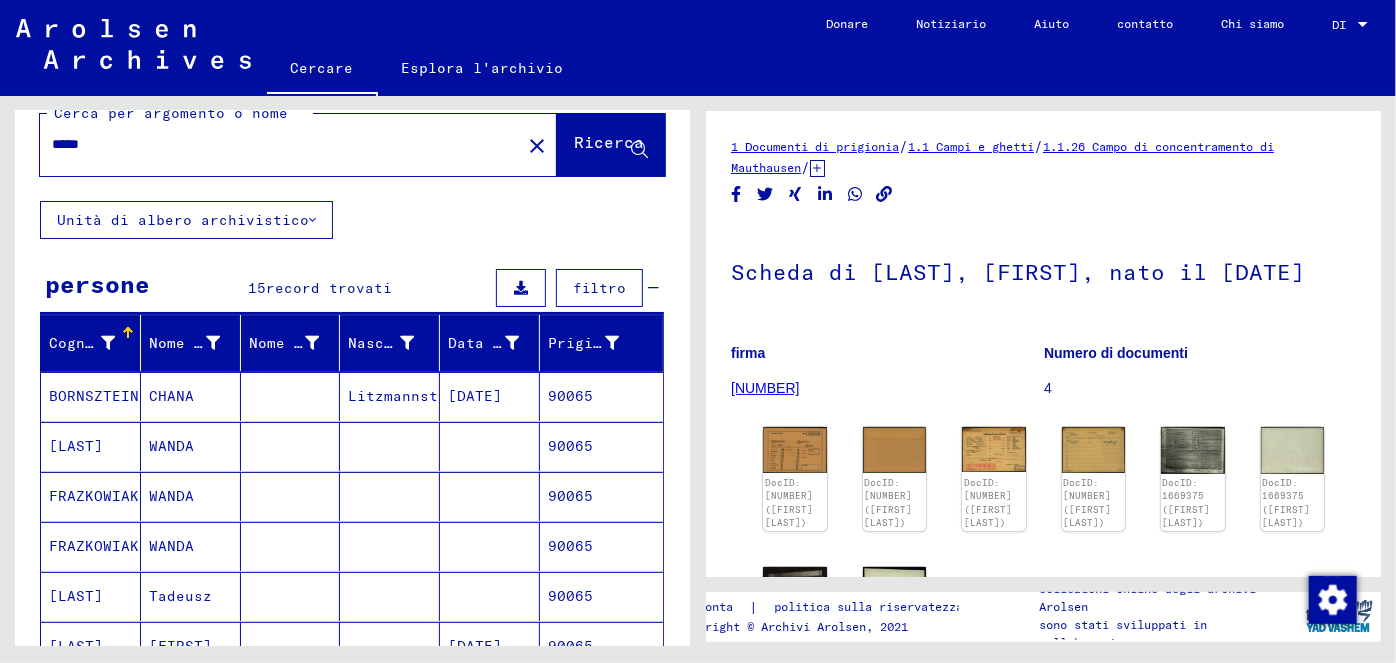 scroll, scrollTop: 5, scrollLeft: 0, axis: vertical 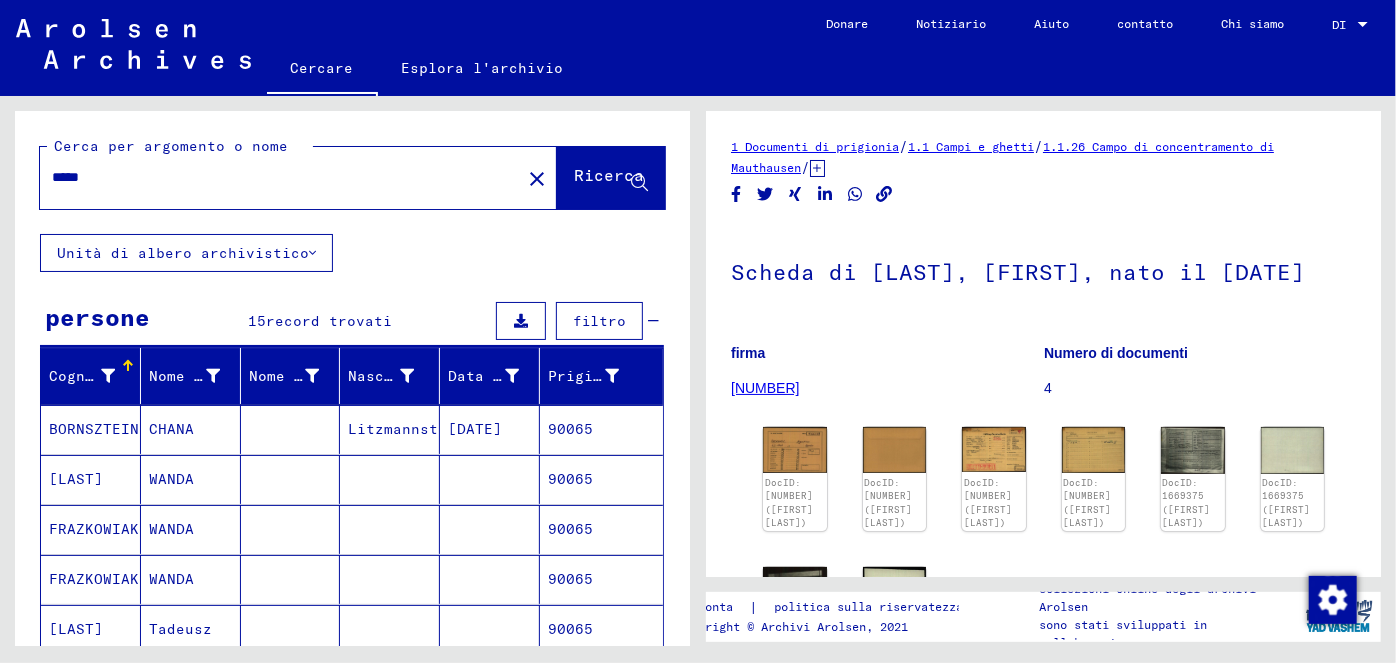 click on "*****" at bounding box center [280, 177] 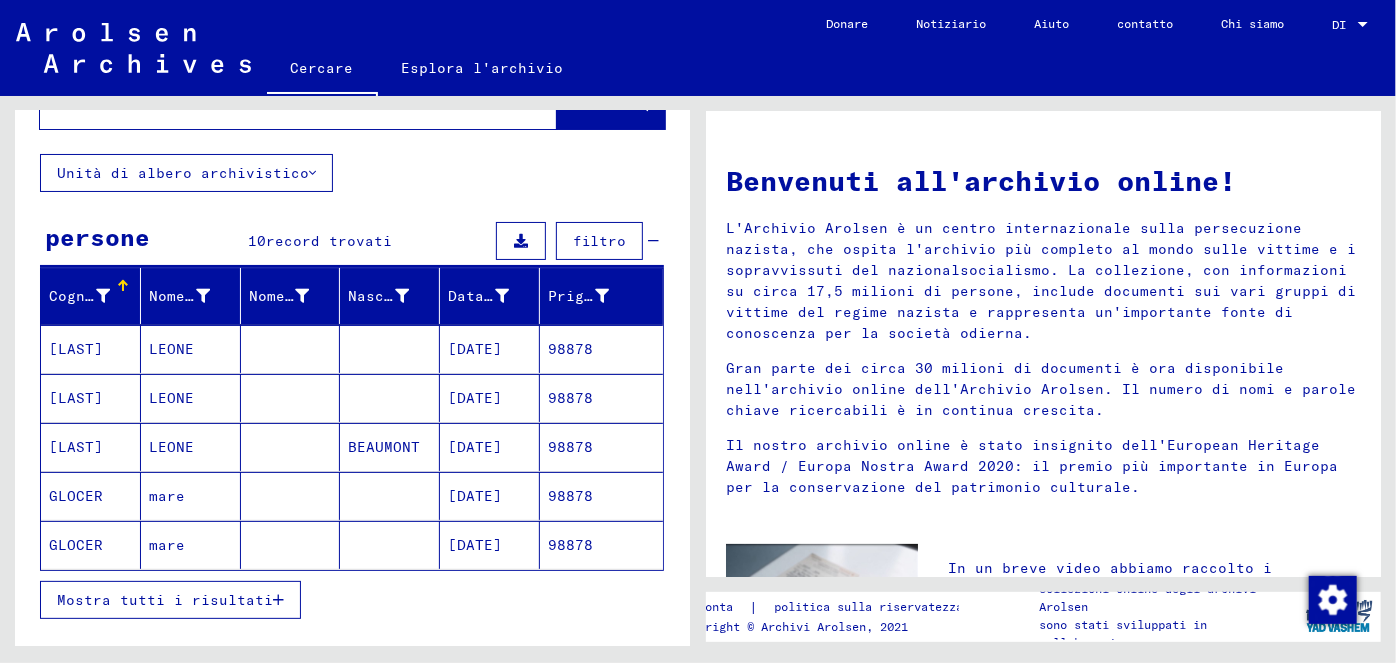 scroll, scrollTop: 91, scrollLeft: 0, axis: vertical 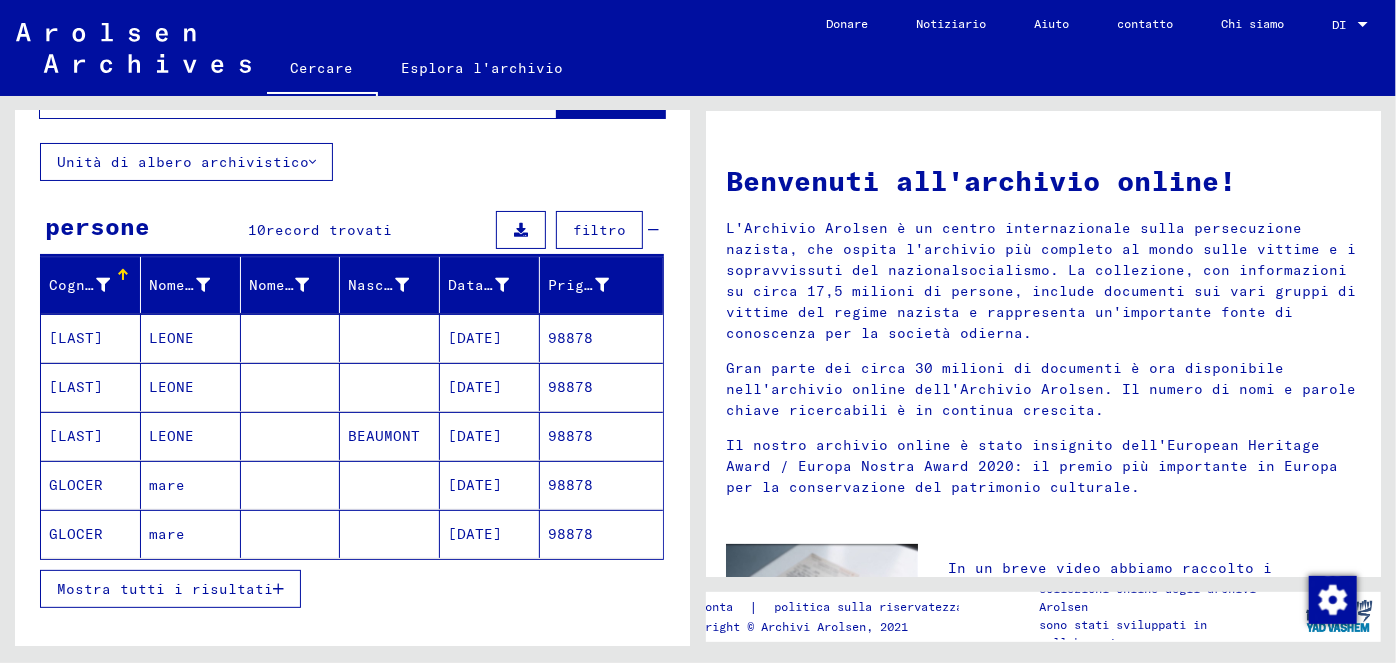 click at bounding box center [278, 589] 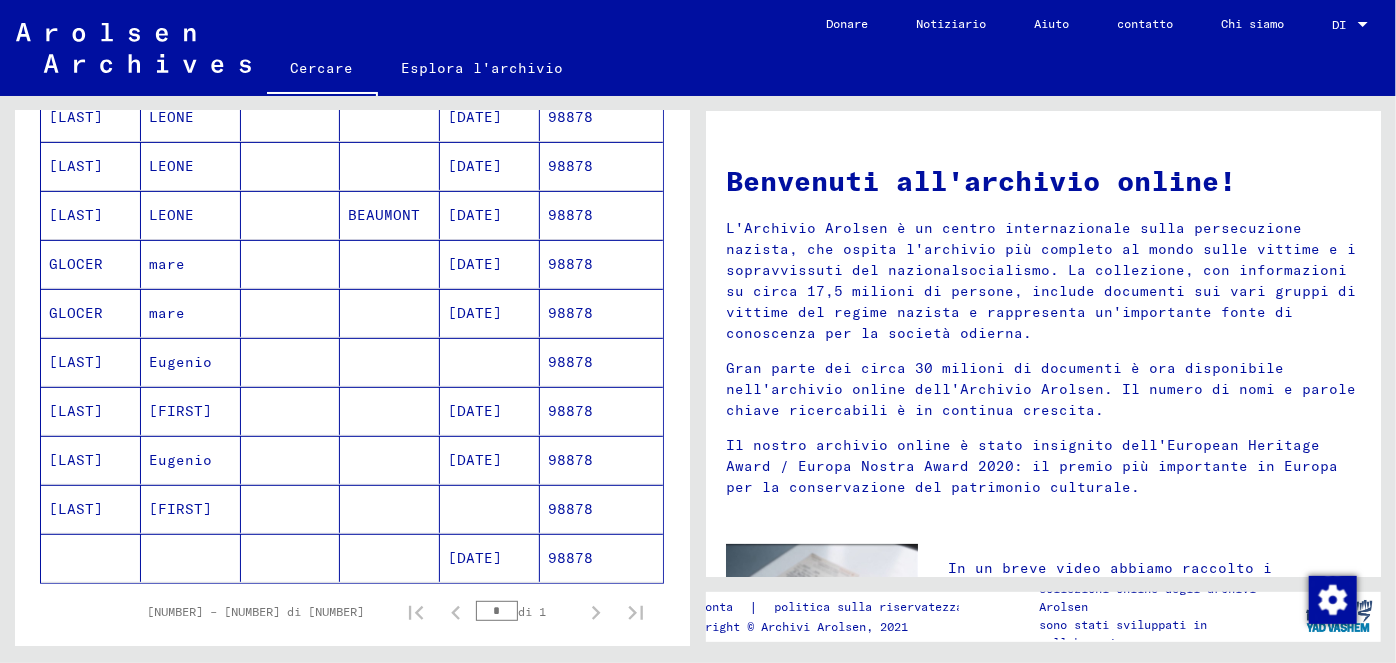 scroll, scrollTop: 333, scrollLeft: 0, axis: vertical 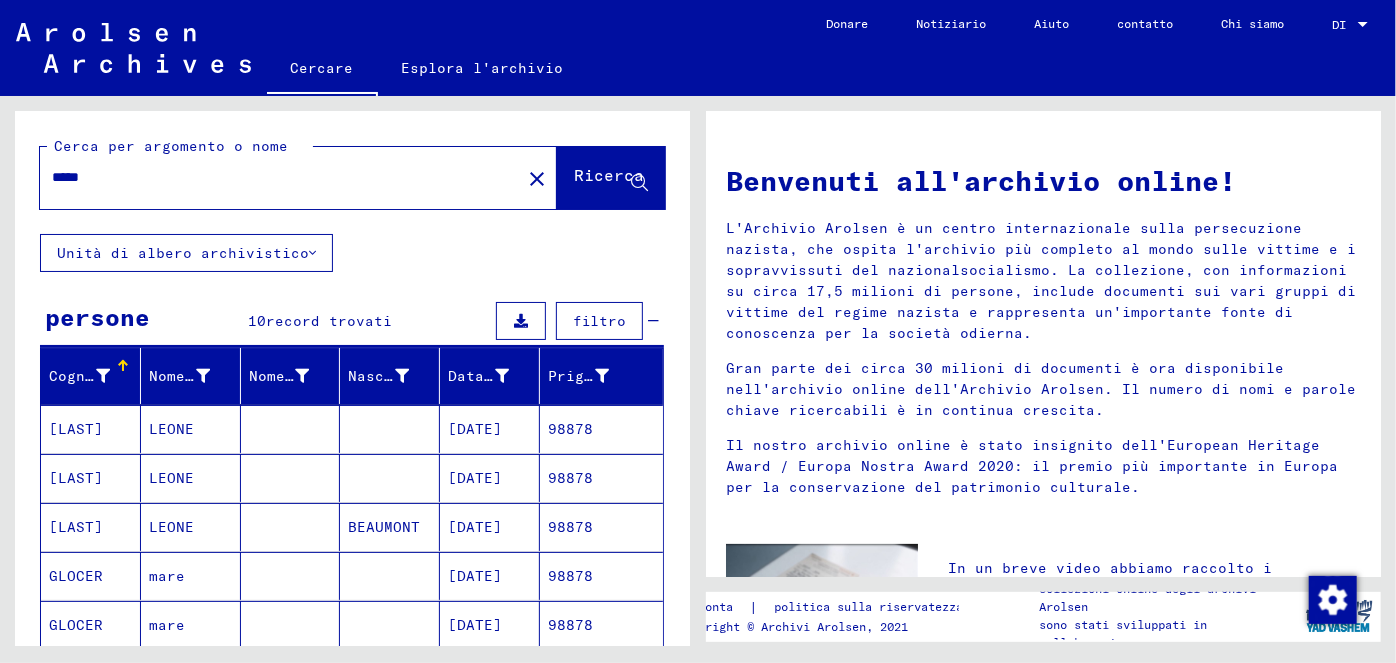 drag, startPoint x: 153, startPoint y: 179, endPoint x: 0, endPoint y: 160, distance: 154.17523 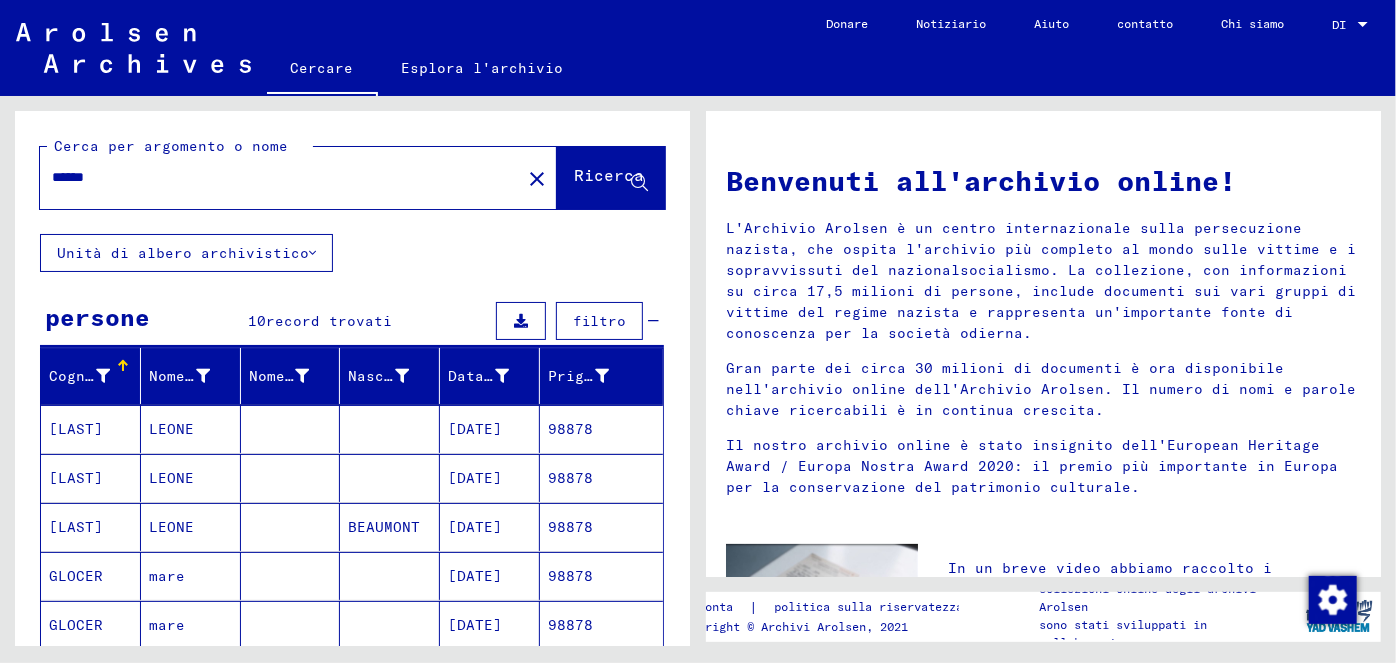 type on "******" 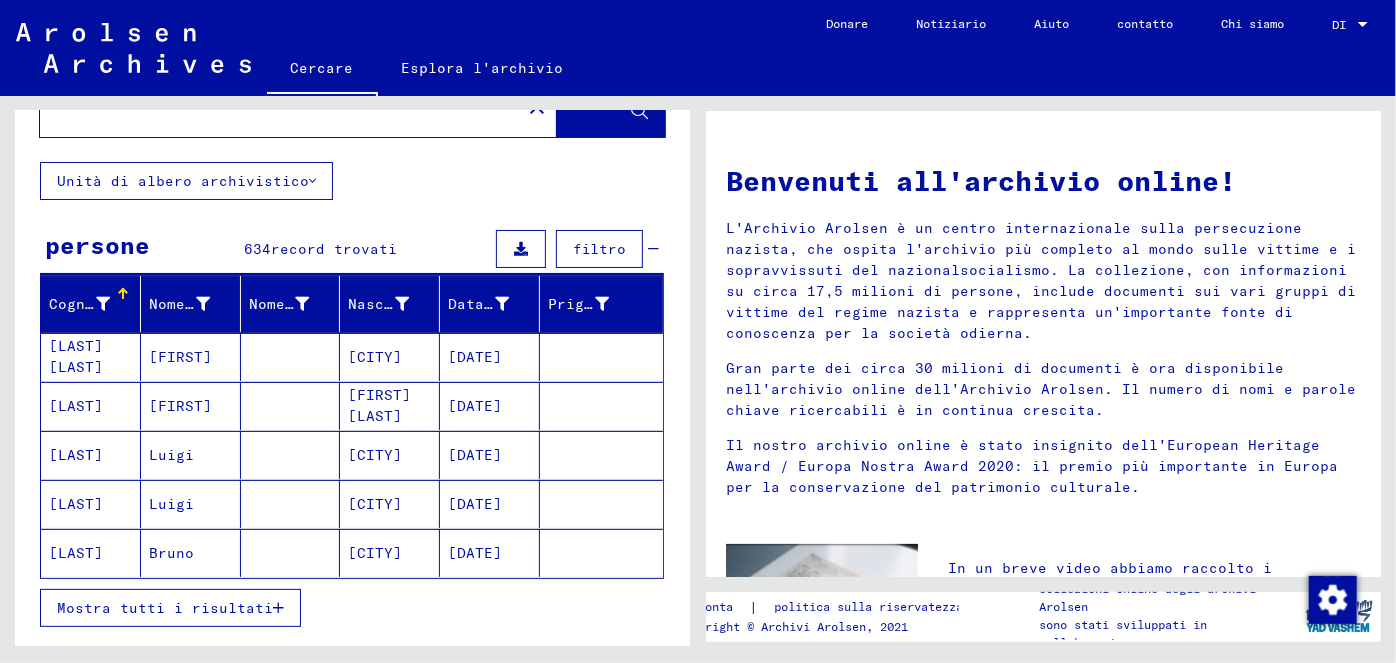 scroll, scrollTop: 96, scrollLeft: 0, axis: vertical 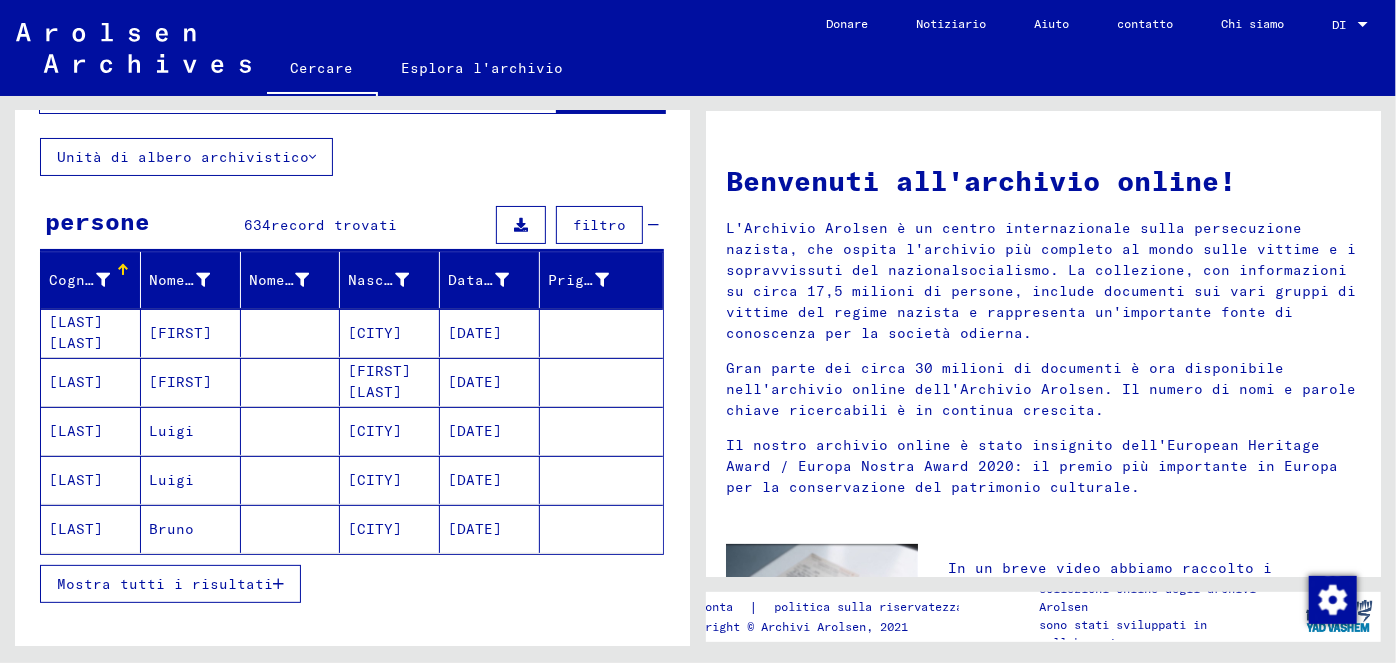 click at bounding box center (278, 584) 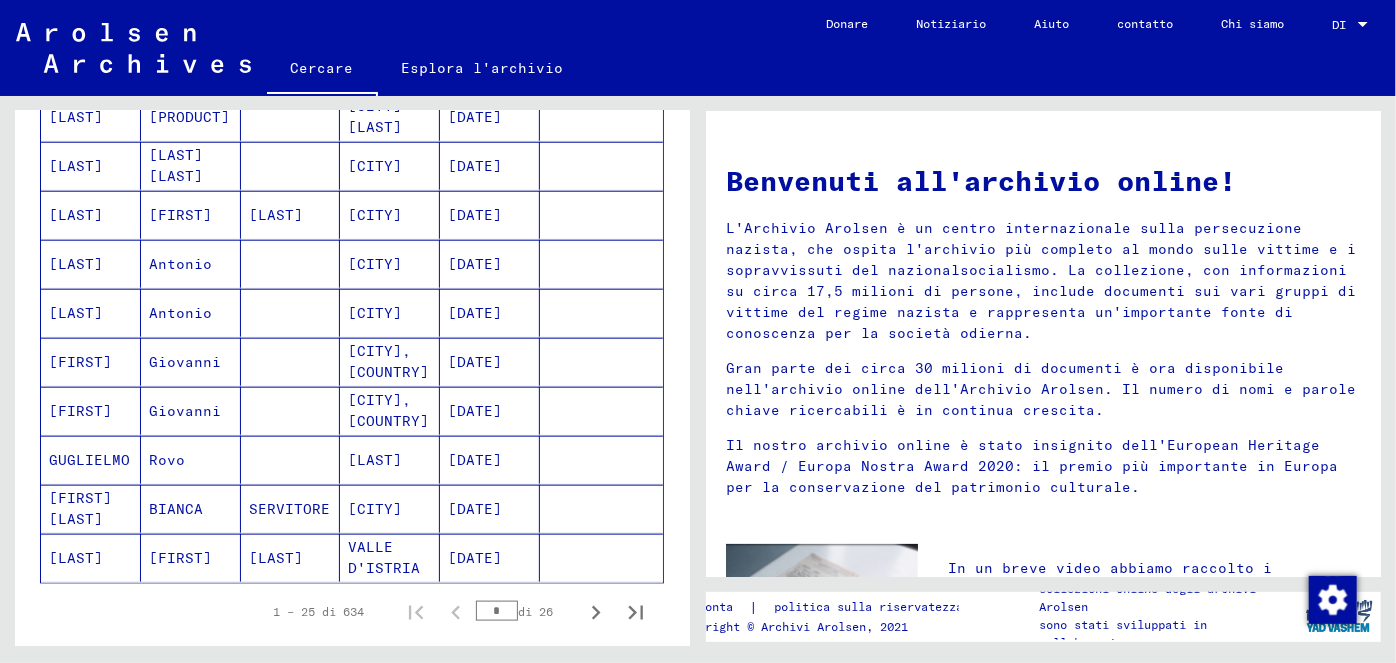 scroll, scrollTop: 1056, scrollLeft: 0, axis: vertical 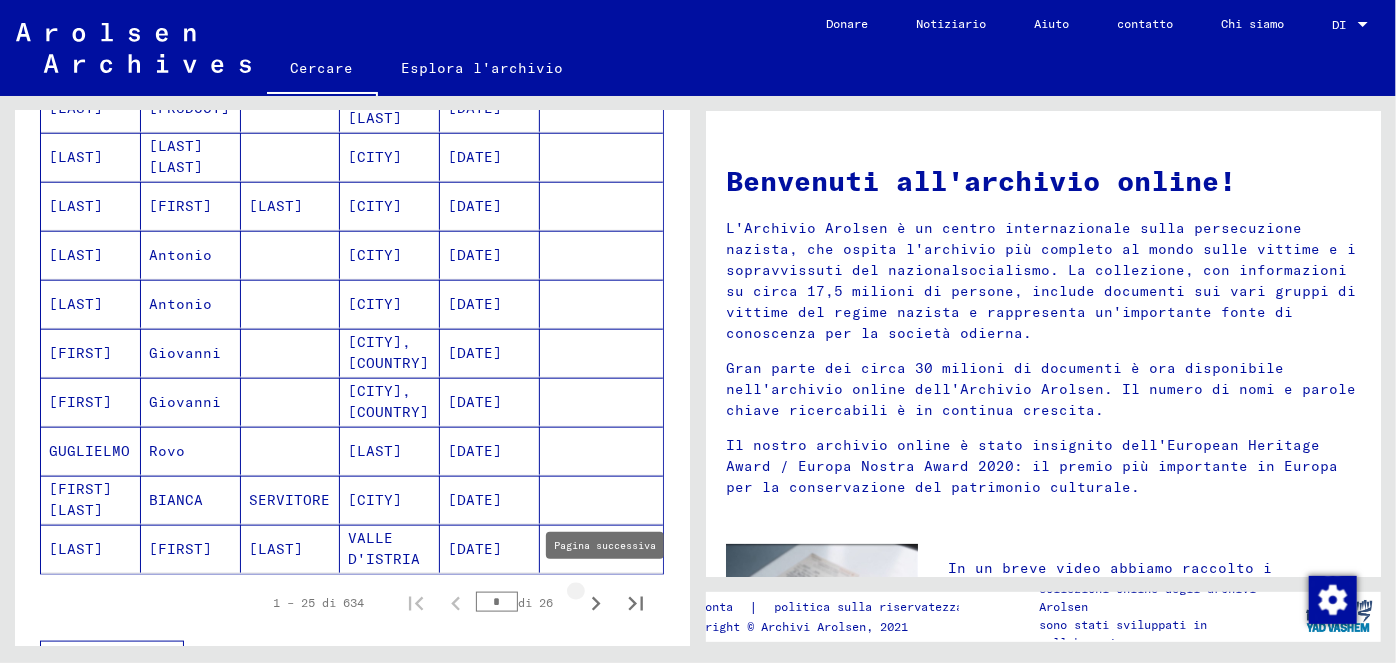 click 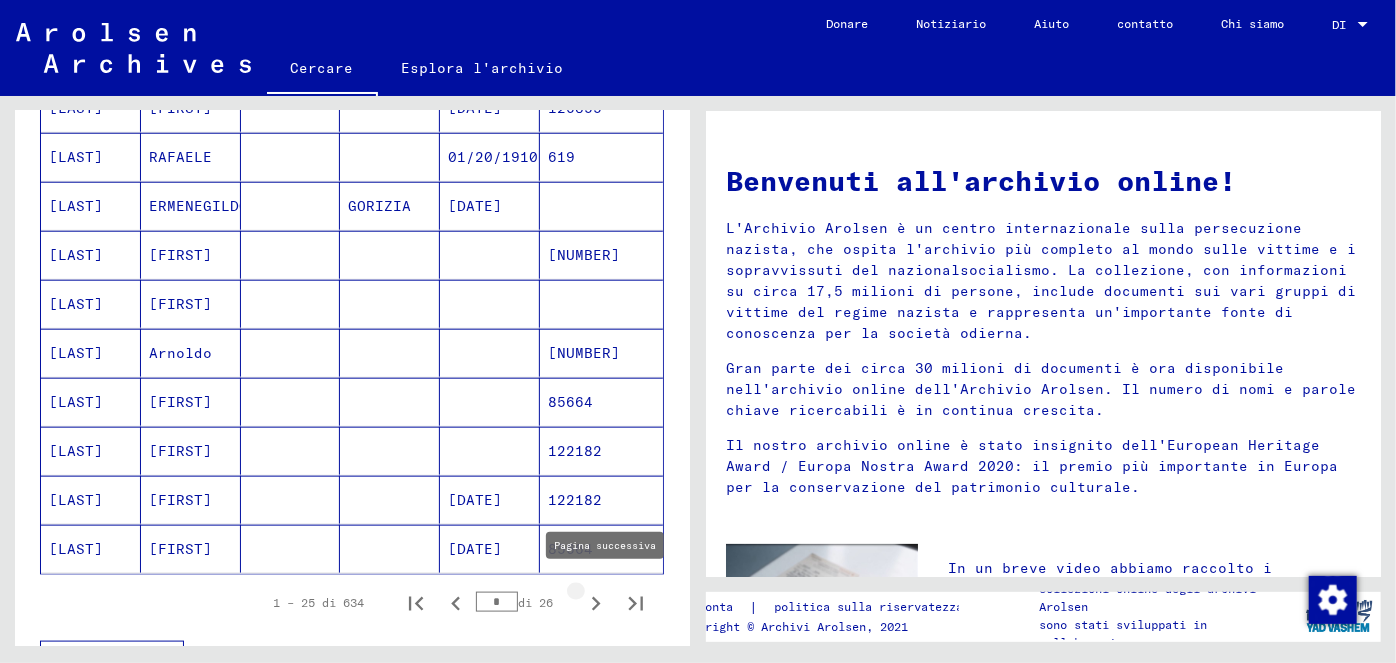 type on "*" 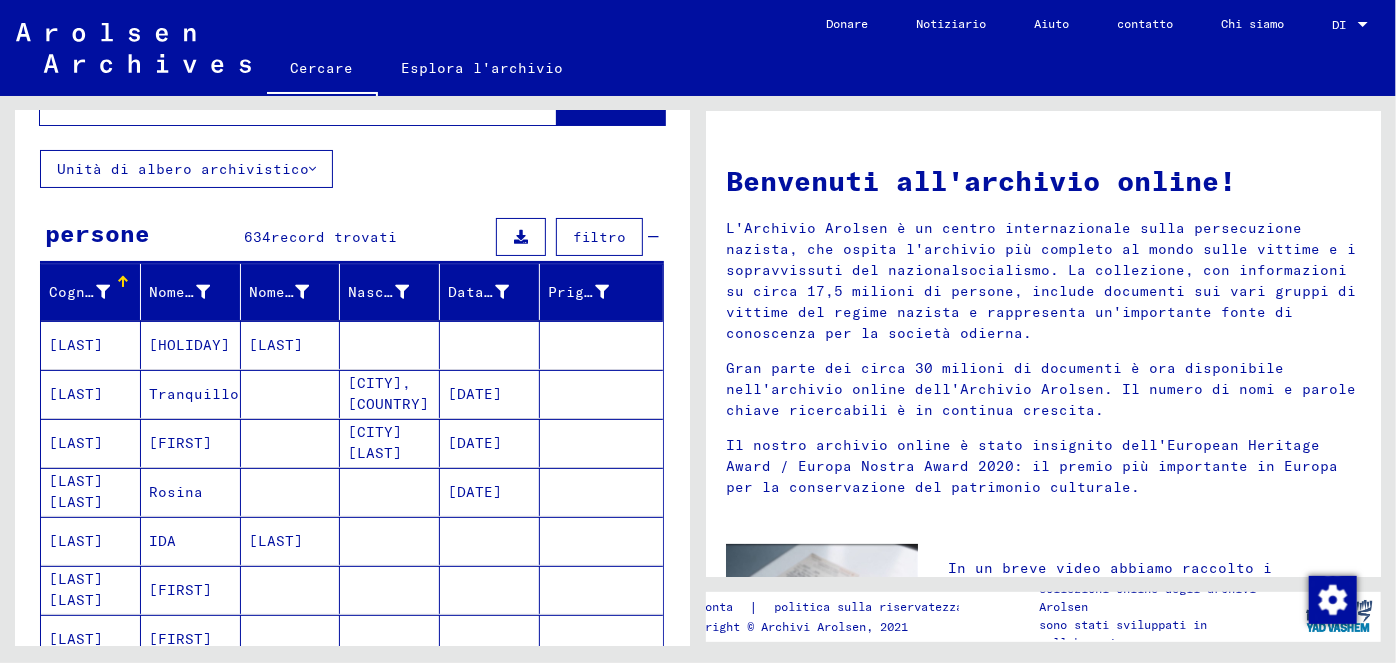 scroll, scrollTop: 0, scrollLeft: 0, axis: both 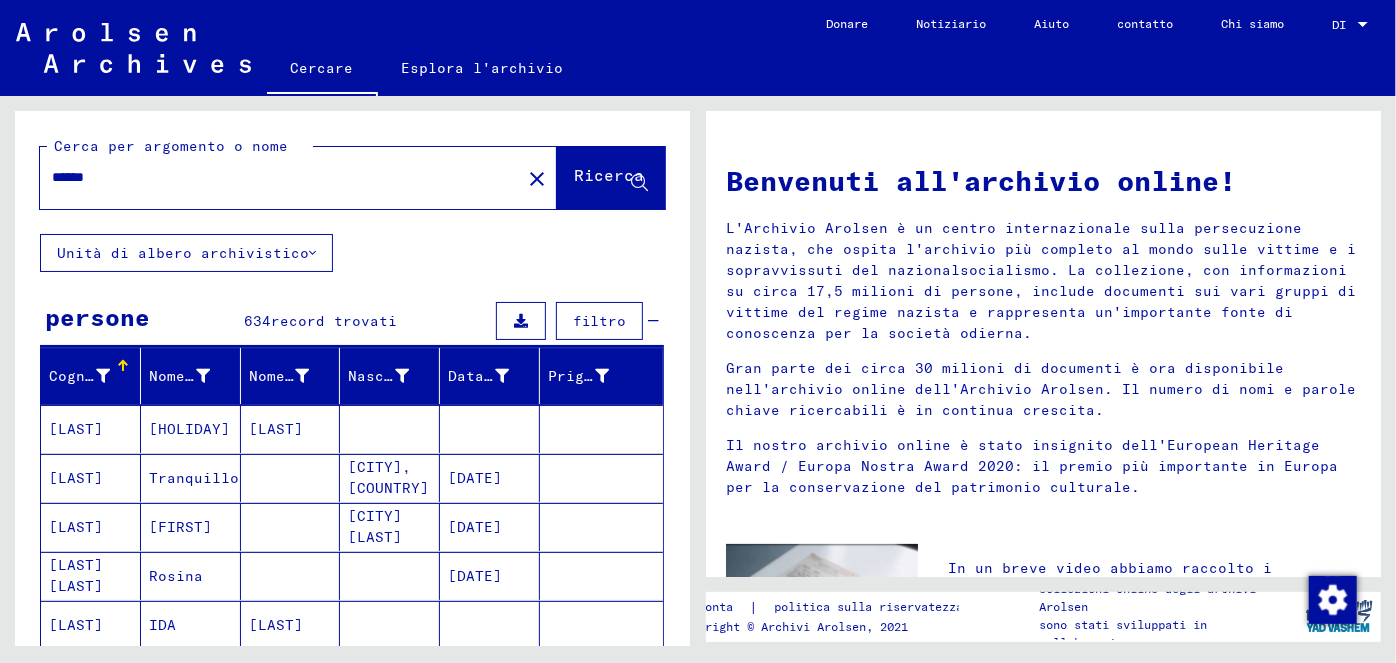 click on "******" at bounding box center (274, 177) 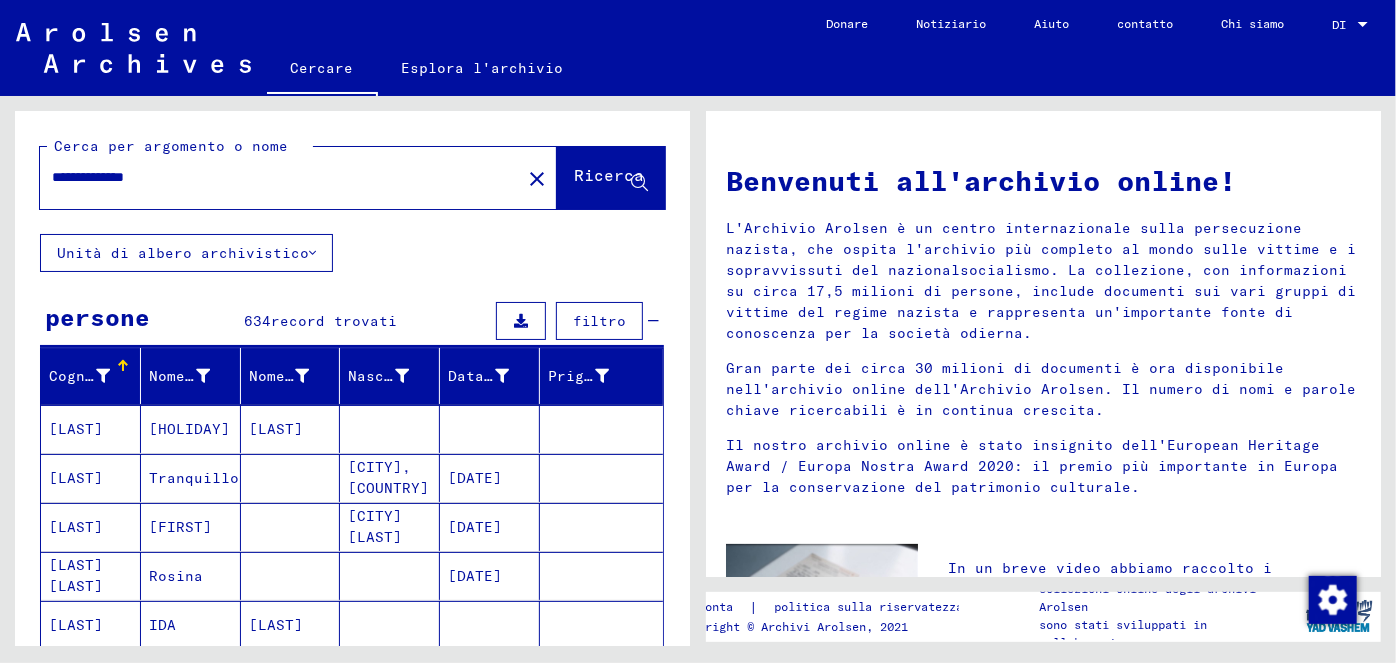 click on "Ricerca" at bounding box center (609, 175) 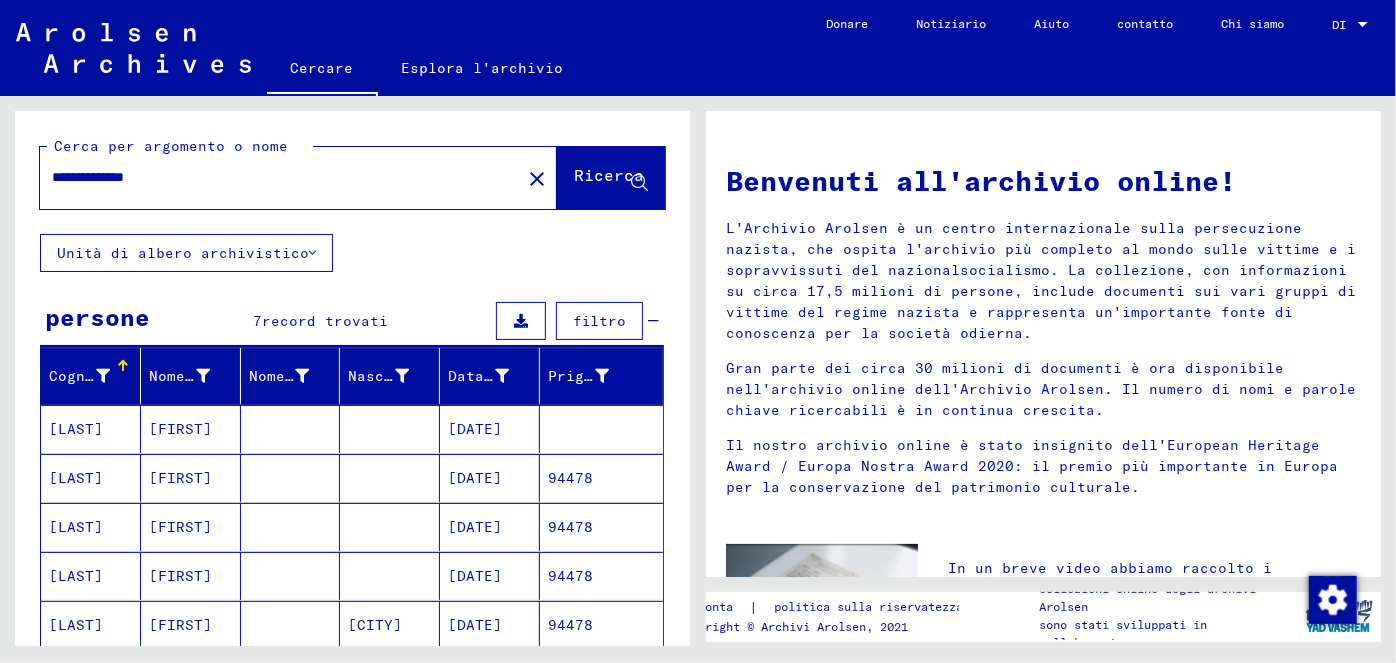 click on "[DATE]" at bounding box center [475, 527] 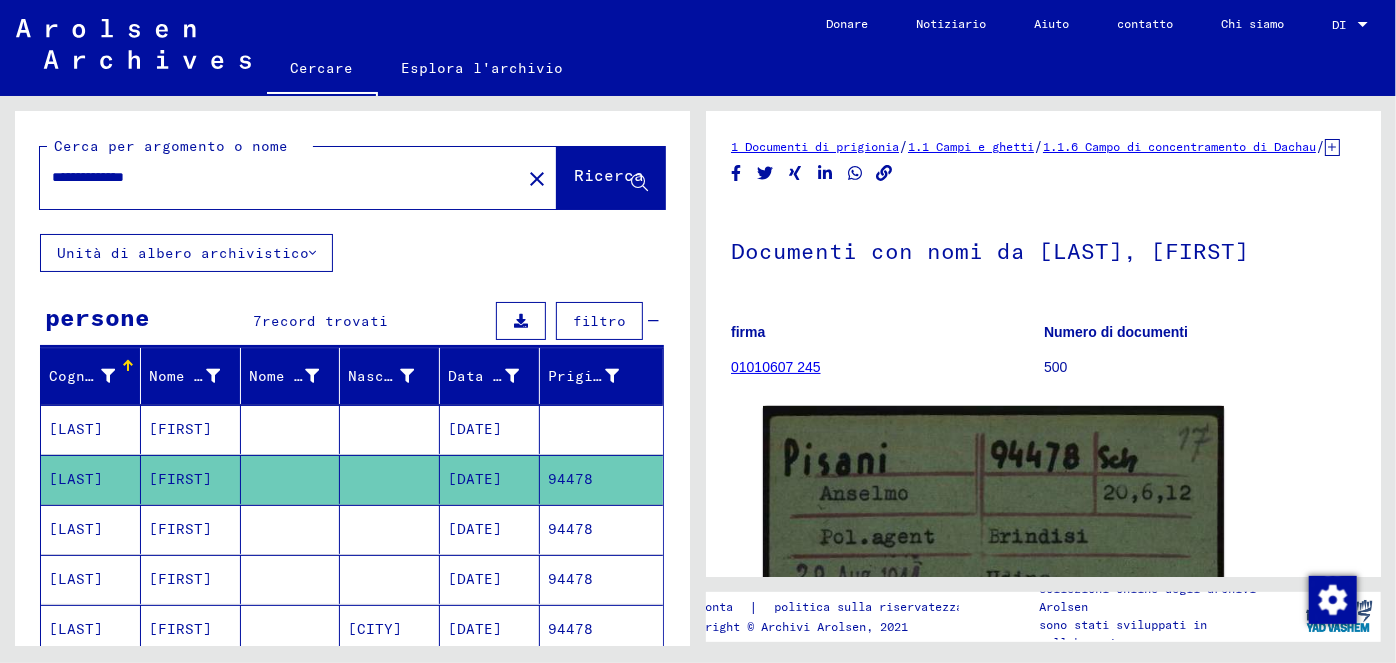 scroll, scrollTop: 0, scrollLeft: 0, axis: both 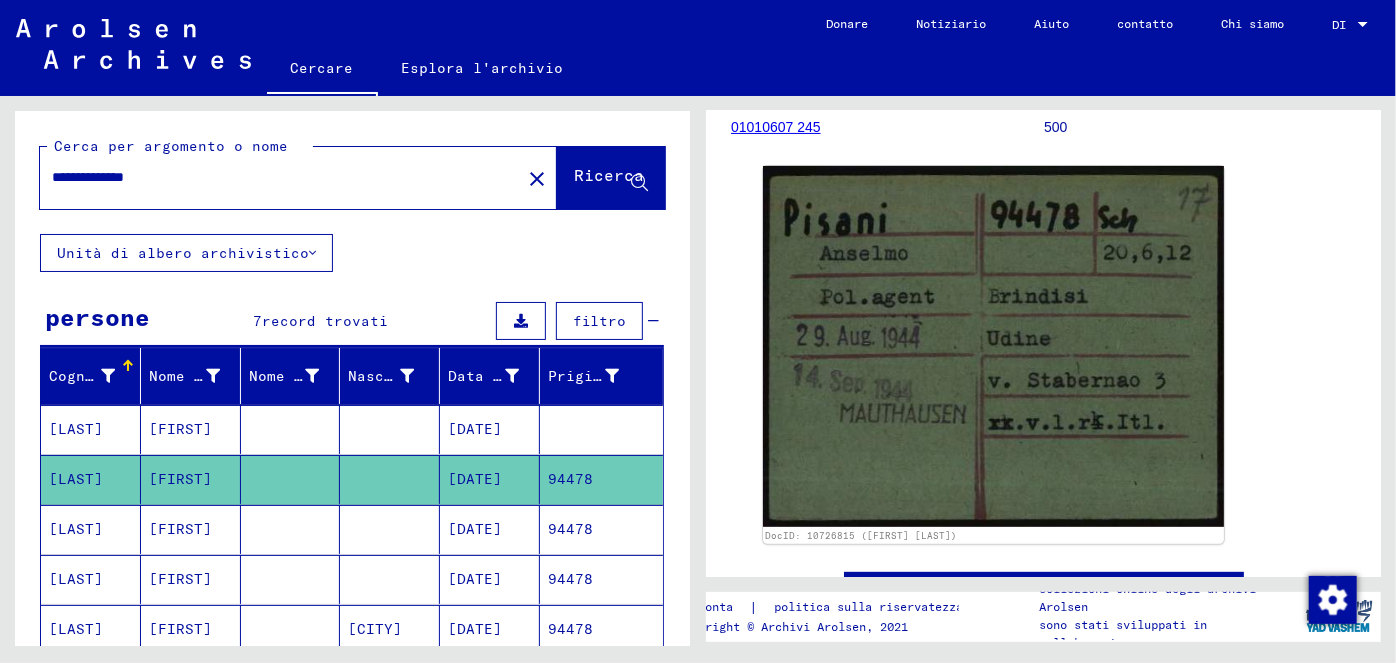 drag, startPoint x: 186, startPoint y: 180, endPoint x: 45, endPoint y: 170, distance: 141.35417 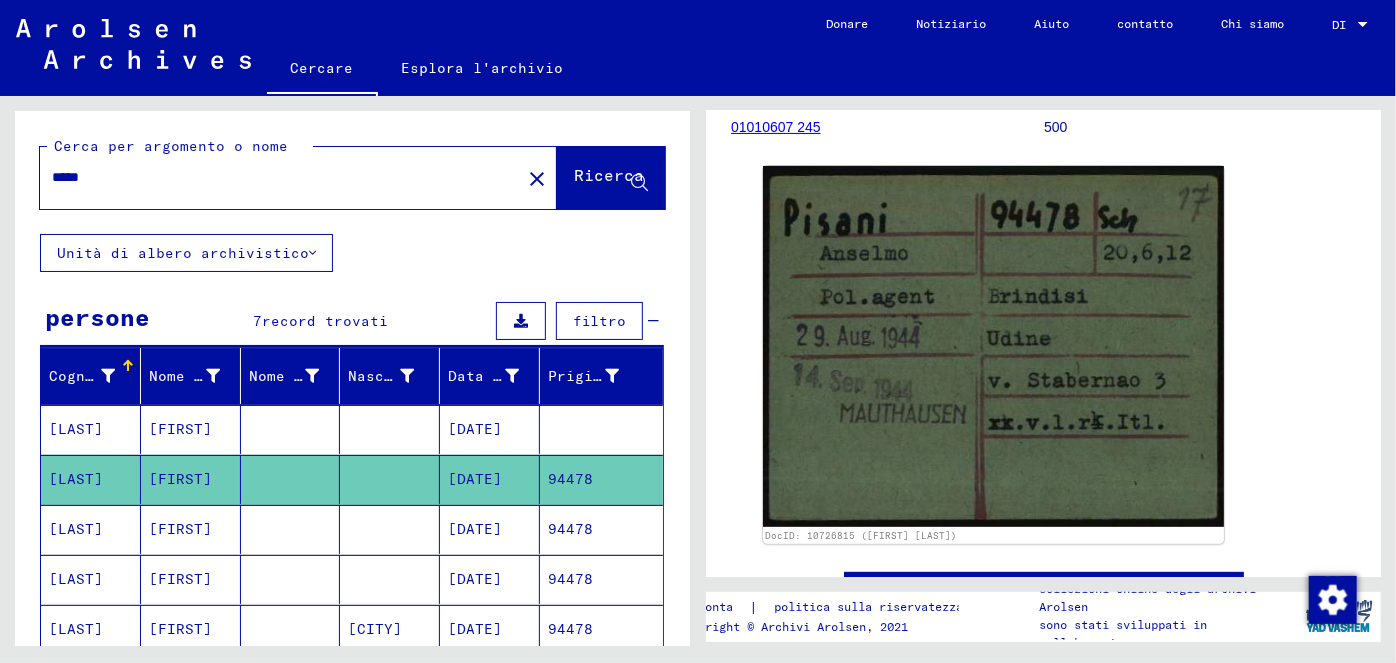 scroll, scrollTop: 0, scrollLeft: 0, axis: both 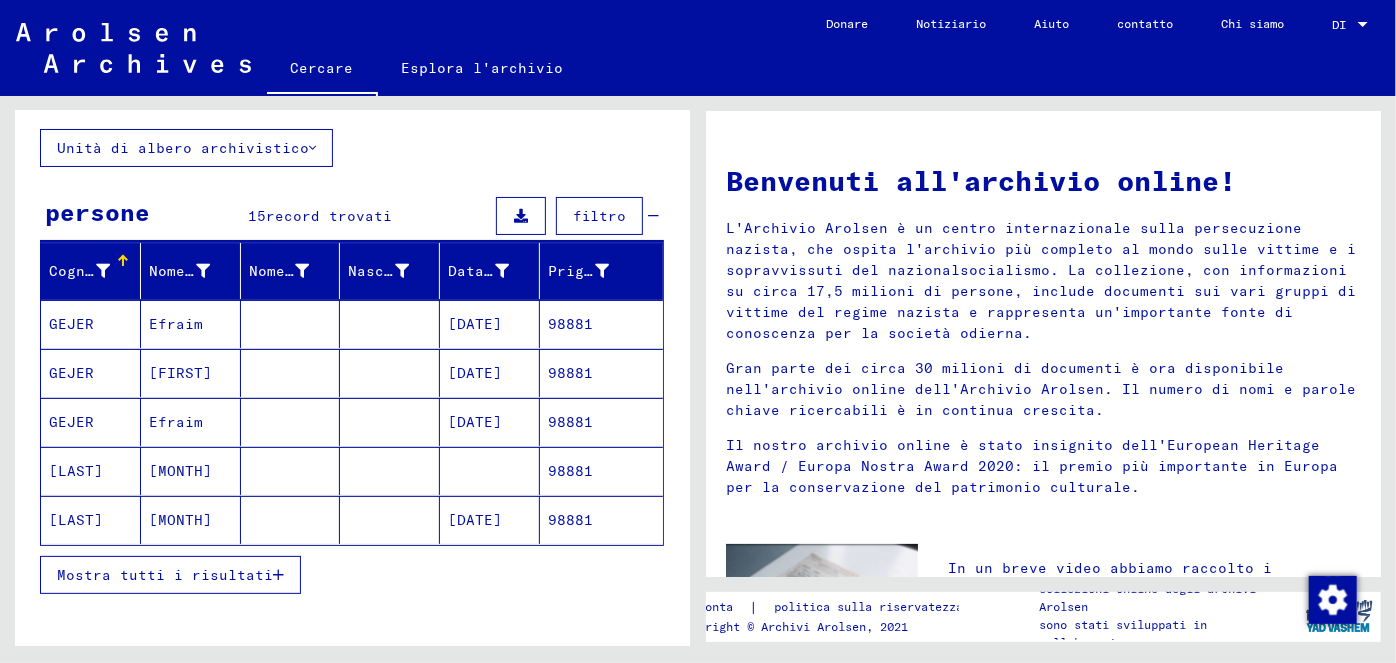click at bounding box center [278, 575] 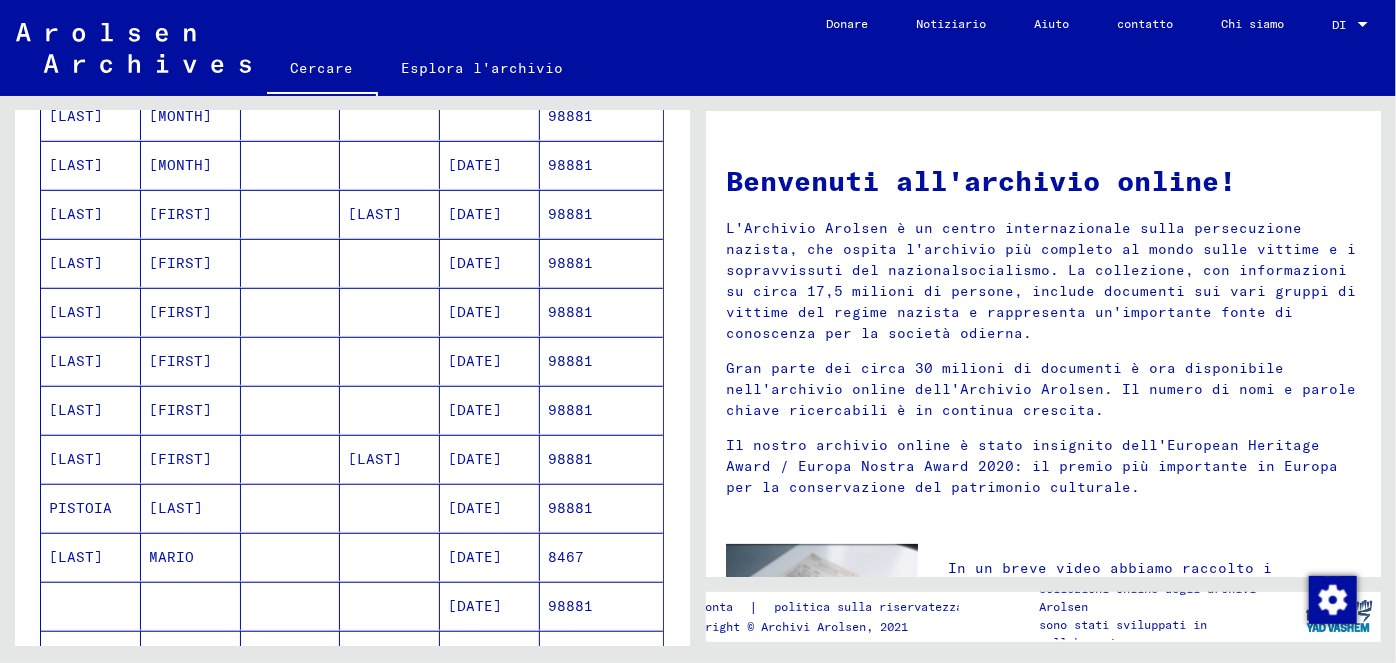 click on "[DATE]" at bounding box center (475, 557) 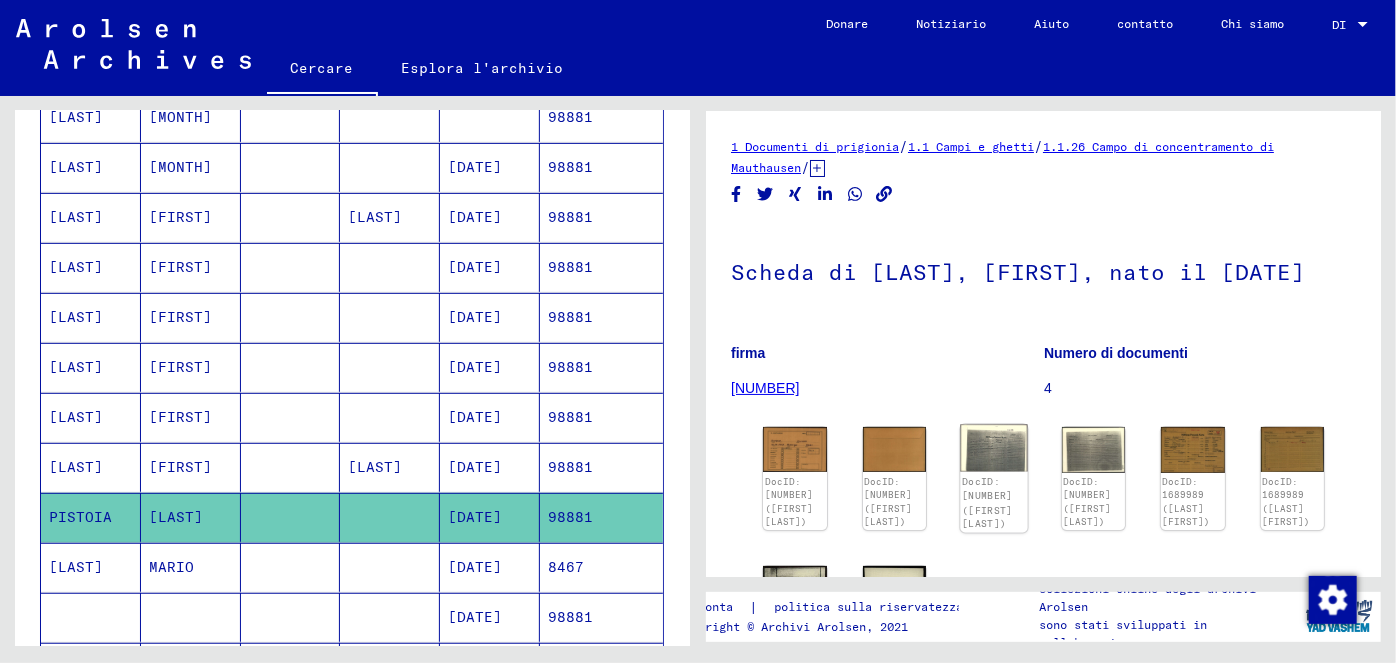 scroll, scrollTop: 0, scrollLeft: 0, axis: both 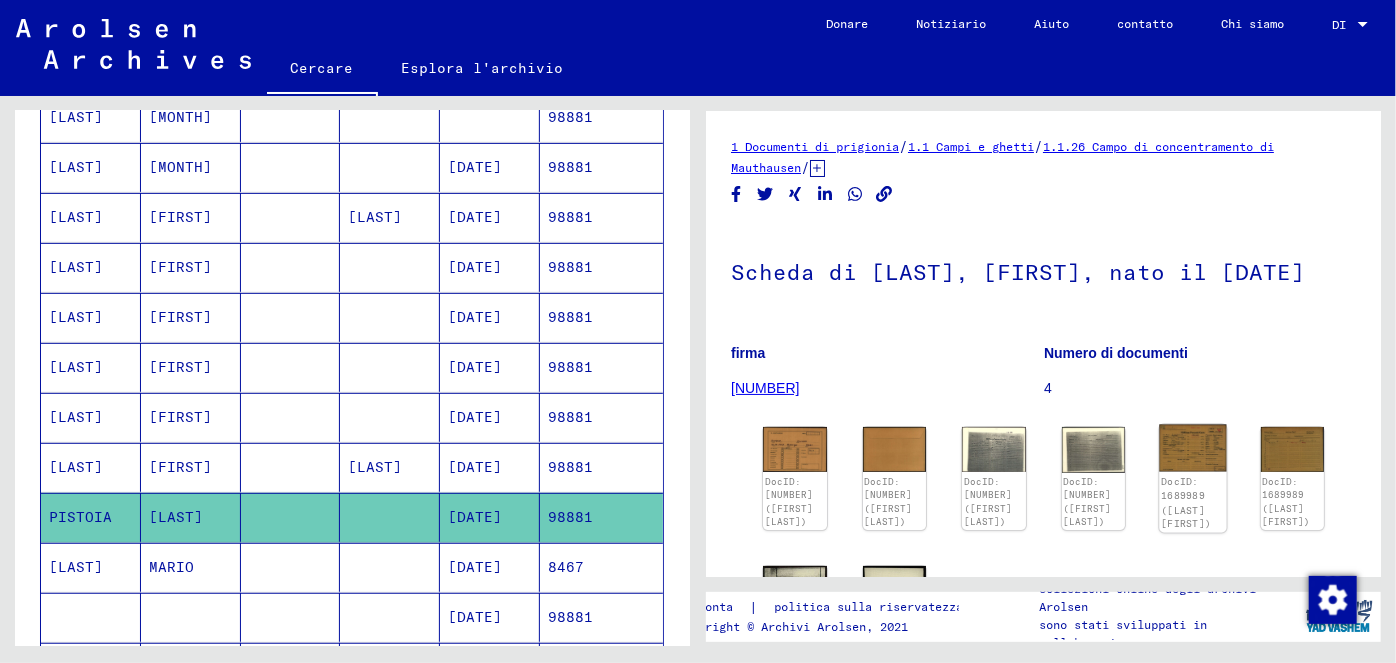click 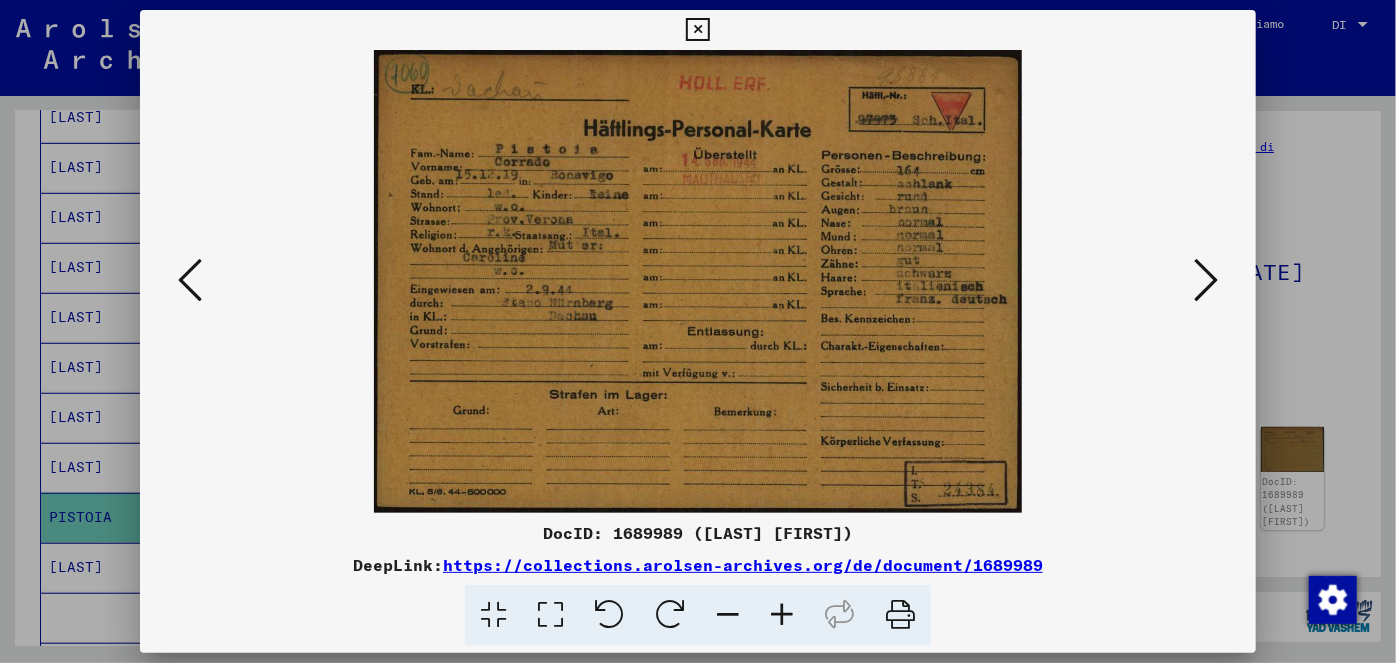 click at bounding box center (1206, 280) 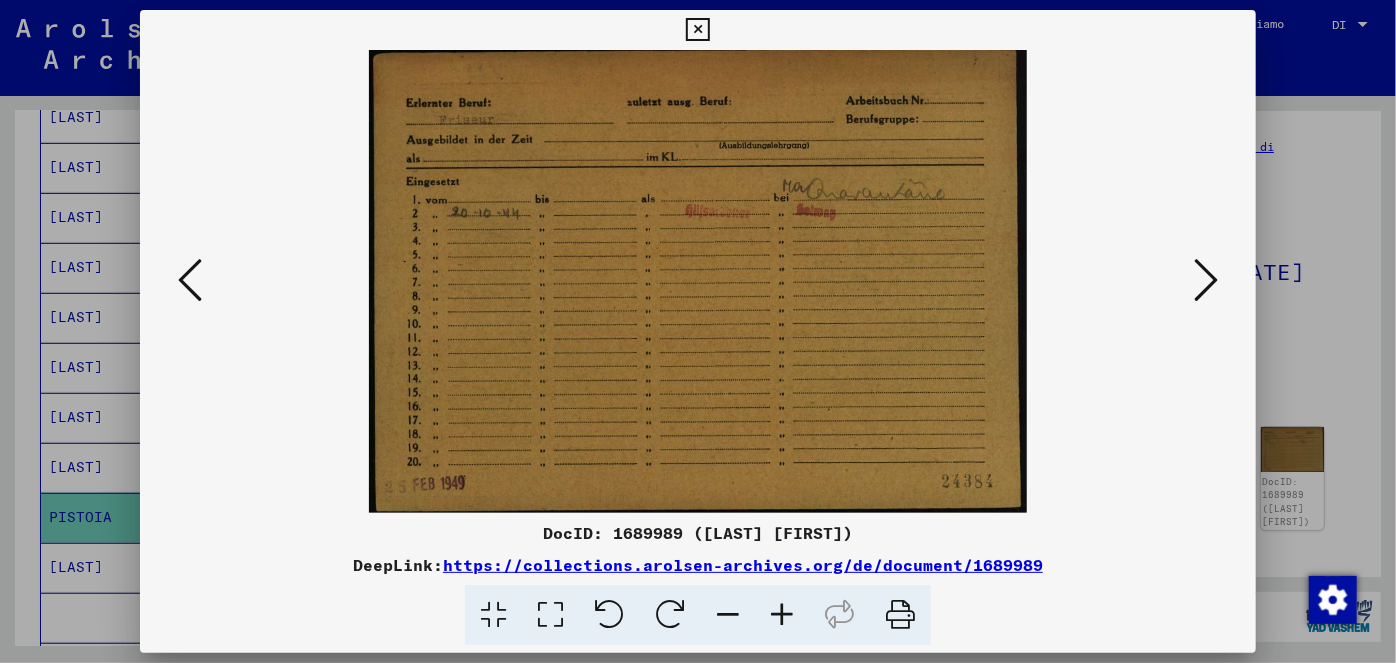 click at bounding box center [190, 280] 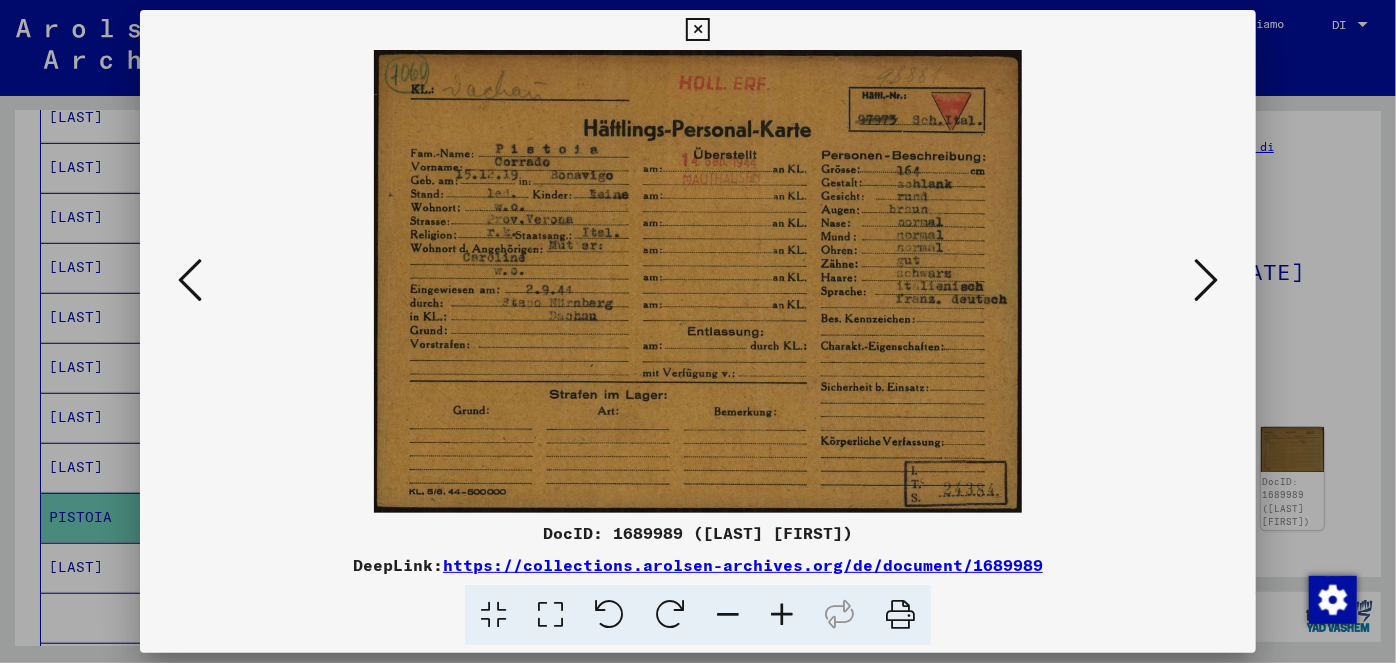 click at bounding box center [1206, 280] 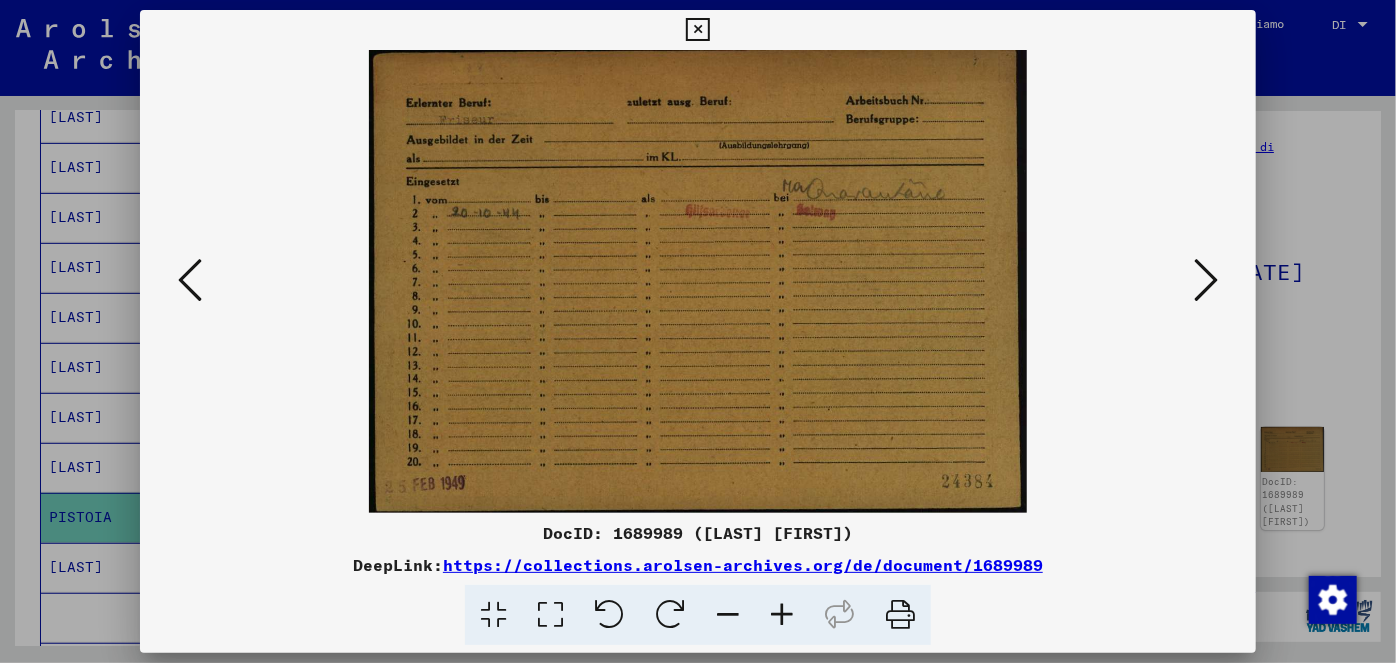 click at bounding box center [697, 30] 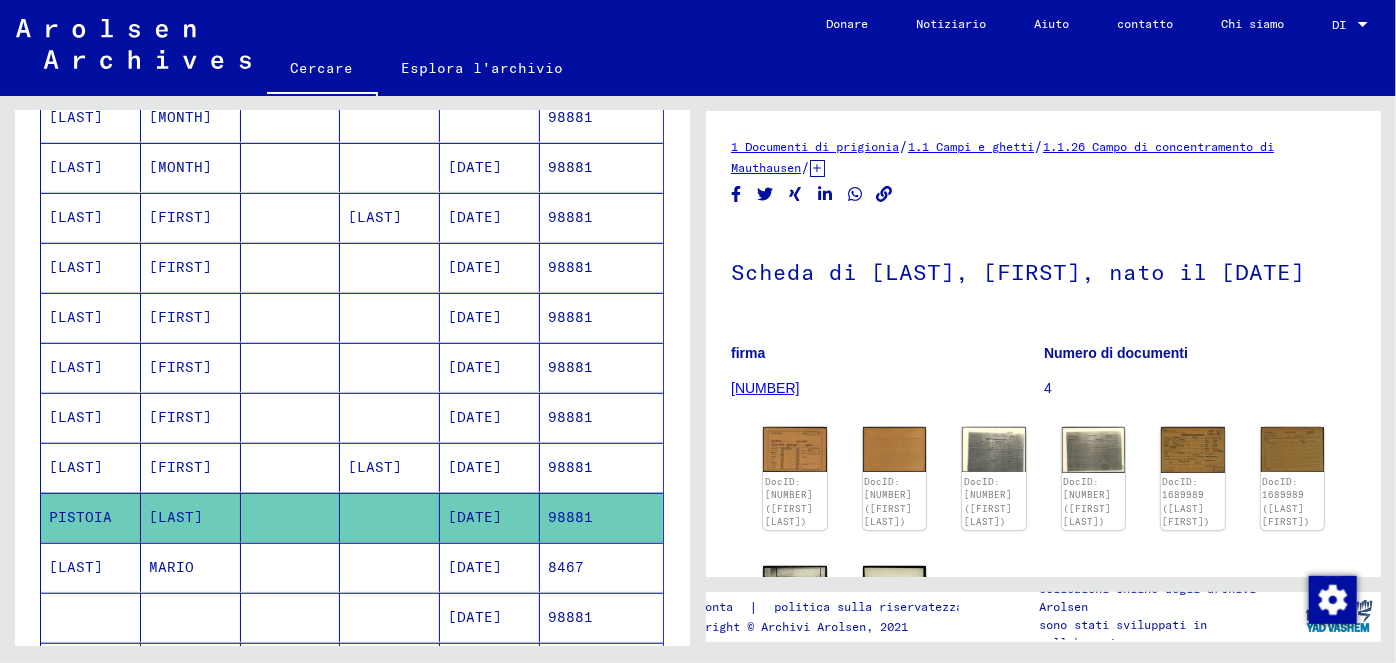 scroll, scrollTop: 0, scrollLeft: 0, axis: both 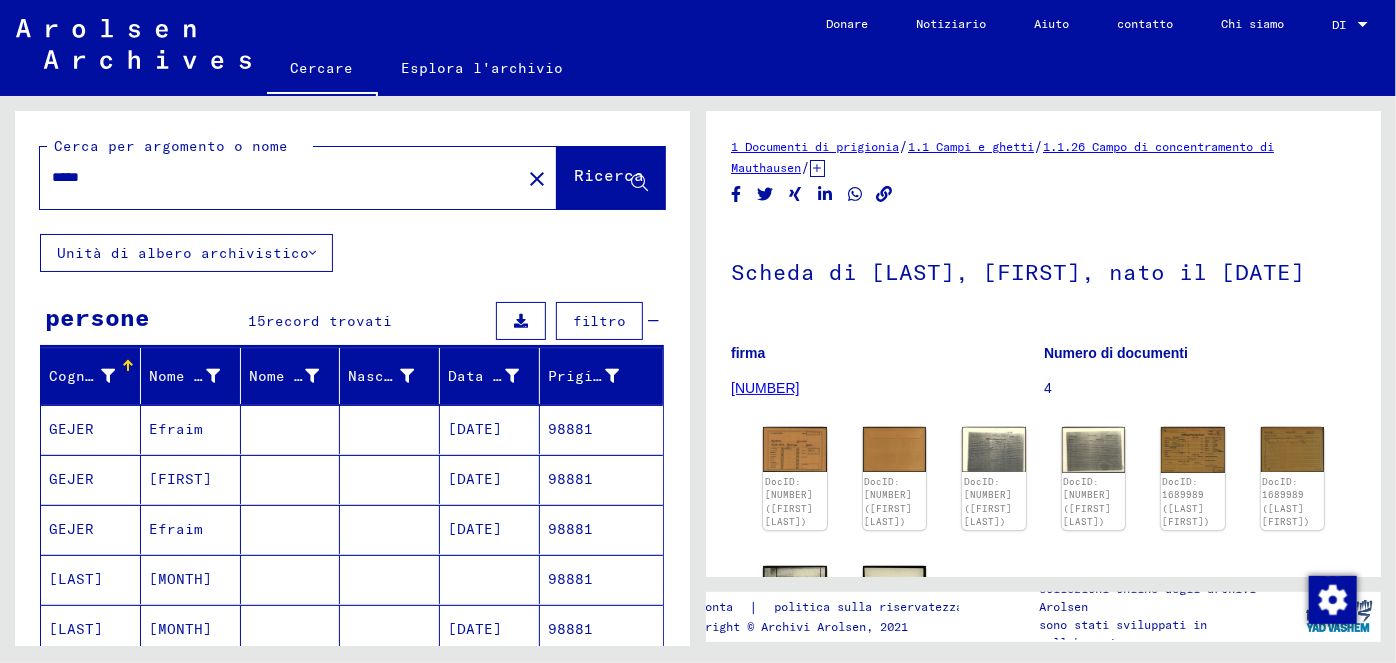 drag, startPoint x: 109, startPoint y: 182, endPoint x: 9, endPoint y: 179, distance: 100.04499 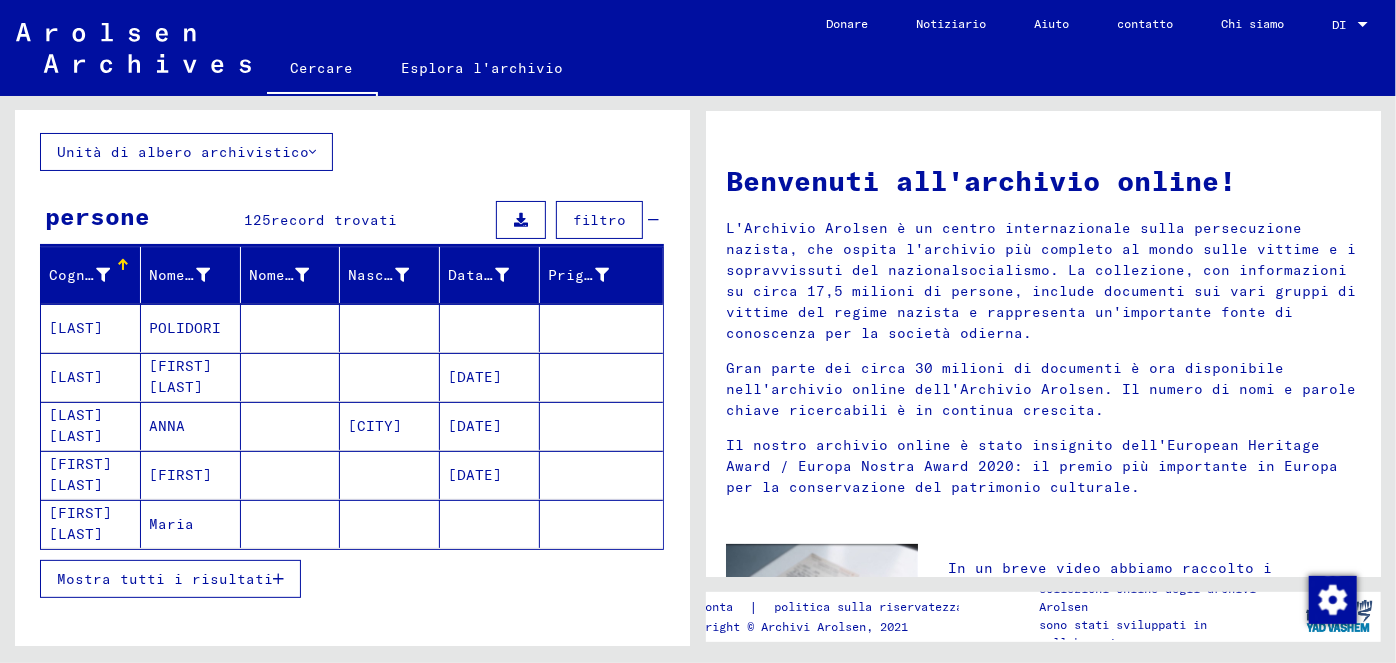 scroll, scrollTop: 115, scrollLeft: 0, axis: vertical 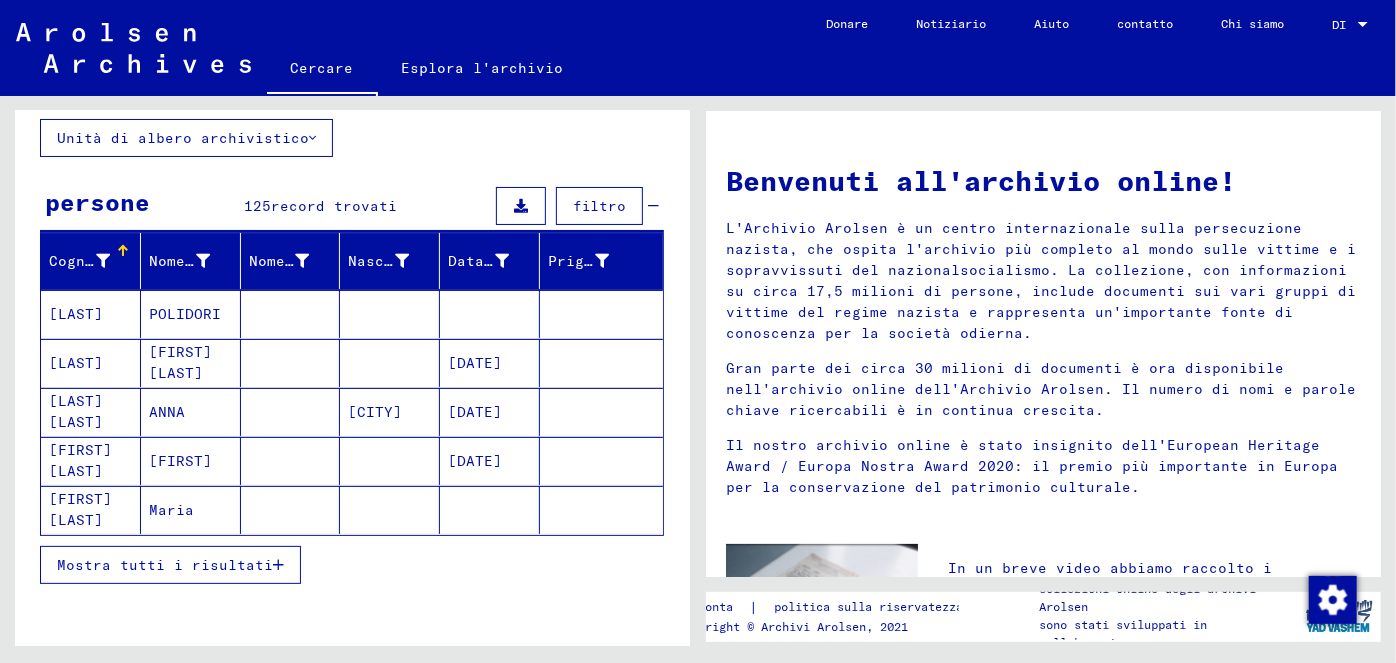 click at bounding box center (278, 565) 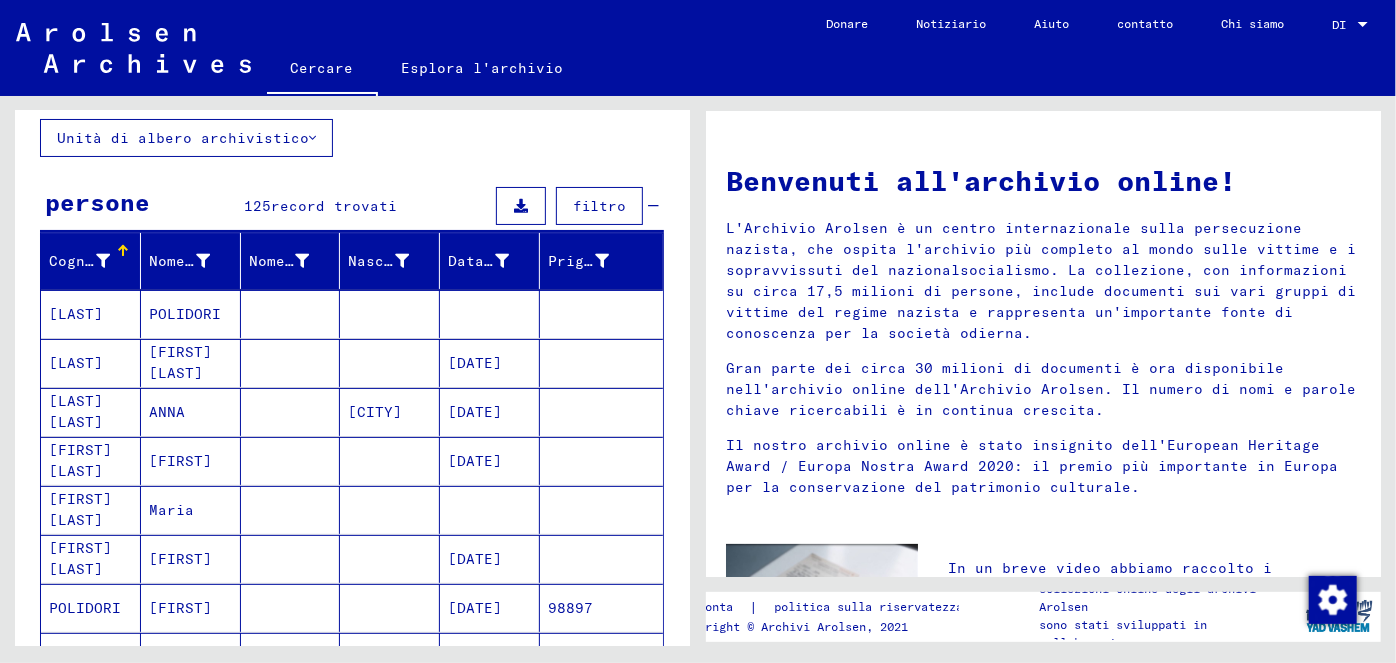 click on "[DATE]" at bounding box center [475, 657] 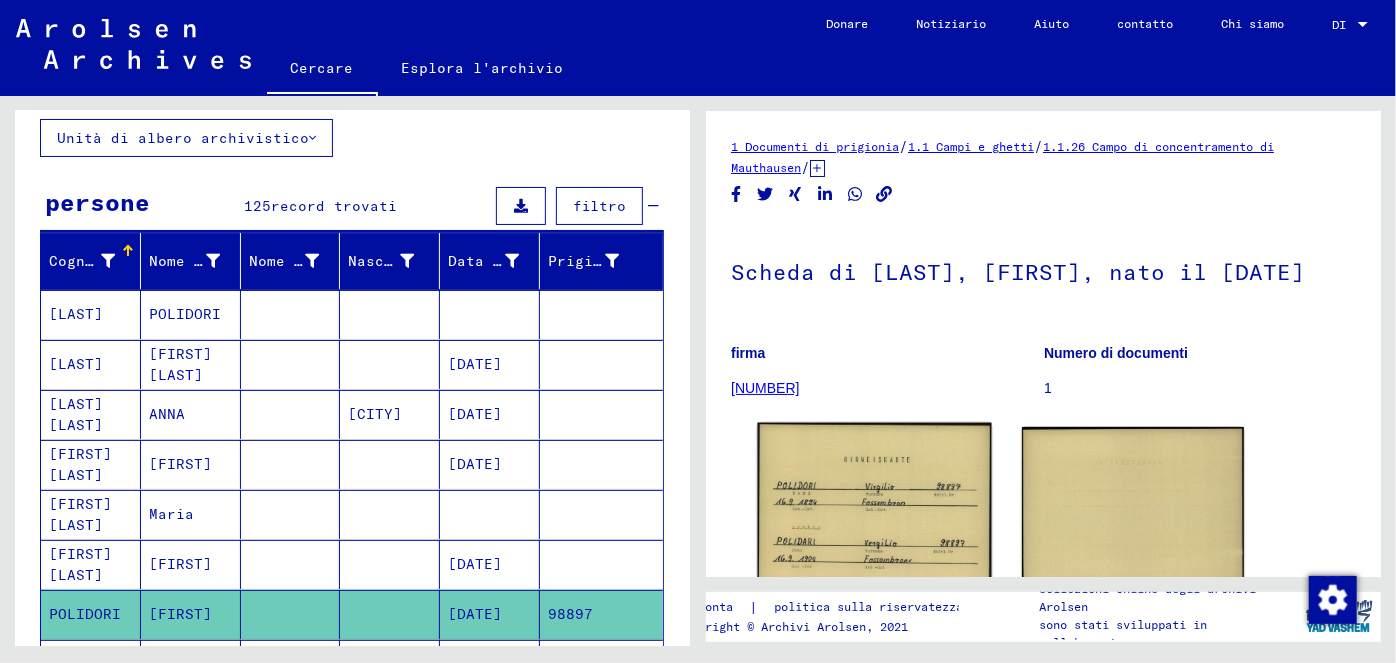 scroll, scrollTop: 0, scrollLeft: 0, axis: both 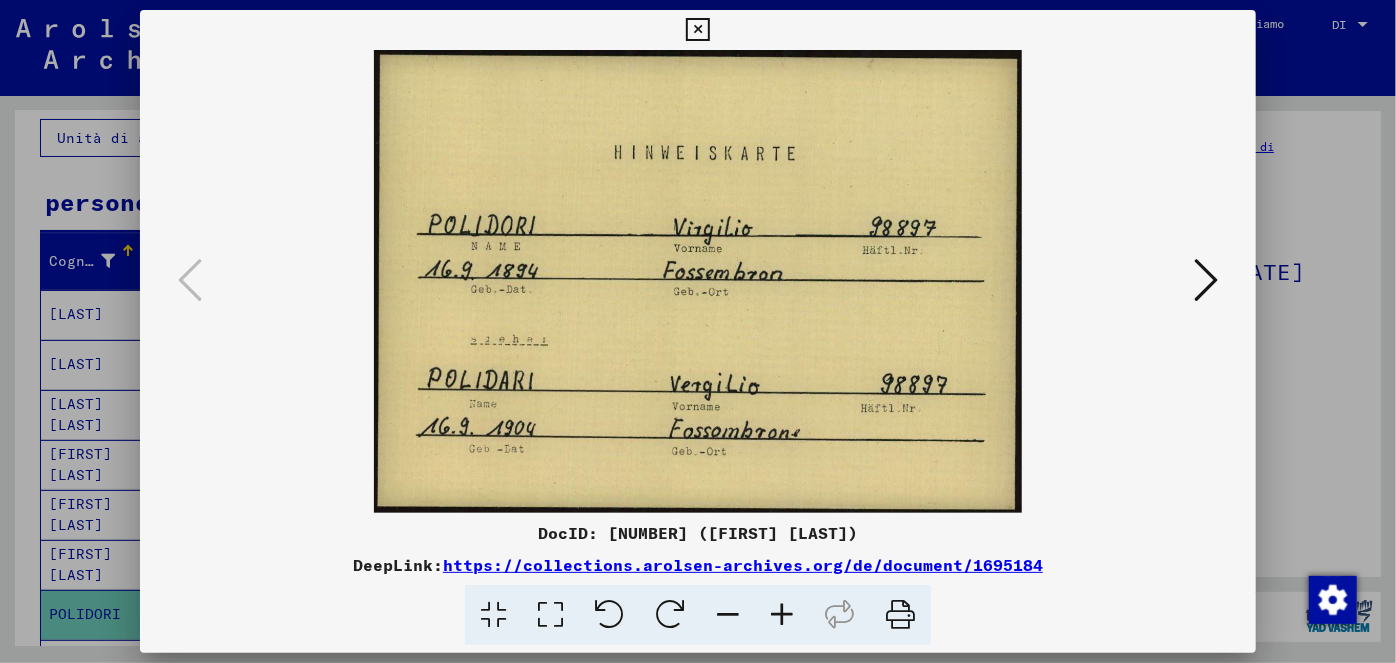 click at bounding box center (698, 331) 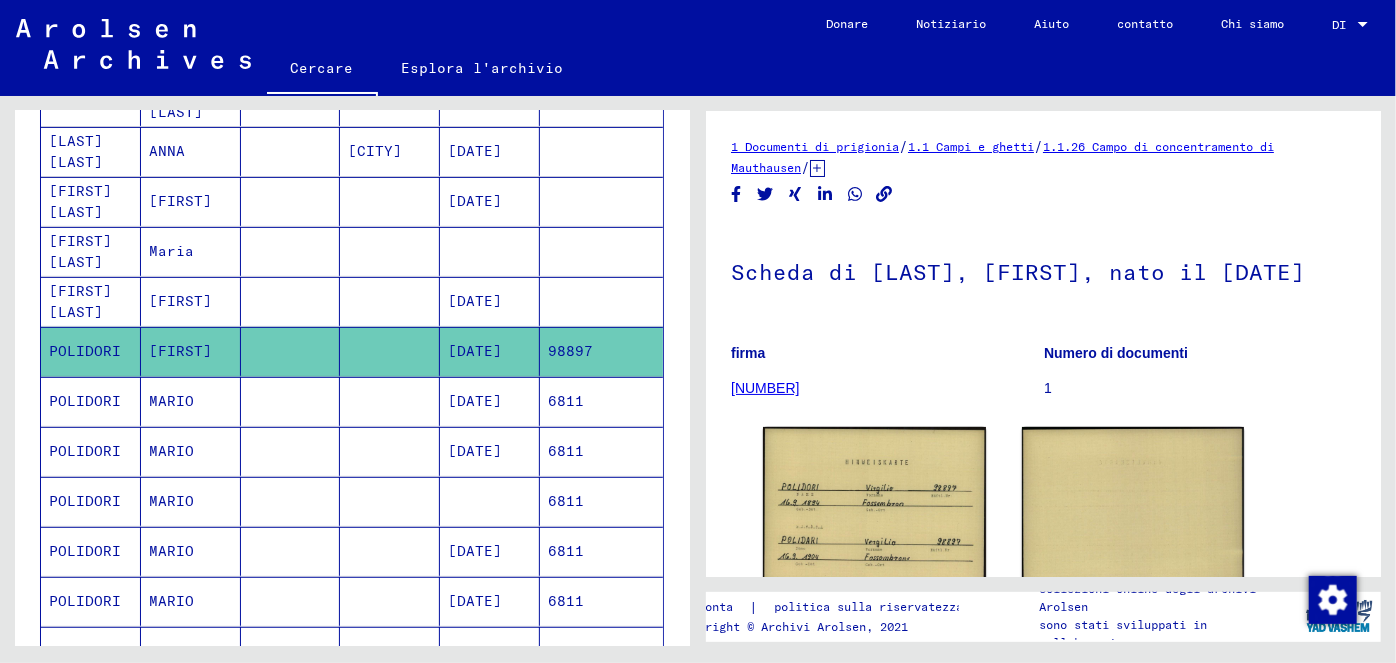 scroll, scrollTop: 375, scrollLeft: 0, axis: vertical 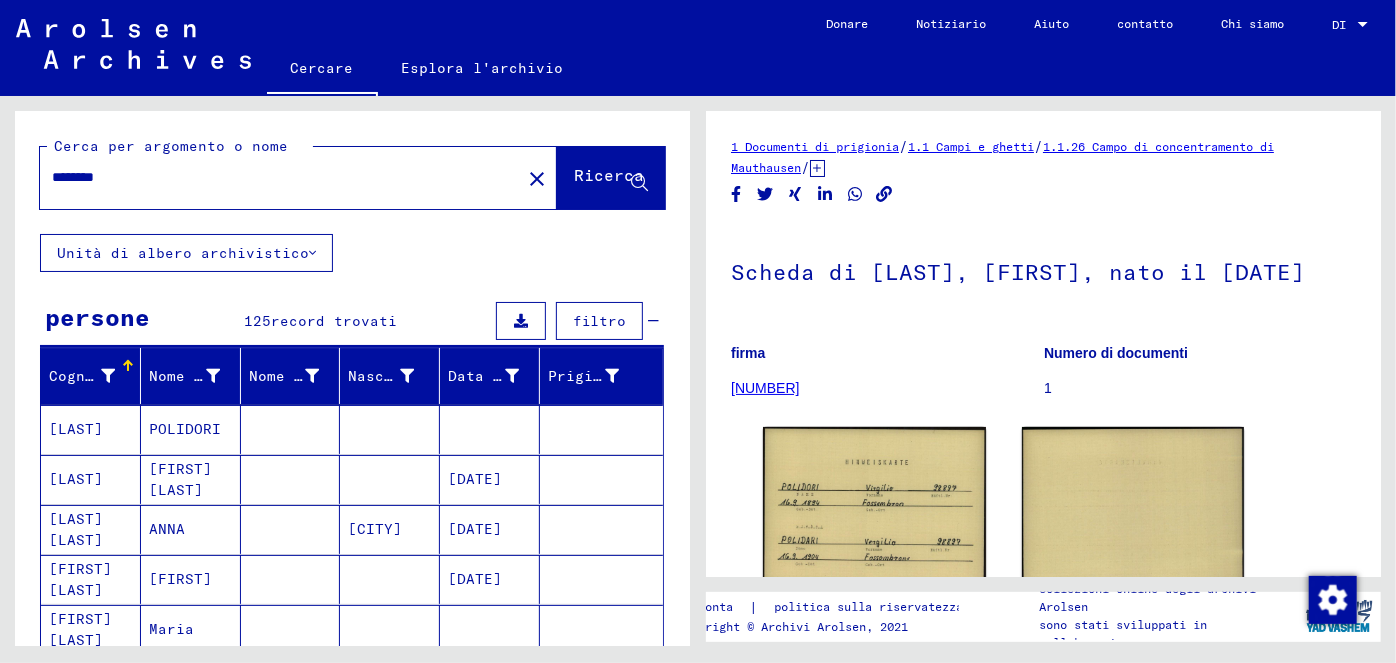 drag, startPoint x: 160, startPoint y: 185, endPoint x: 32, endPoint y: 167, distance: 129.25943 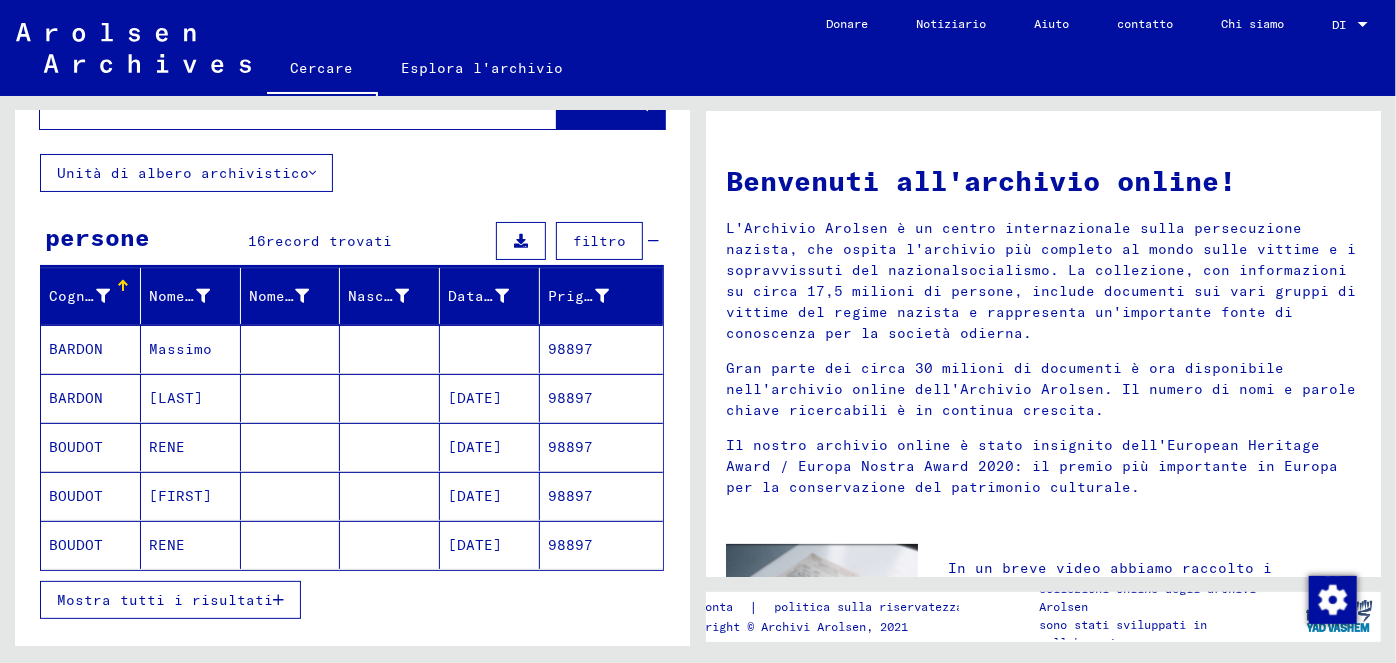 scroll, scrollTop: 133, scrollLeft: 0, axis: vertical 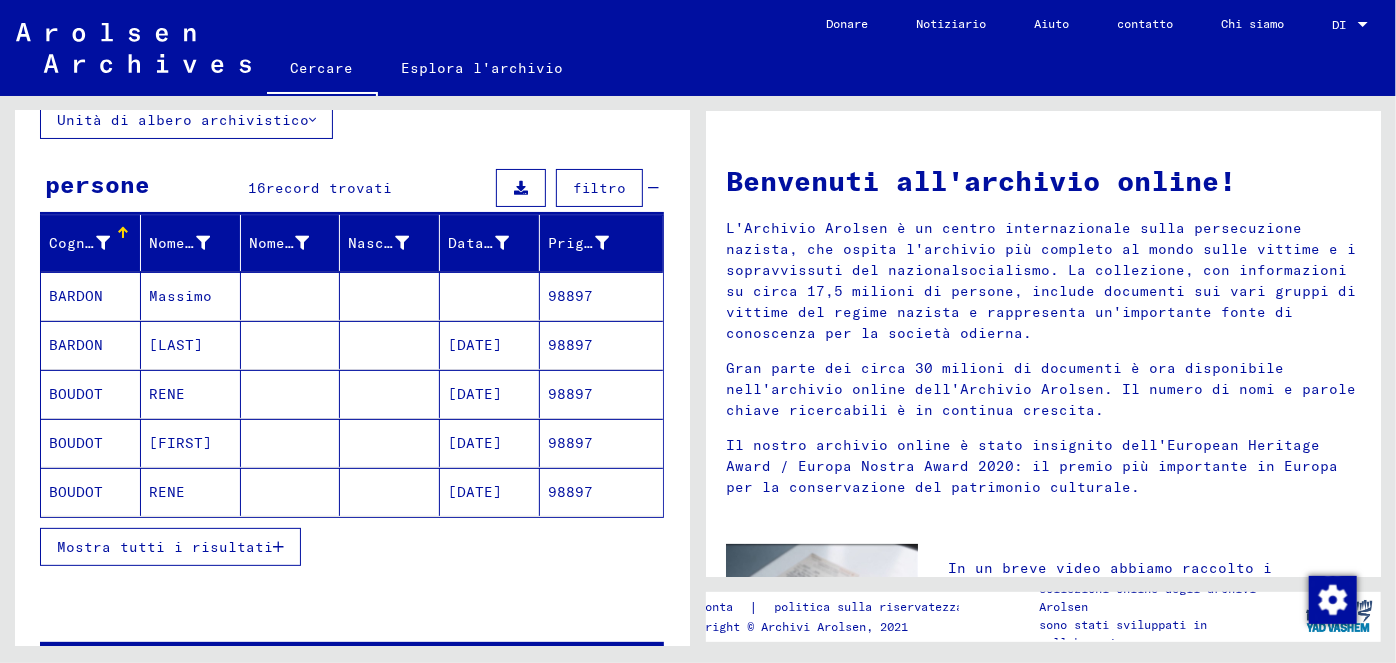 click at bounding box center [278, 547] 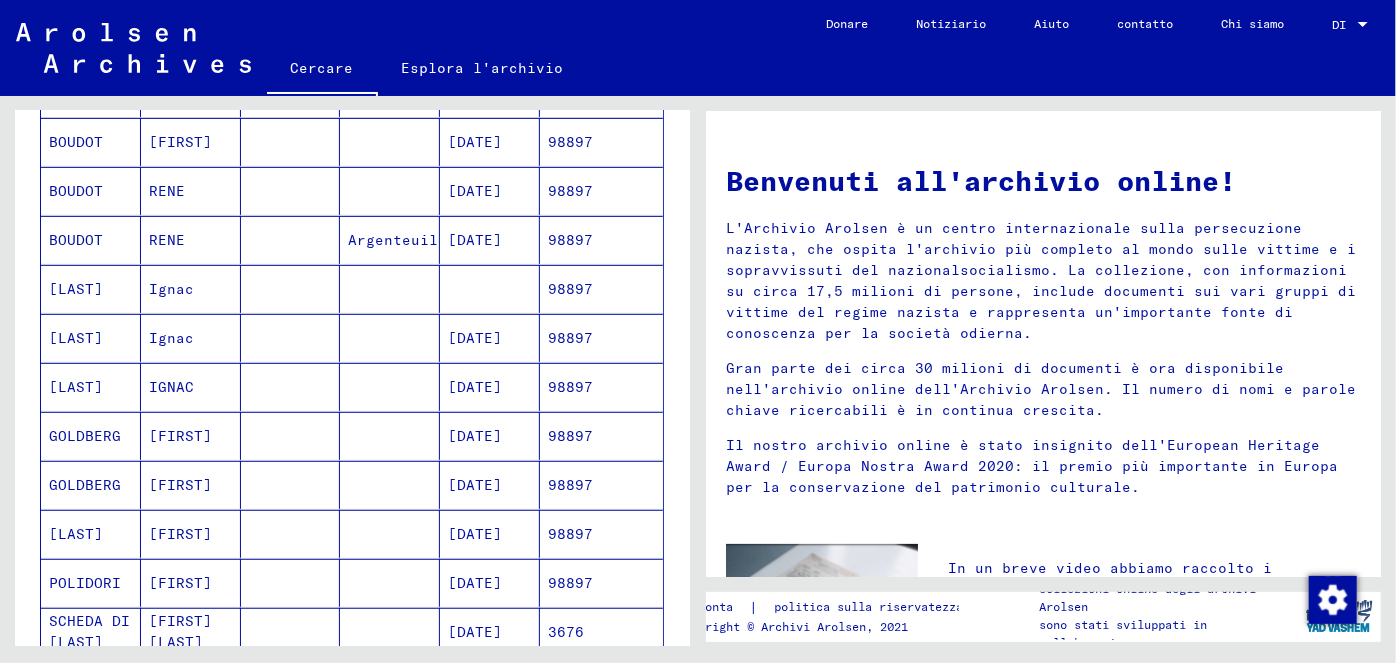 scroll, scrollTop: 458, scrollLeft: 0, axis: vertical 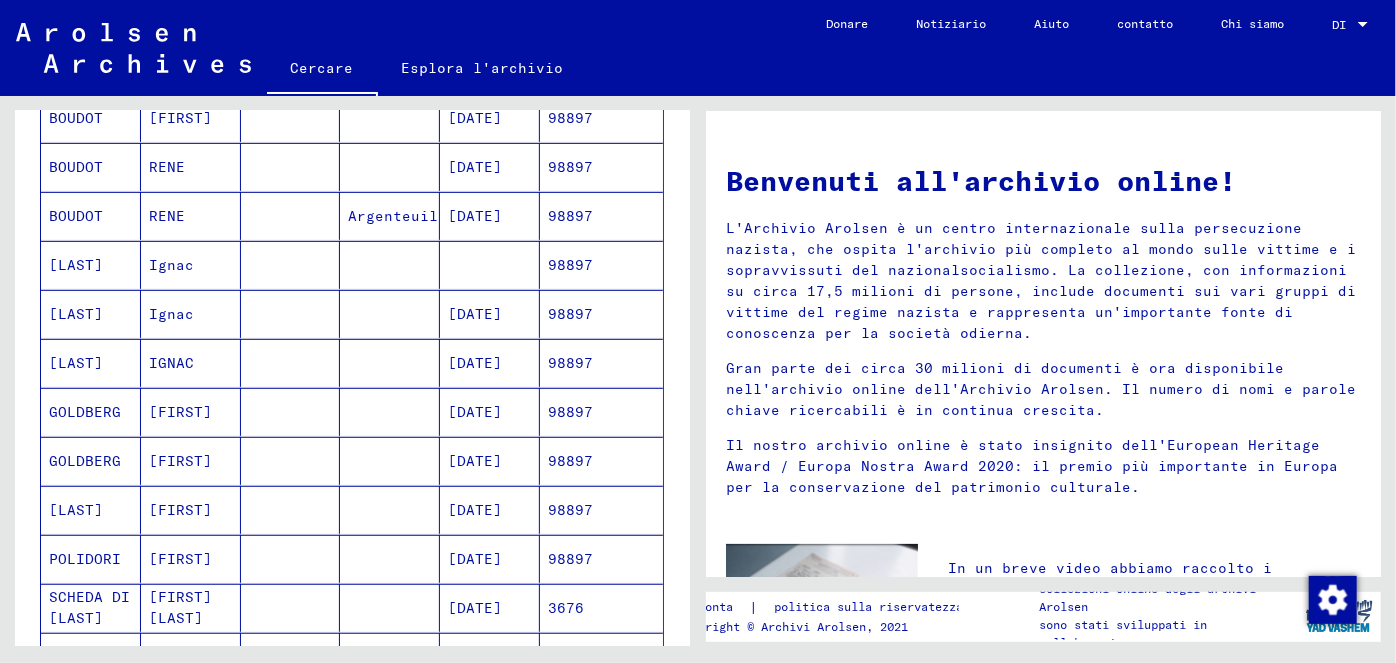 click on "[DATE]" at bounding box center (475, 559) 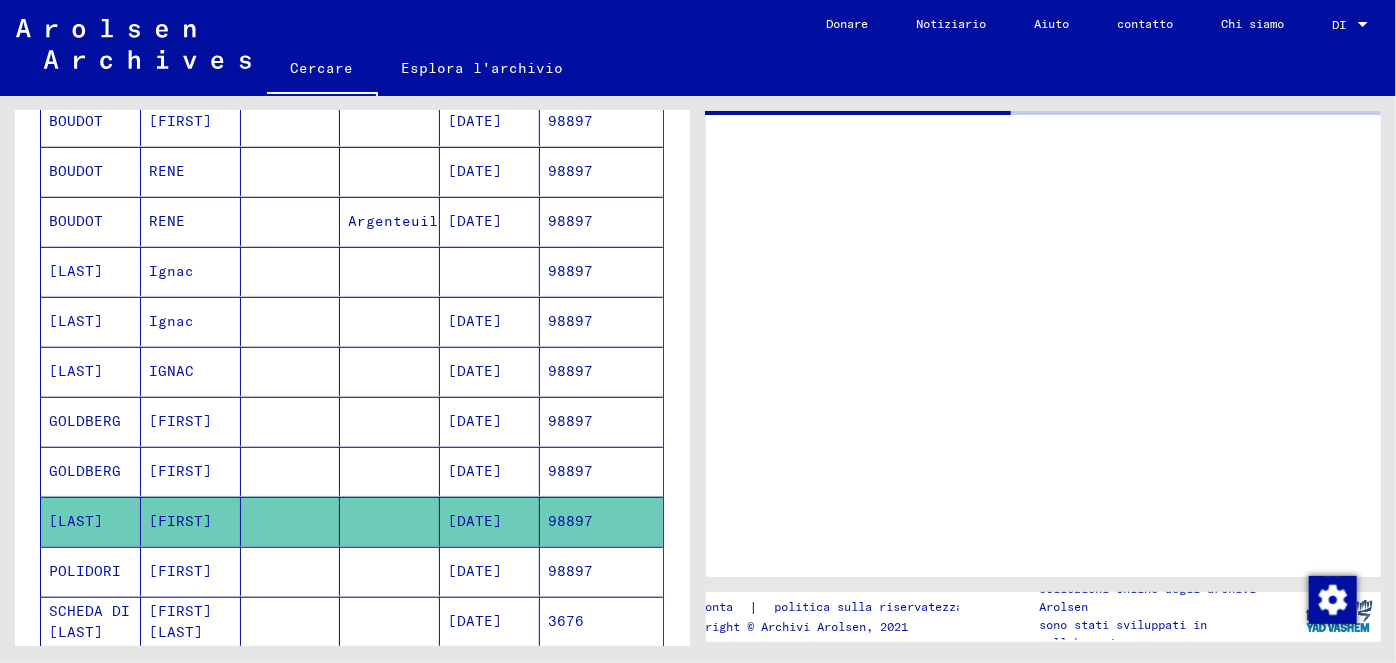 scroll, scrollTop: 460, scrollLeft: 0, axis: vertical 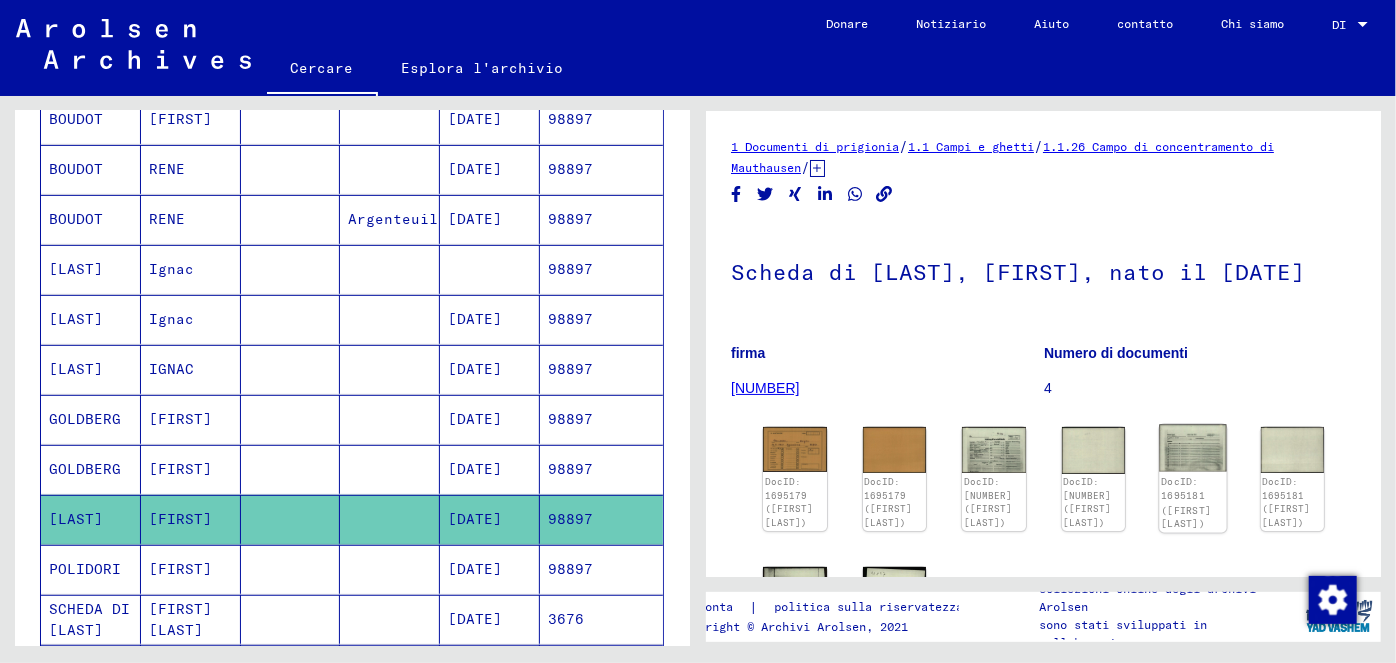 click 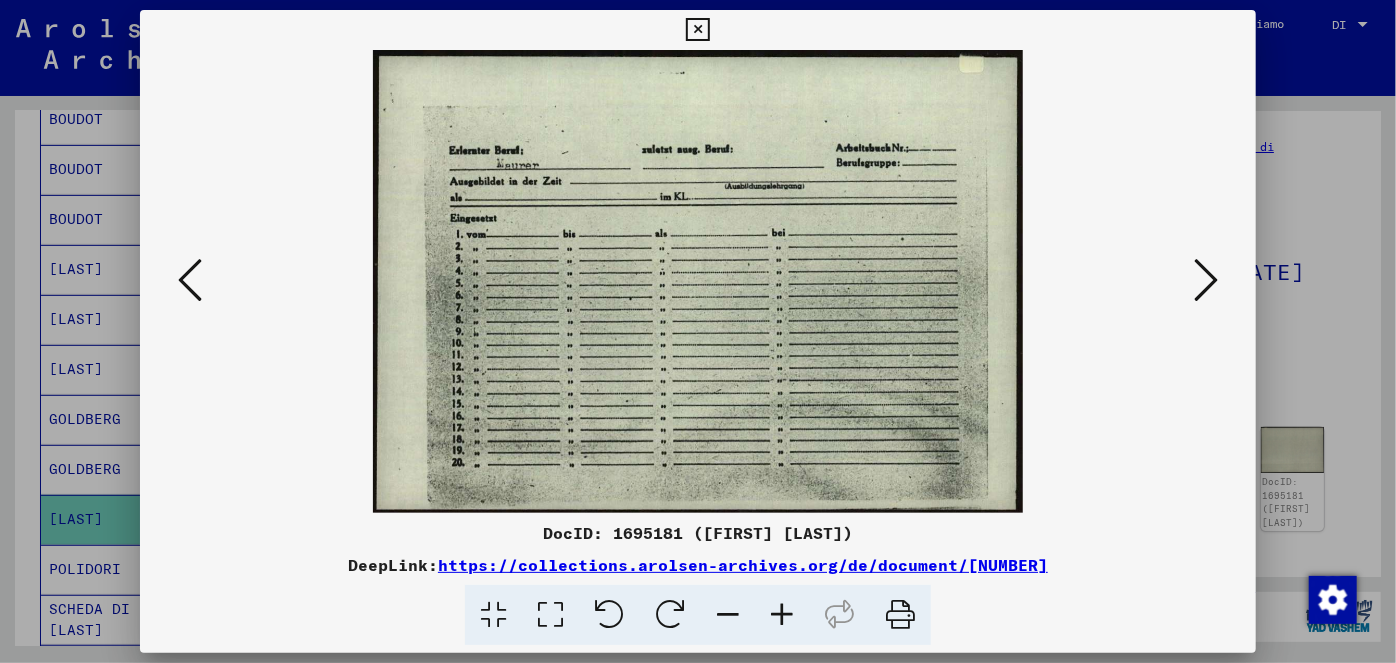 click at bounding box center [190, 280] 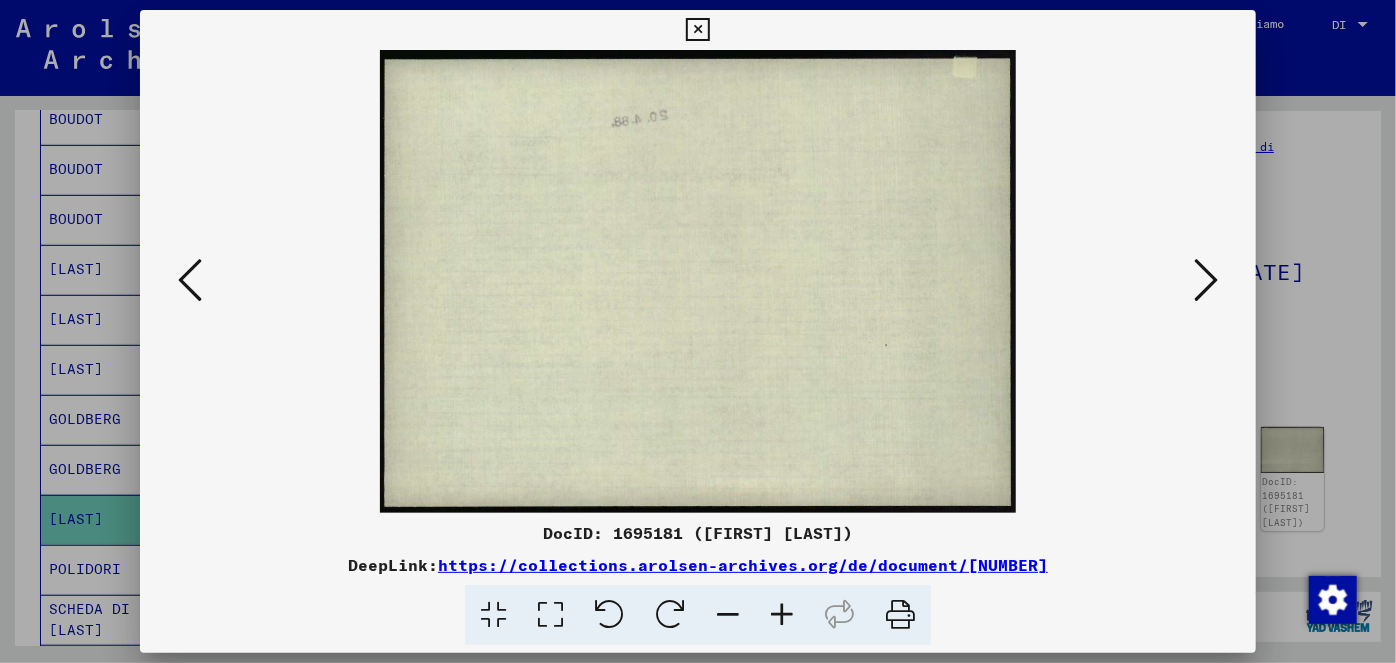 click at bounding box center [190, 280] 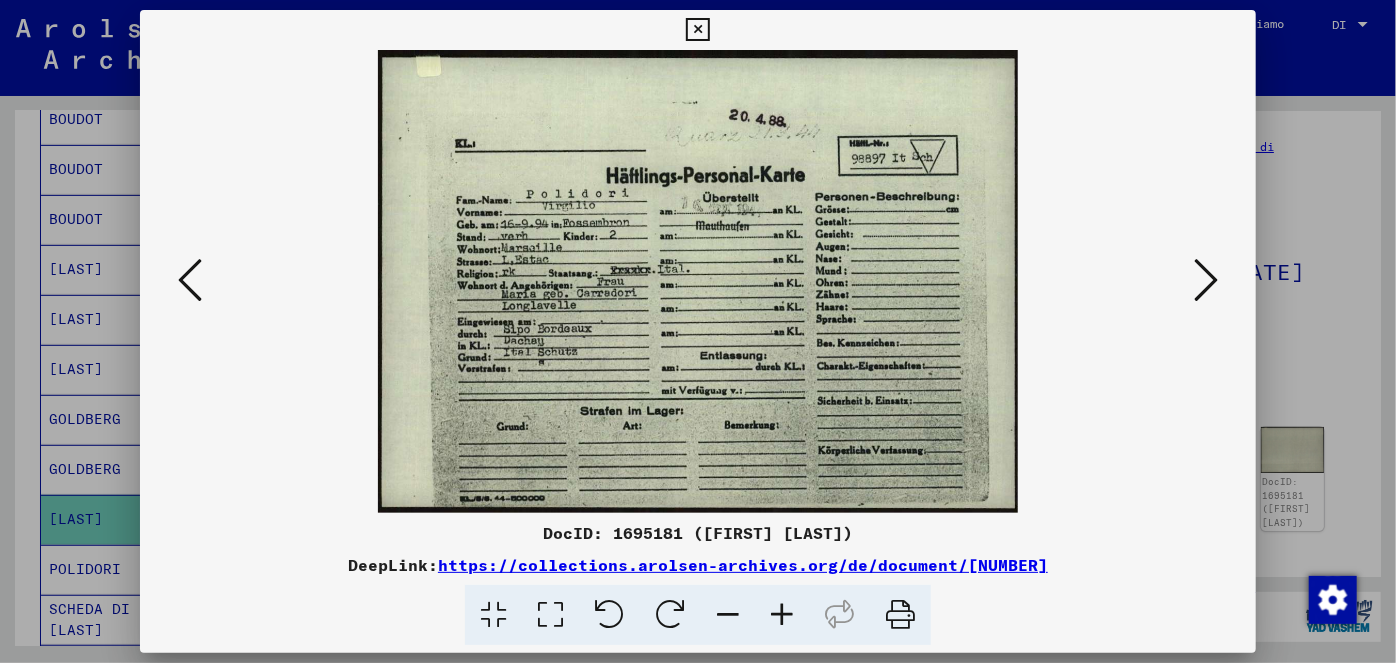 click at bounding box center (1206, 280) 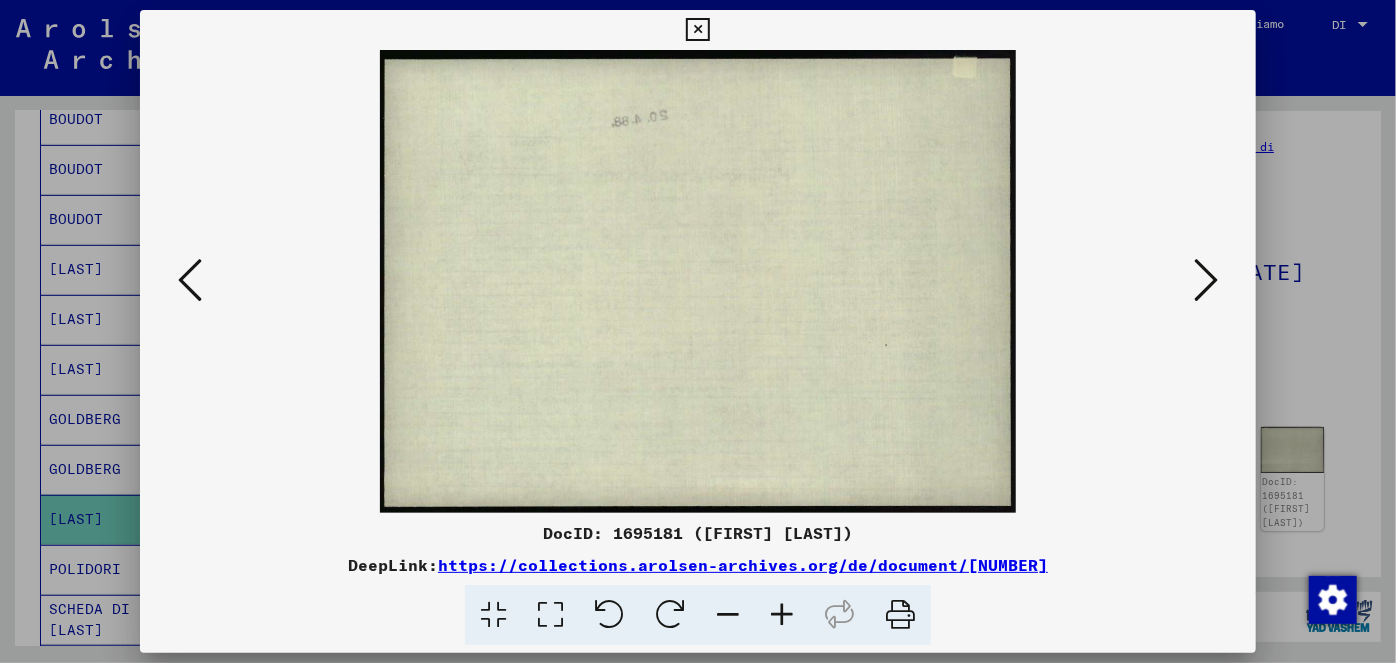 click at bounding box center (1206, 280) 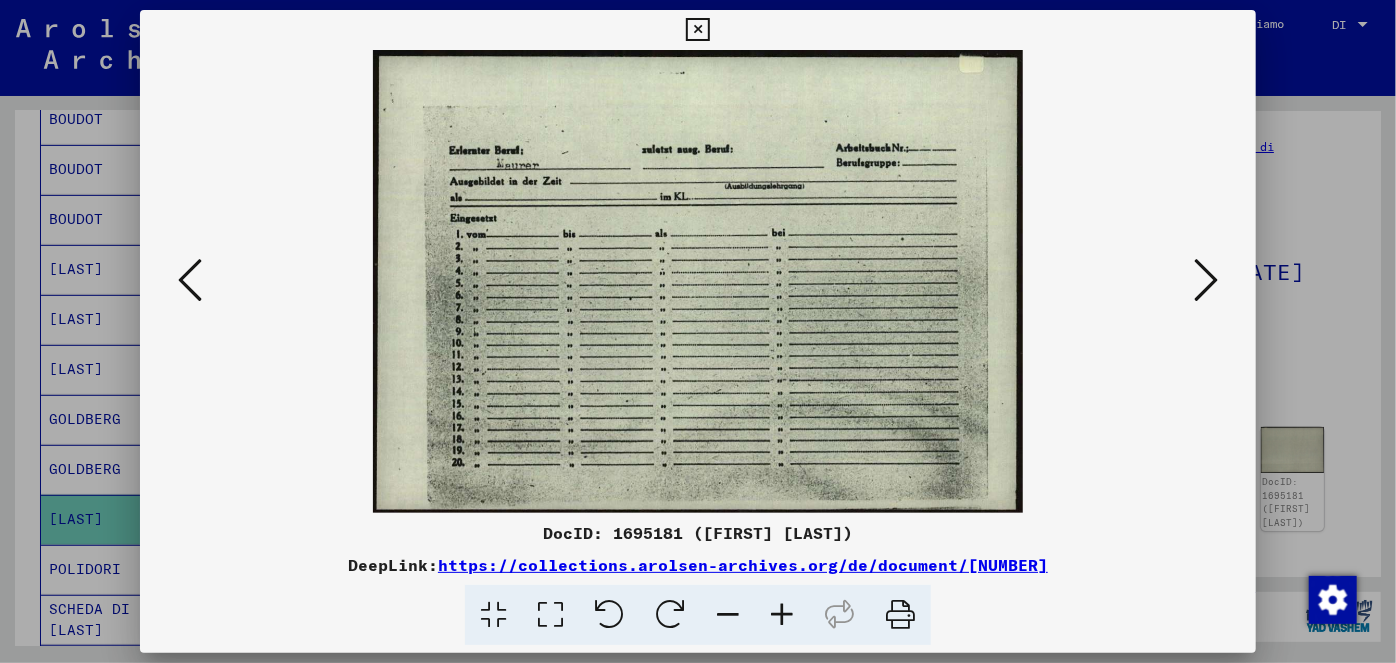 click at bounding box center (1206, 280) 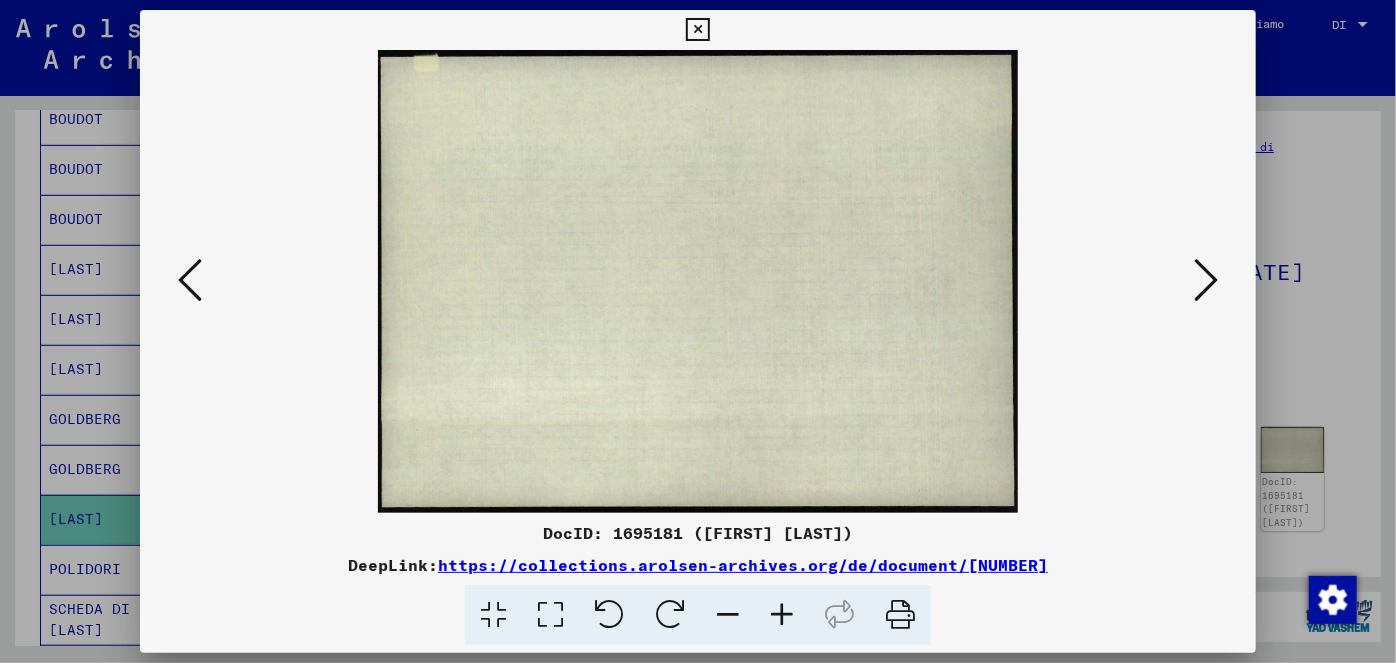 click at bounding box center [1206, 280] 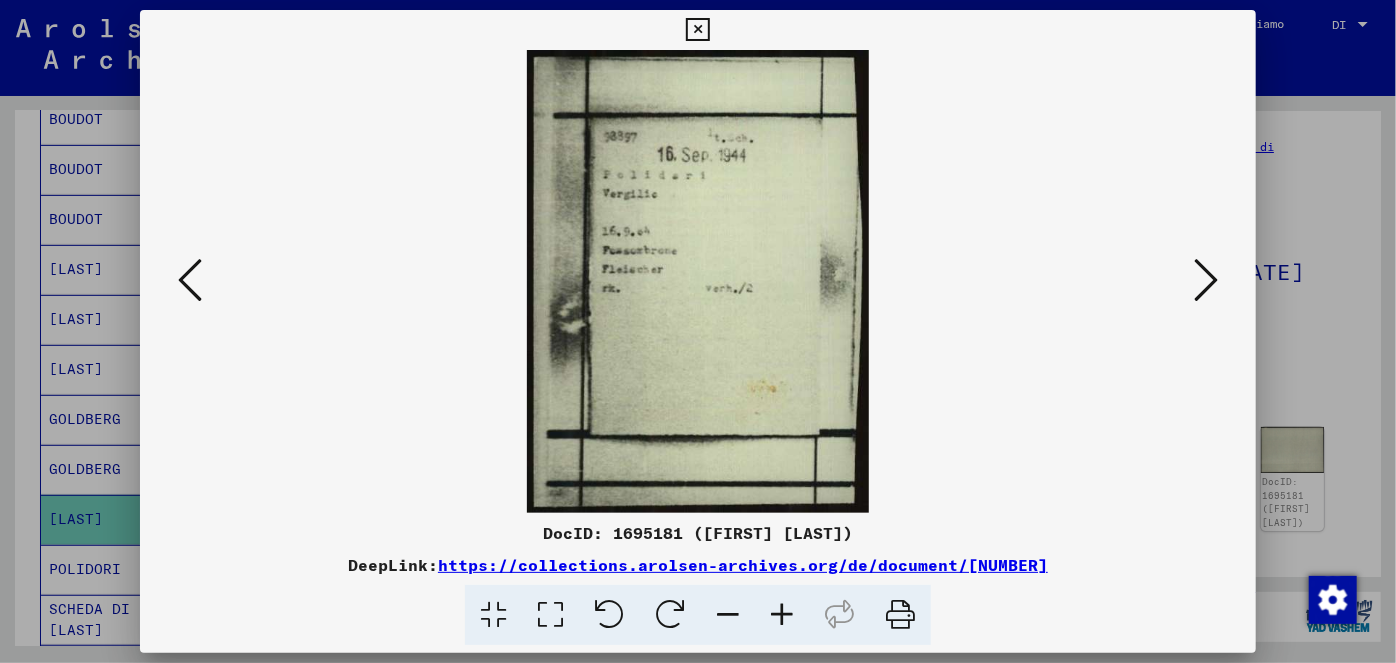click at bounding box center (1206, 280) 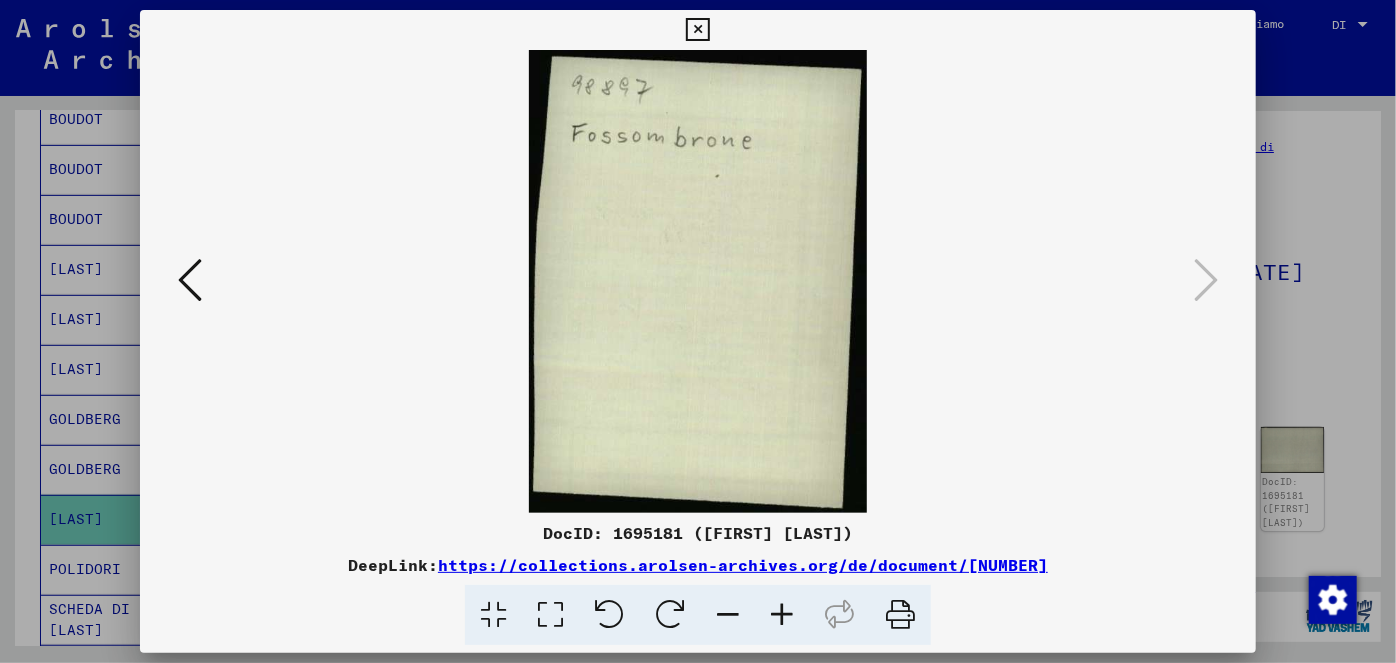 click at bounding box center [697, 30] 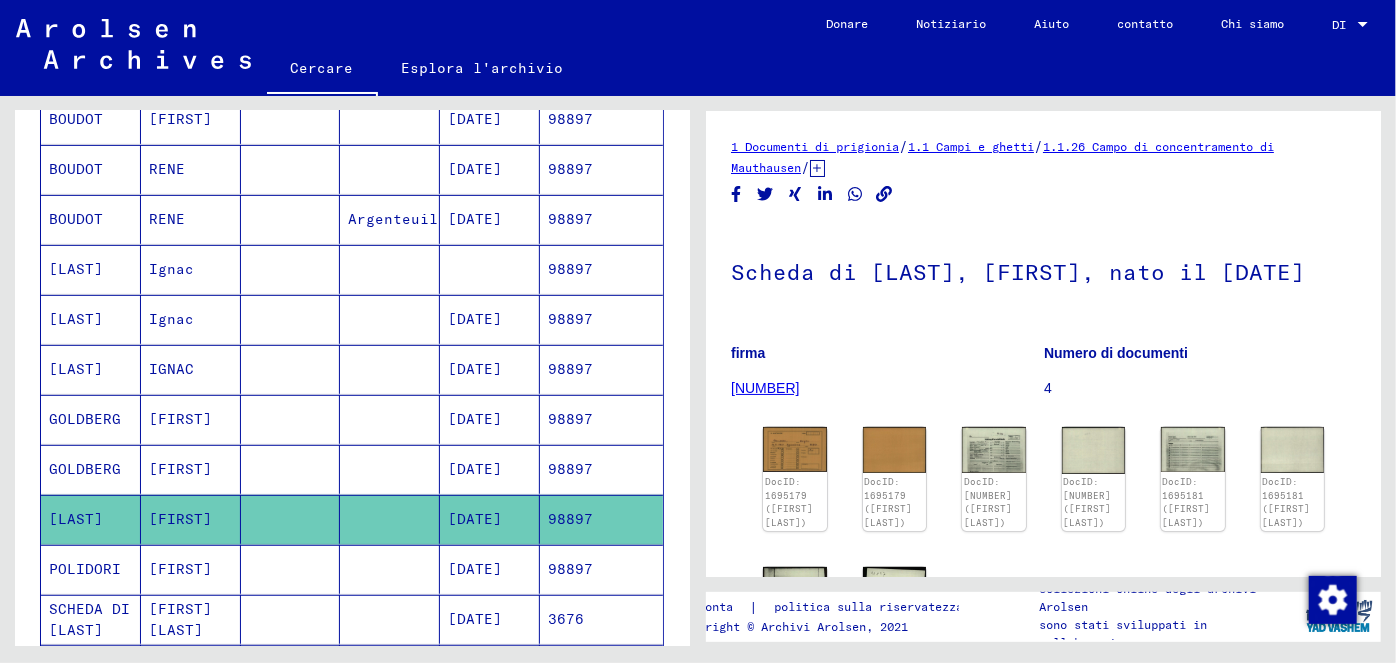 click on "[DATE]" at bounding box center [475, 619] 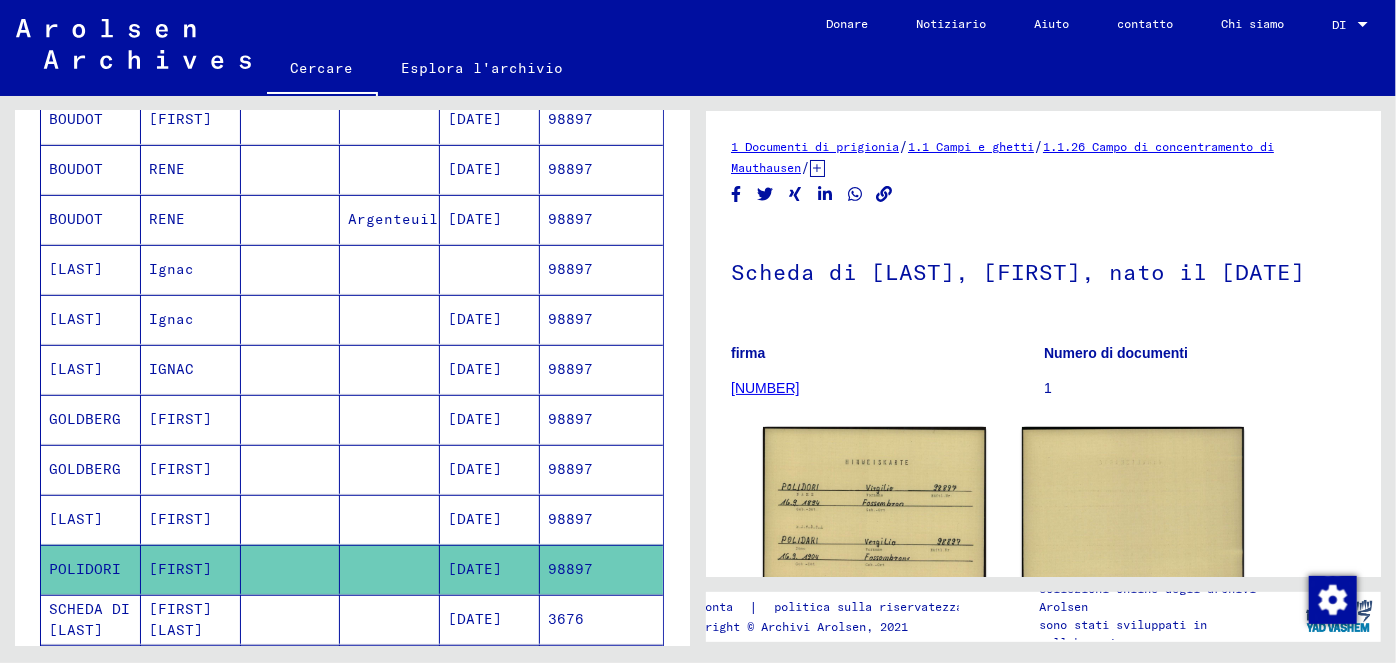 scroll, scrollTop: 0, scrollLeft: 0, axis: both 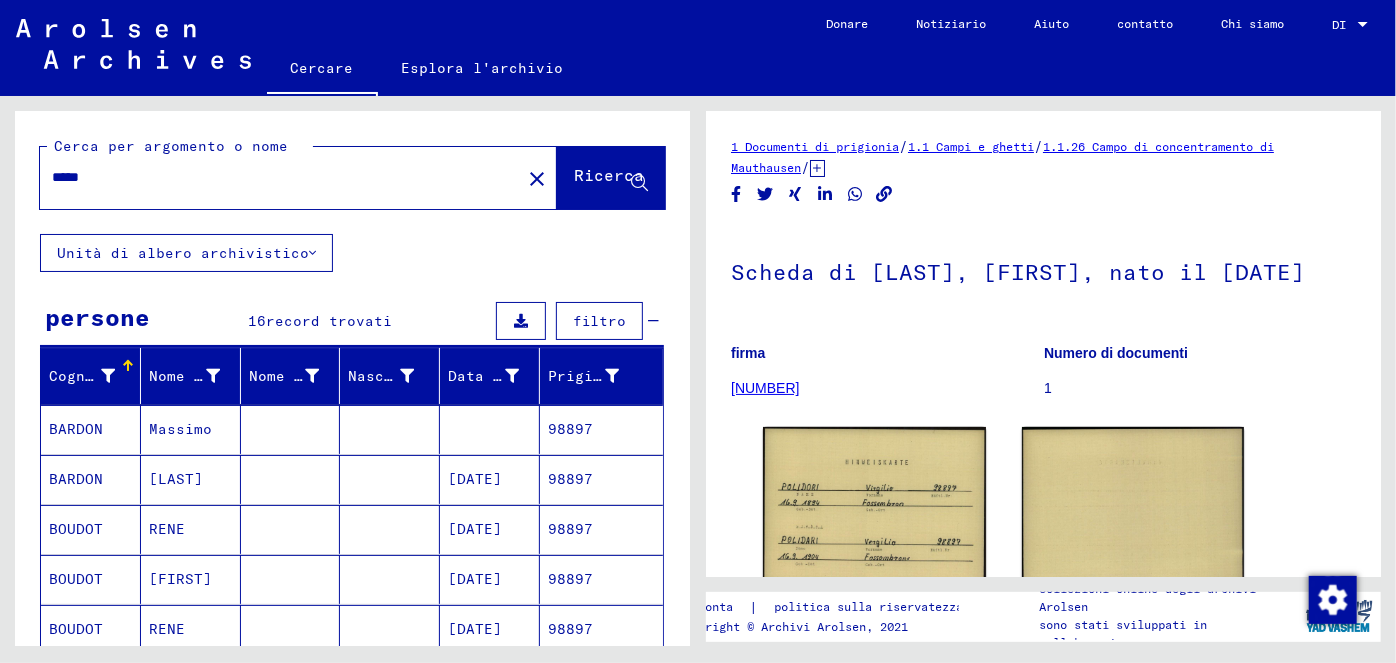 click on "*****" at bounding box center (280, 177) 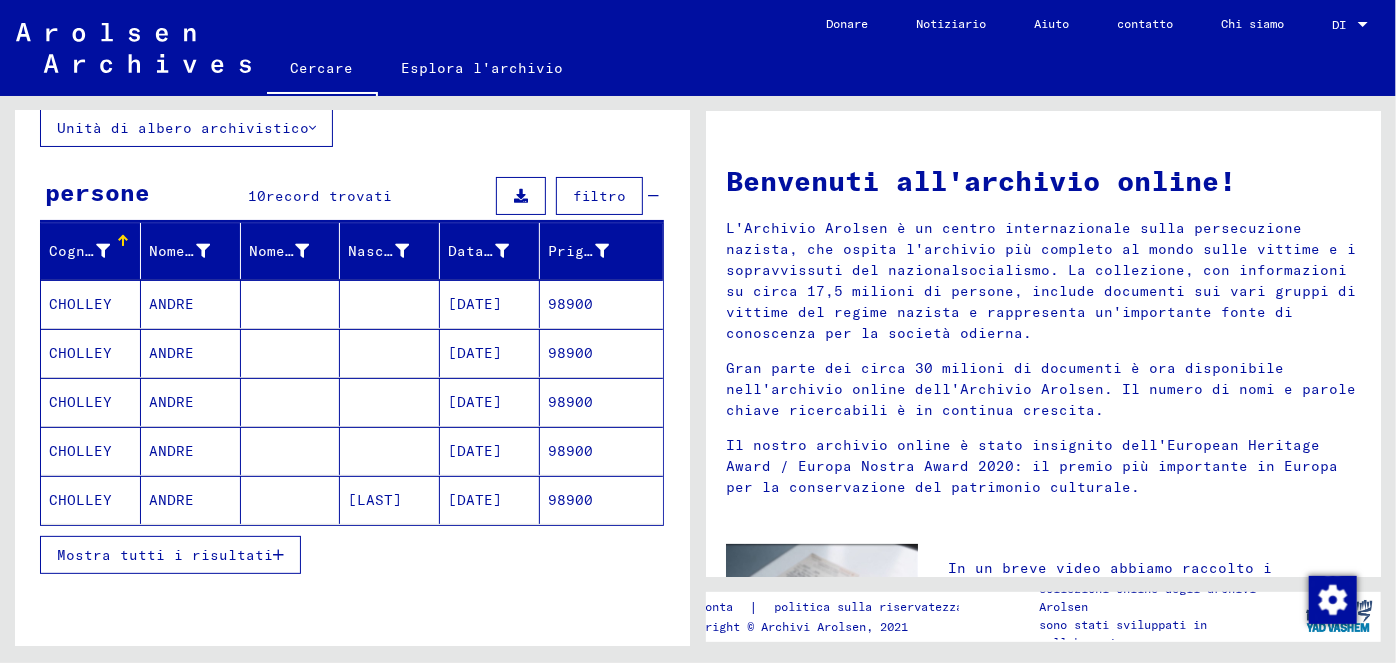 scroll, scrollTop: 146, scrollLeft: 0, axis: vertical 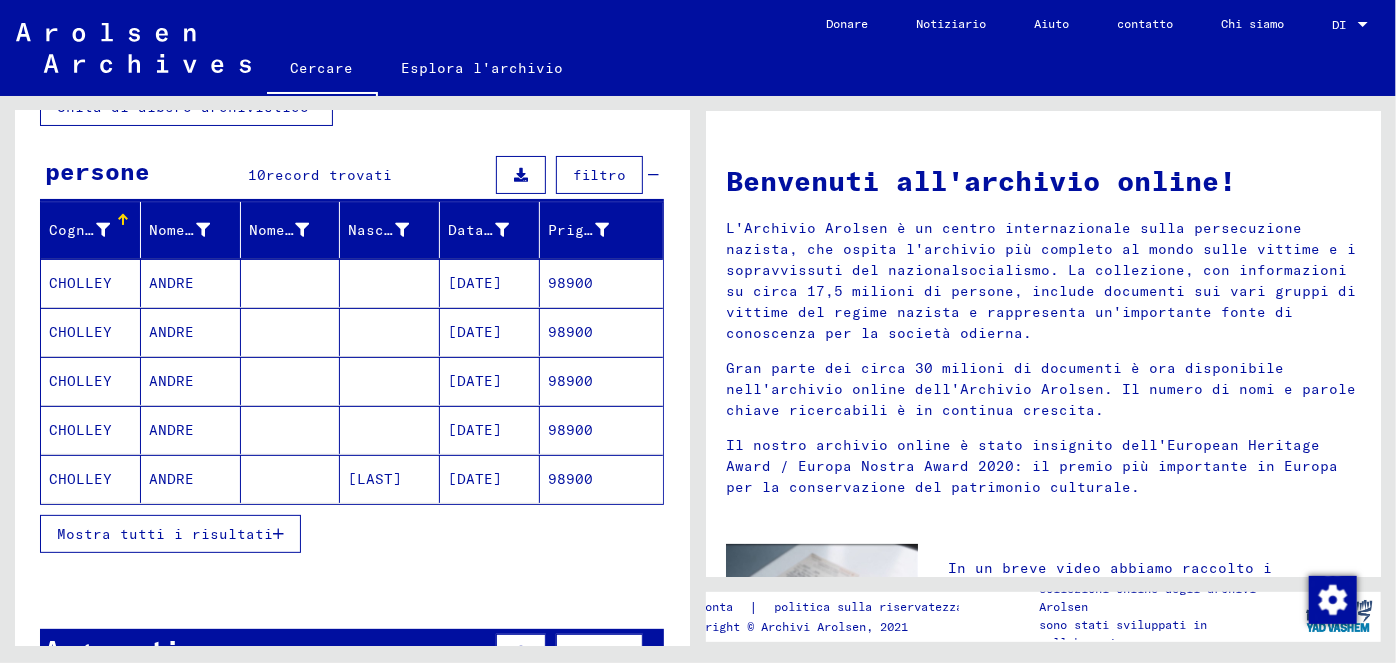 click at bounding box center [278, 534] 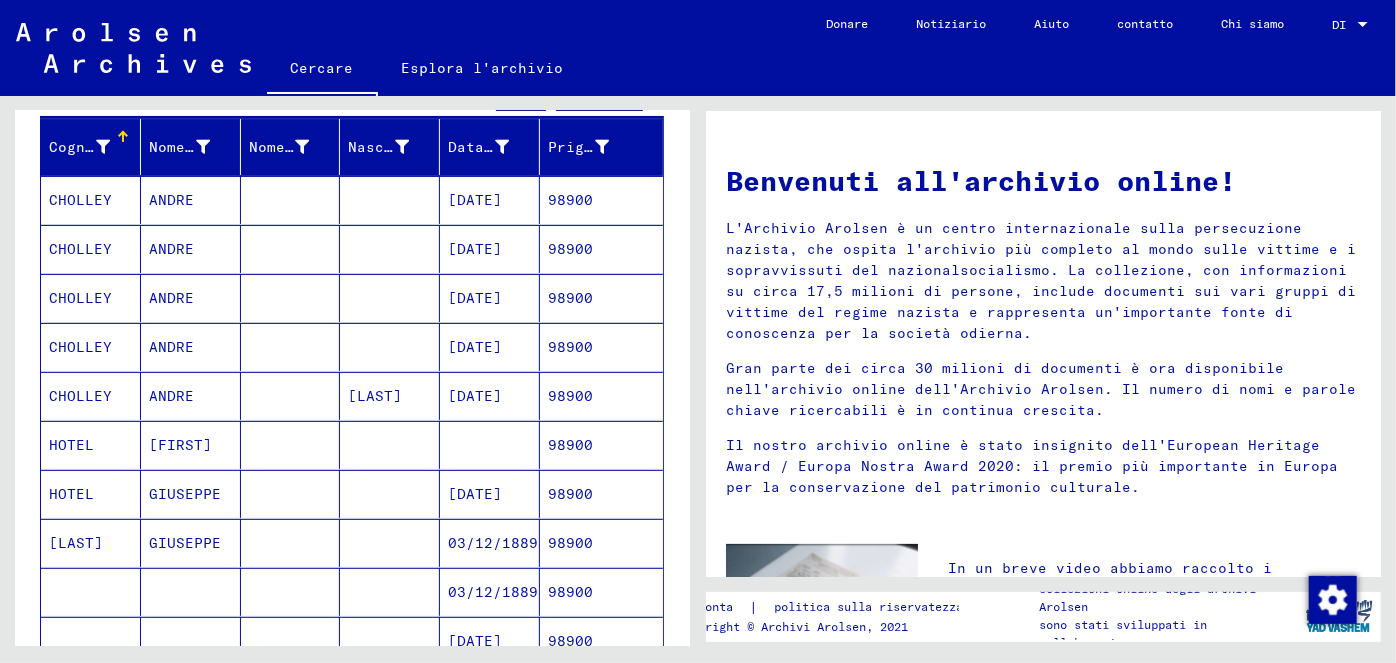 scroll, scrollTop: 241, scrollLeft: 0, axis: vertical 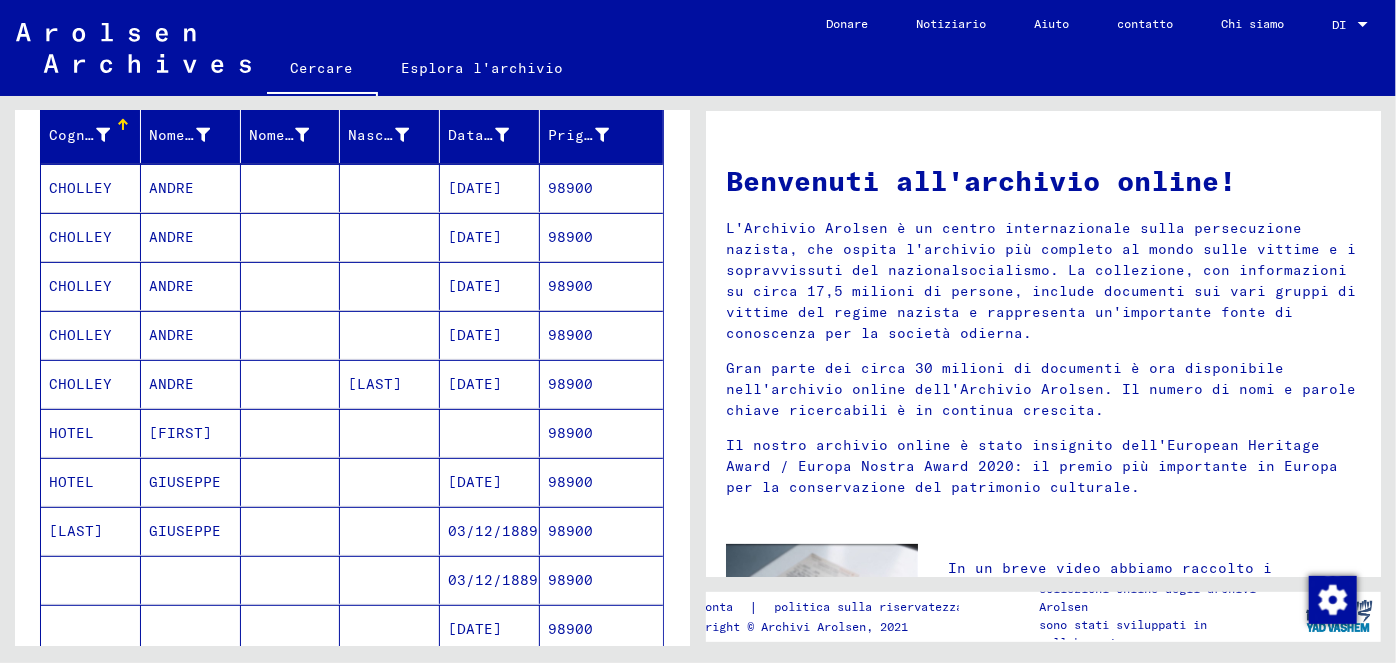 click on "03/12/1889" at bounding box center (493, 580) 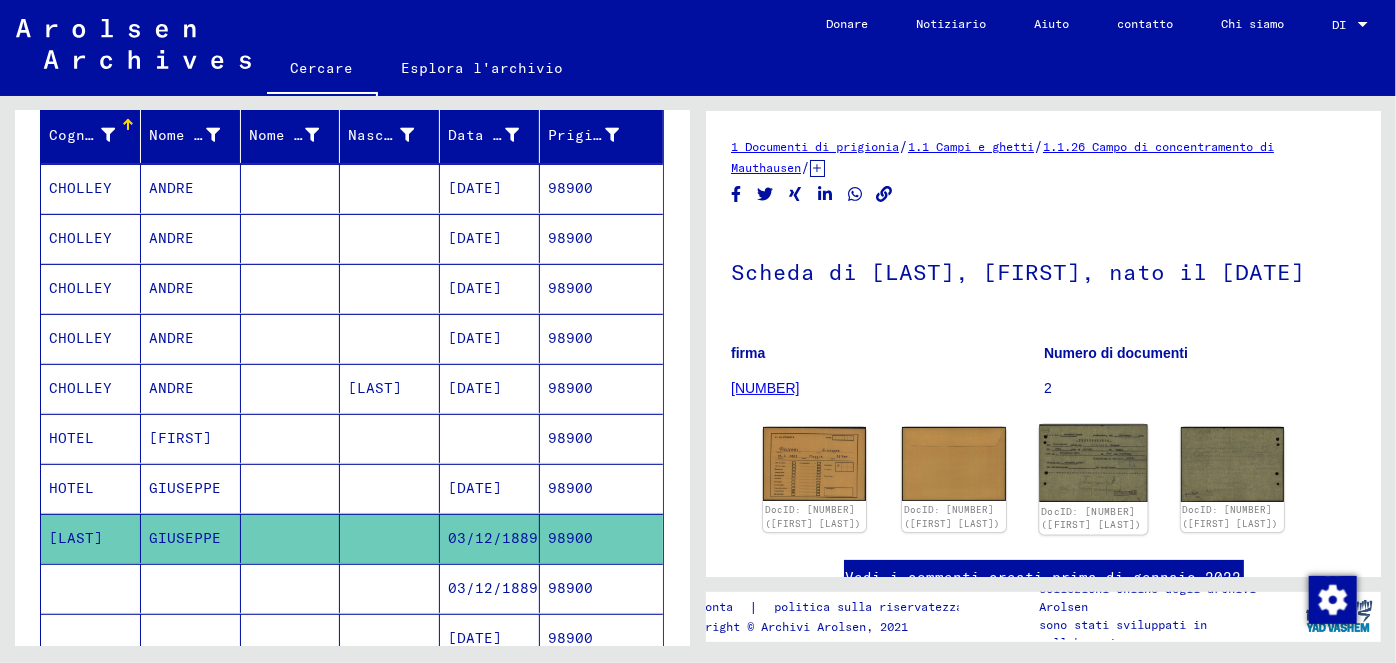 scroll, scrollTop: 0, scrollLeft: 0, axis: both 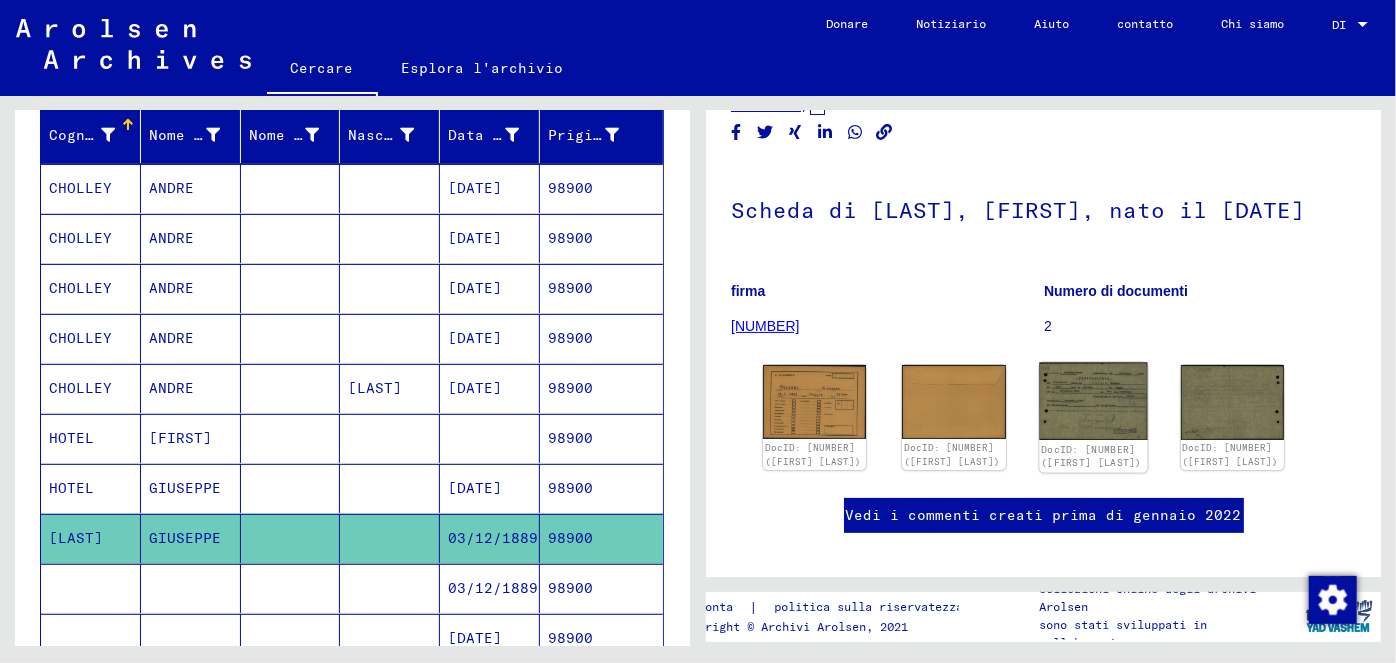 click 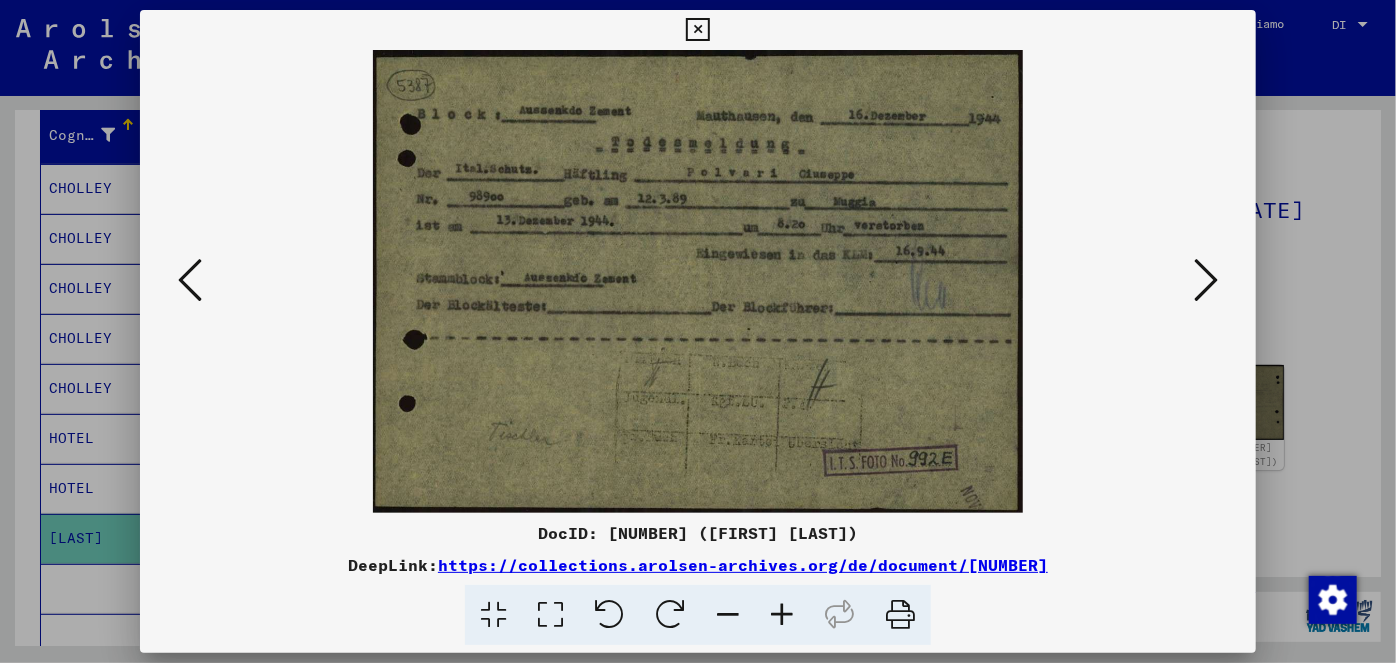 click at bounding box center [697, 30] 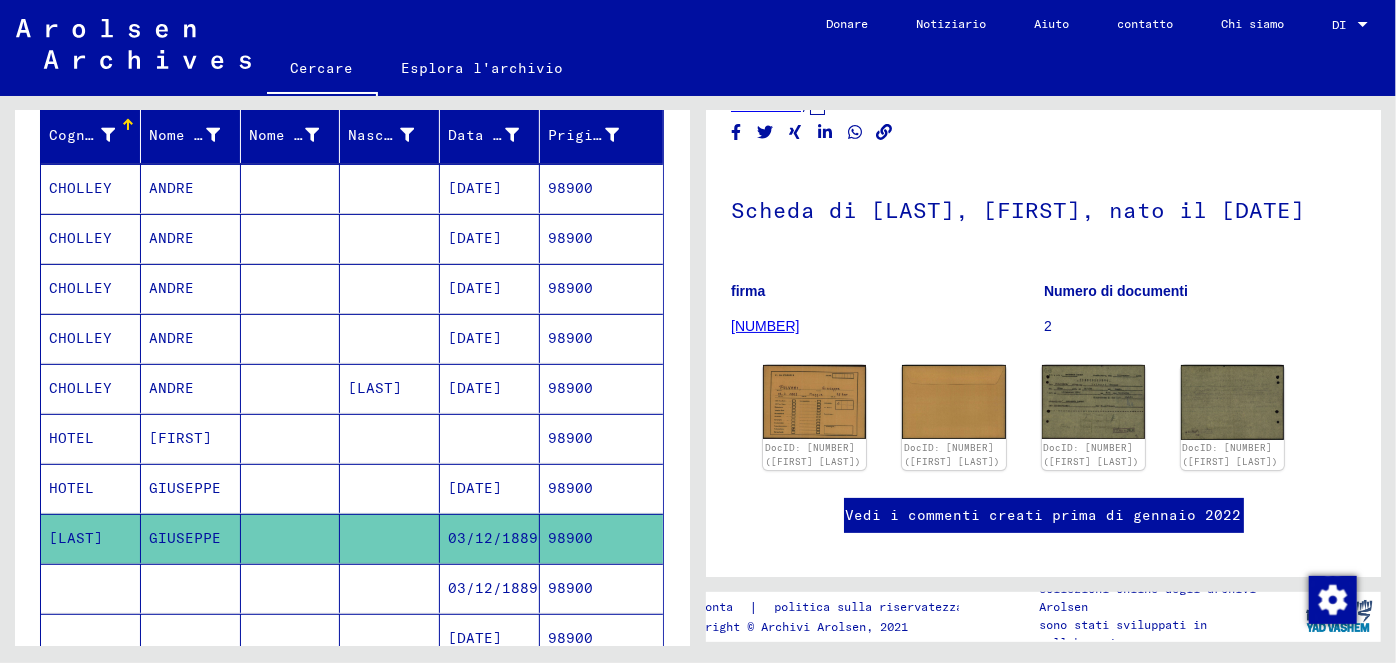 click on "03/12/1889" at bounding box center (475, 638) 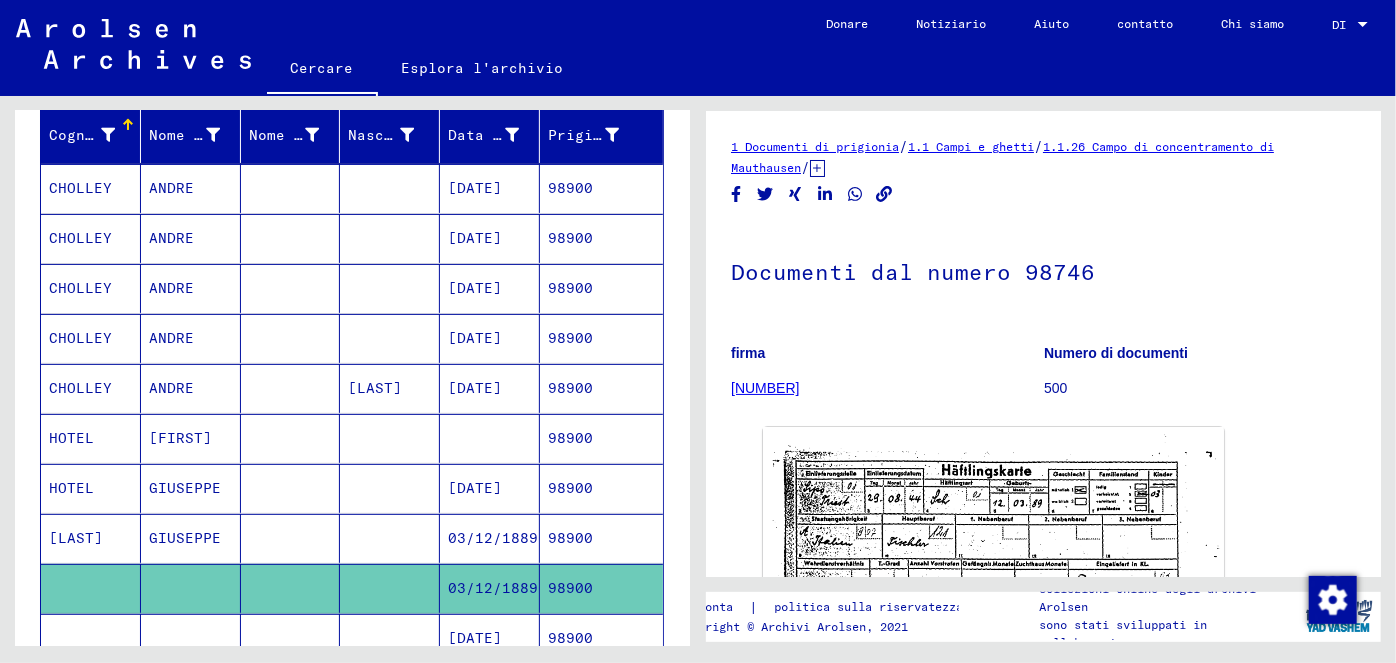 scroll, scrollTop: 0, scrollLeft: 0, axis: both 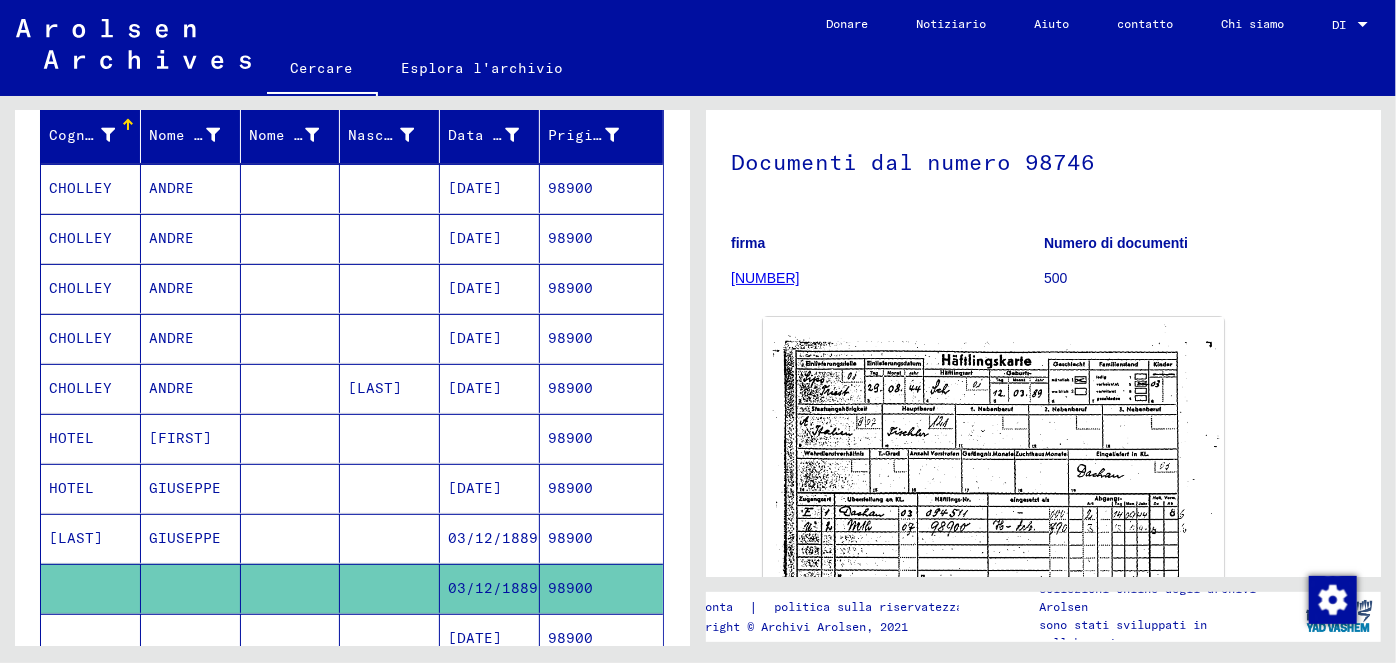 click on "[DATE]" 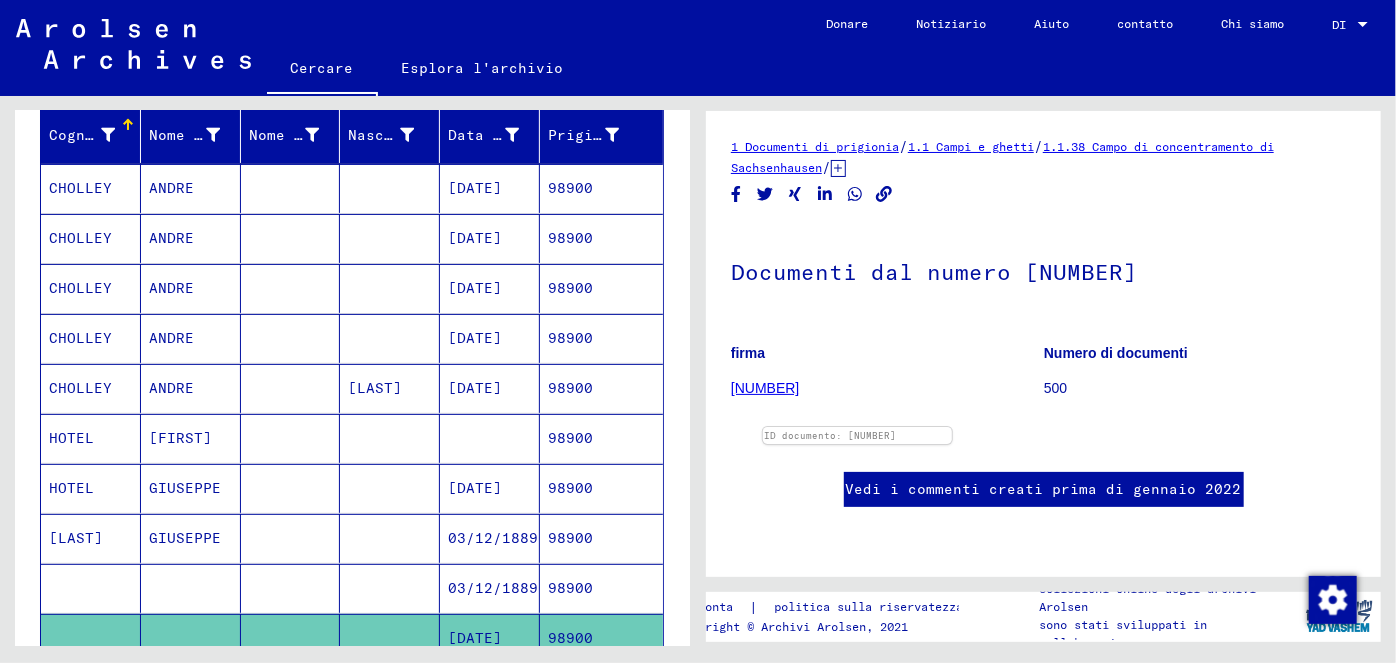 scroll, scrollTop: 0, scrollLeft: 0, axis: both 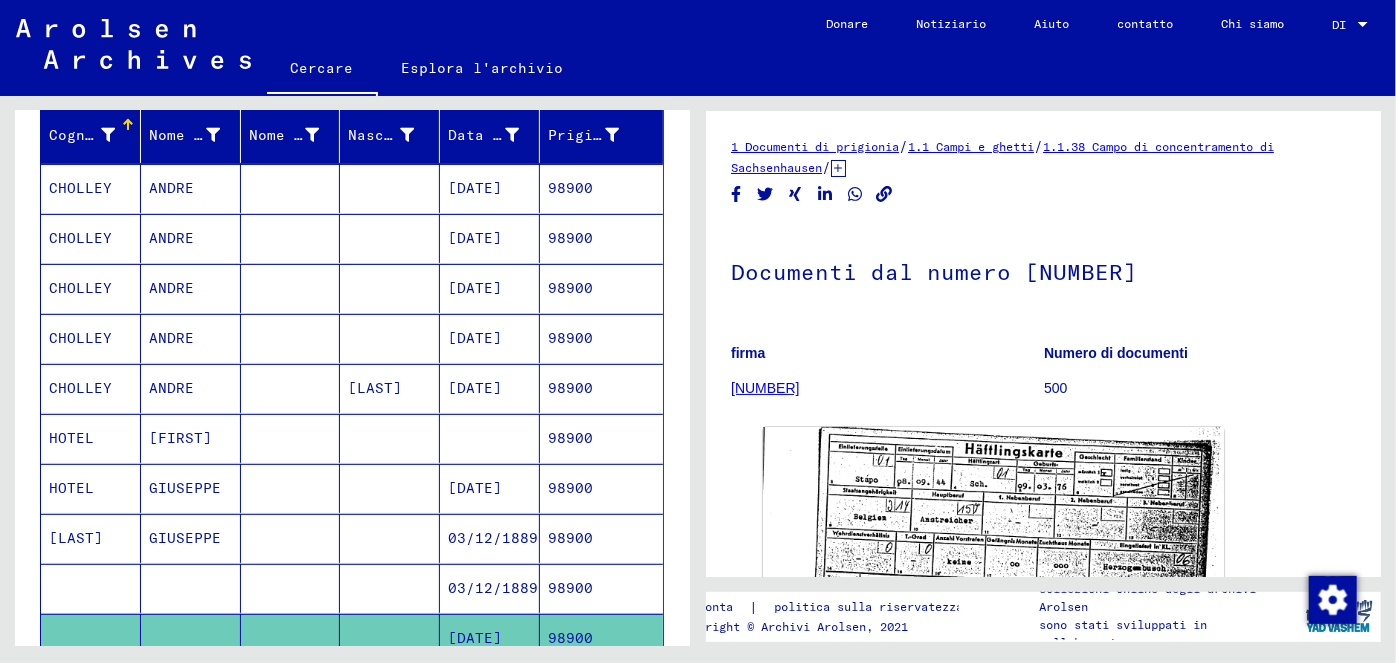 click on "03/12/1889" at bounding box center [493, 588] 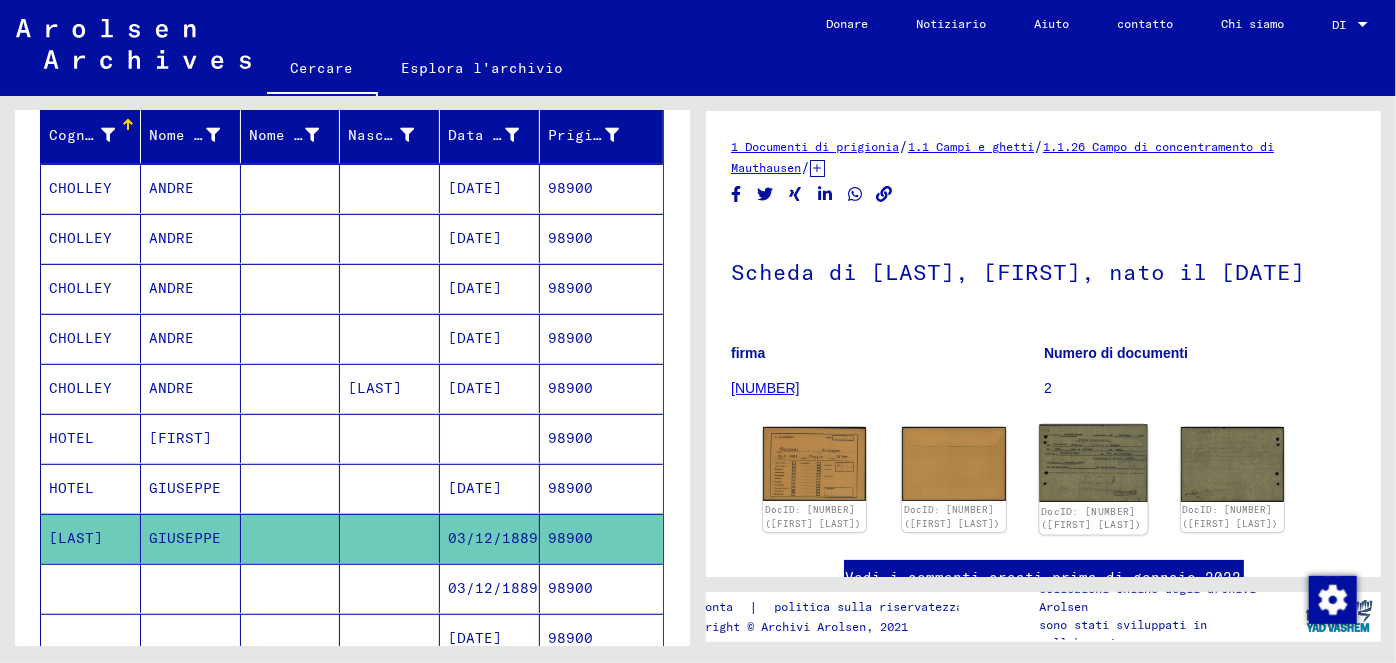 scroll, scrollTop: 0, scrollLeft: 0, axis: both 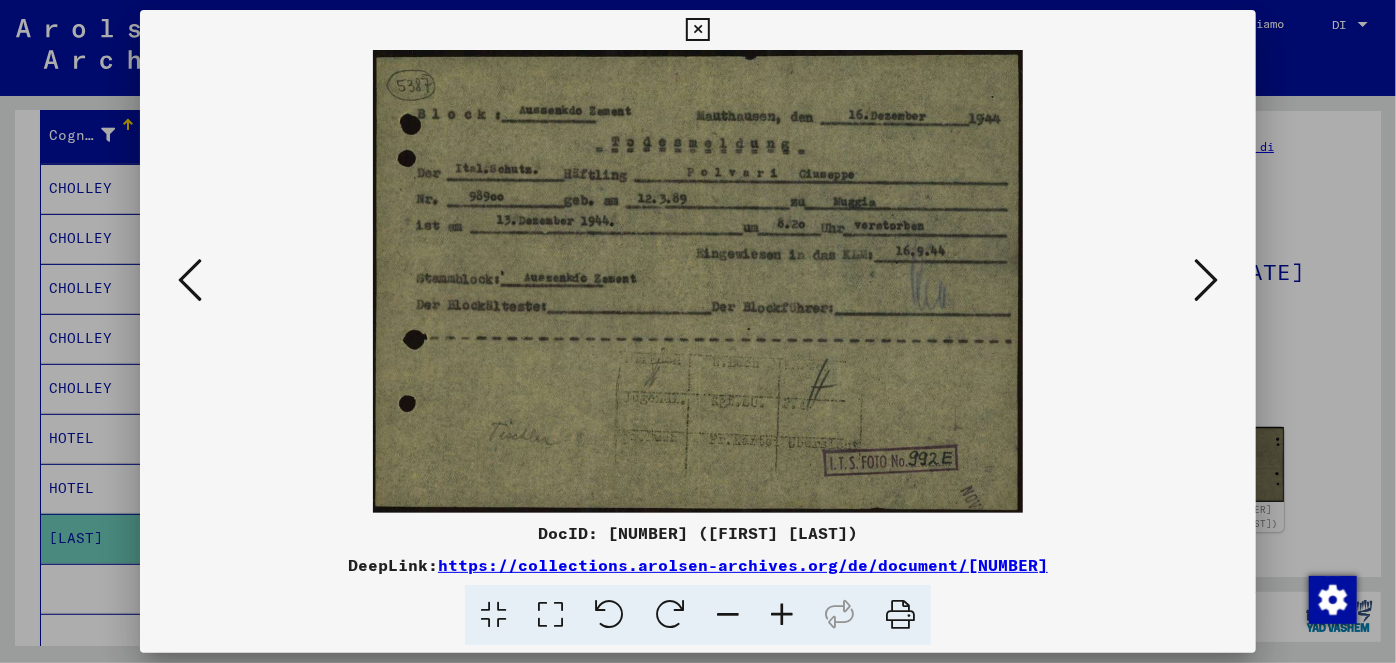 click at bounding box center (697, 30) 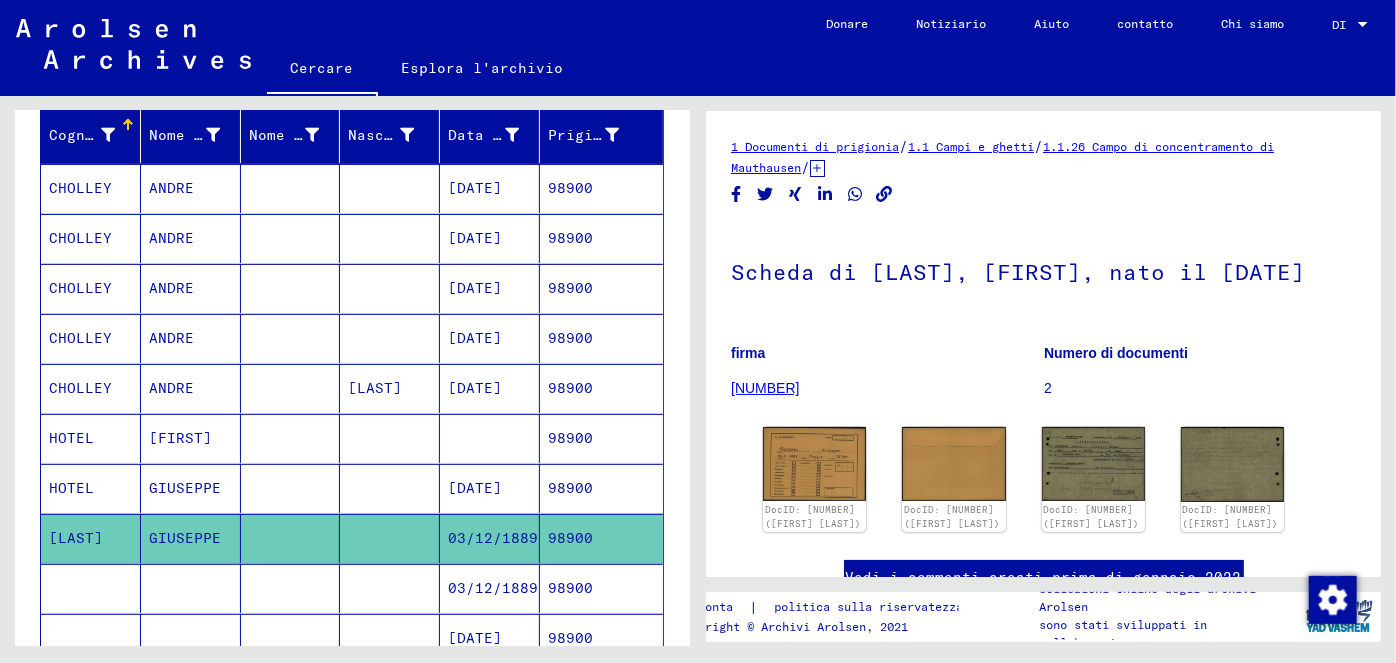 scroll, scrollTop: 0, scrollLeft: 0, axis: both 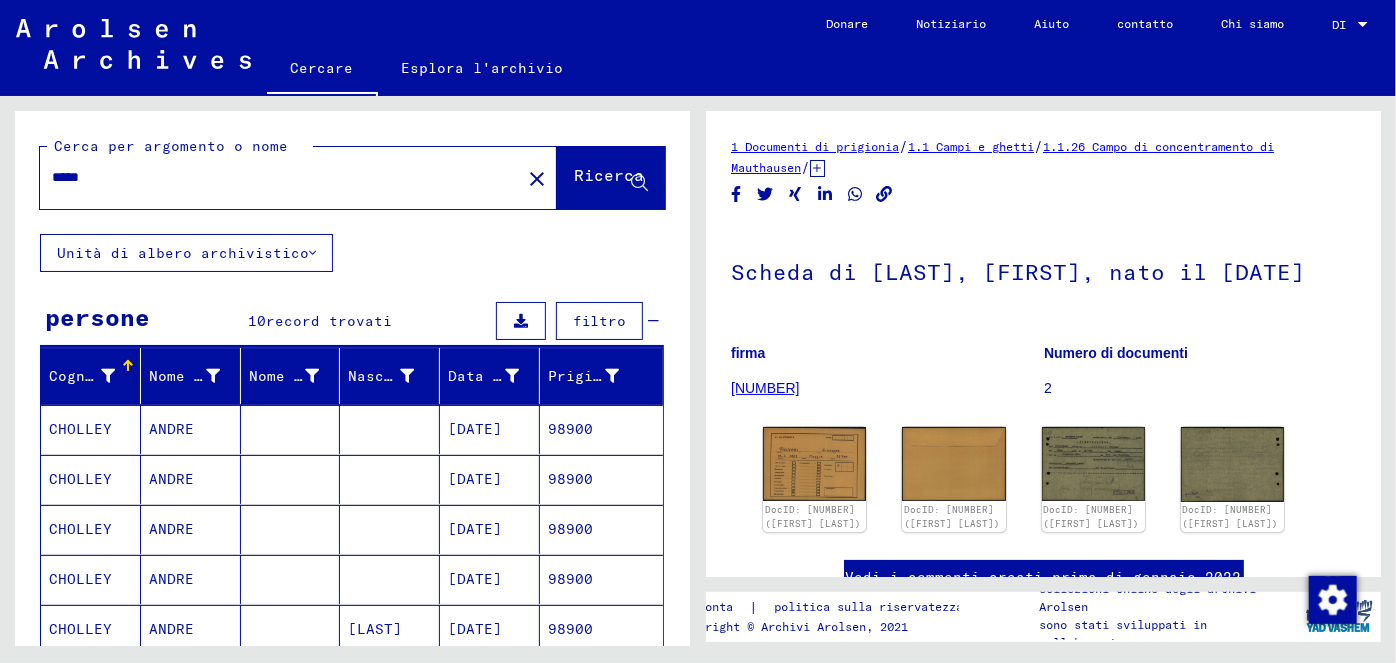 click on "*****" at bounding box center (280, 177) 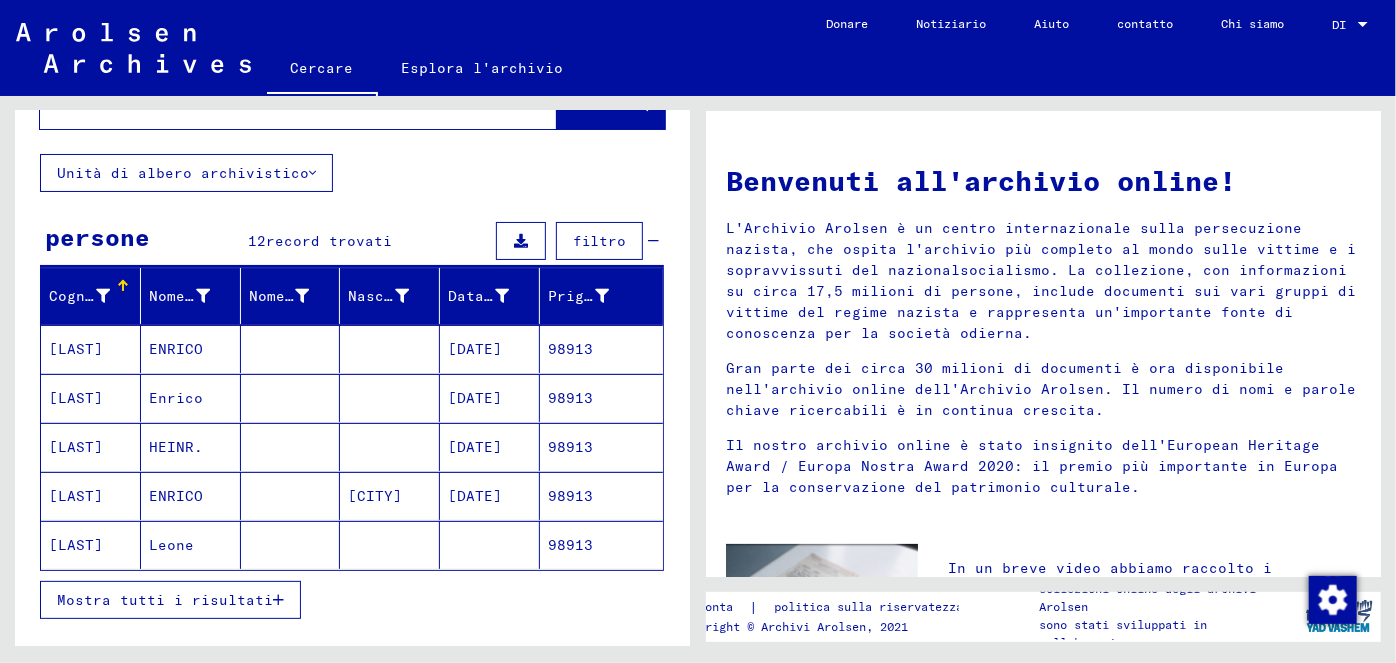 scroll, scrollTop: 104, scrollLeft: 0, axis: vertical 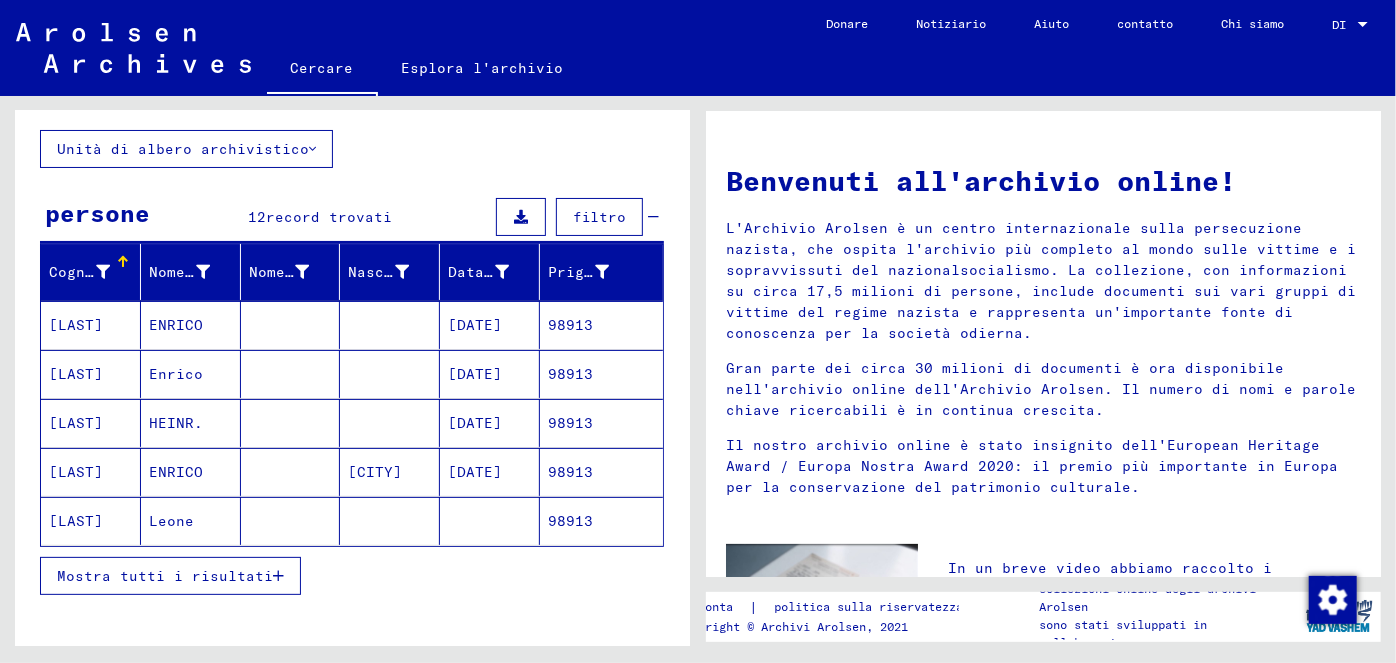 click on "Mostra tutti i risultati" at bounding box center (170, 576) 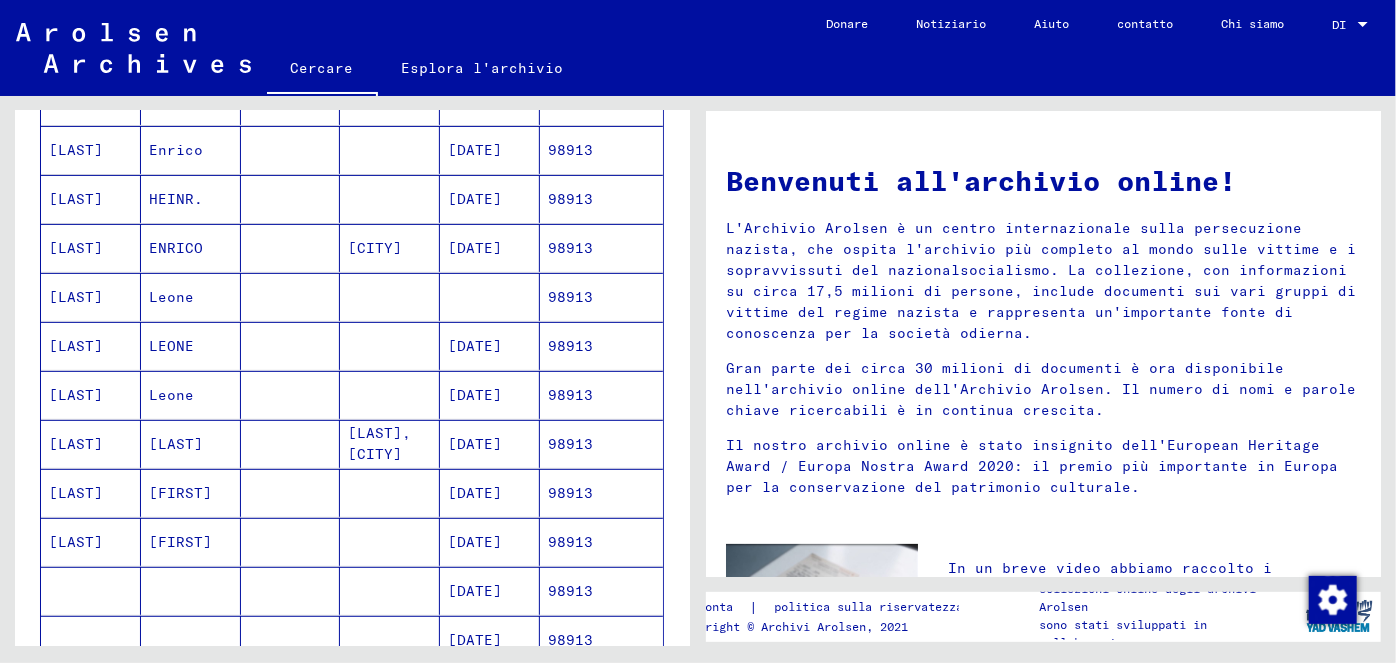 scroll, scrollTop: 358, scrollLeft: 0, axis: vertical 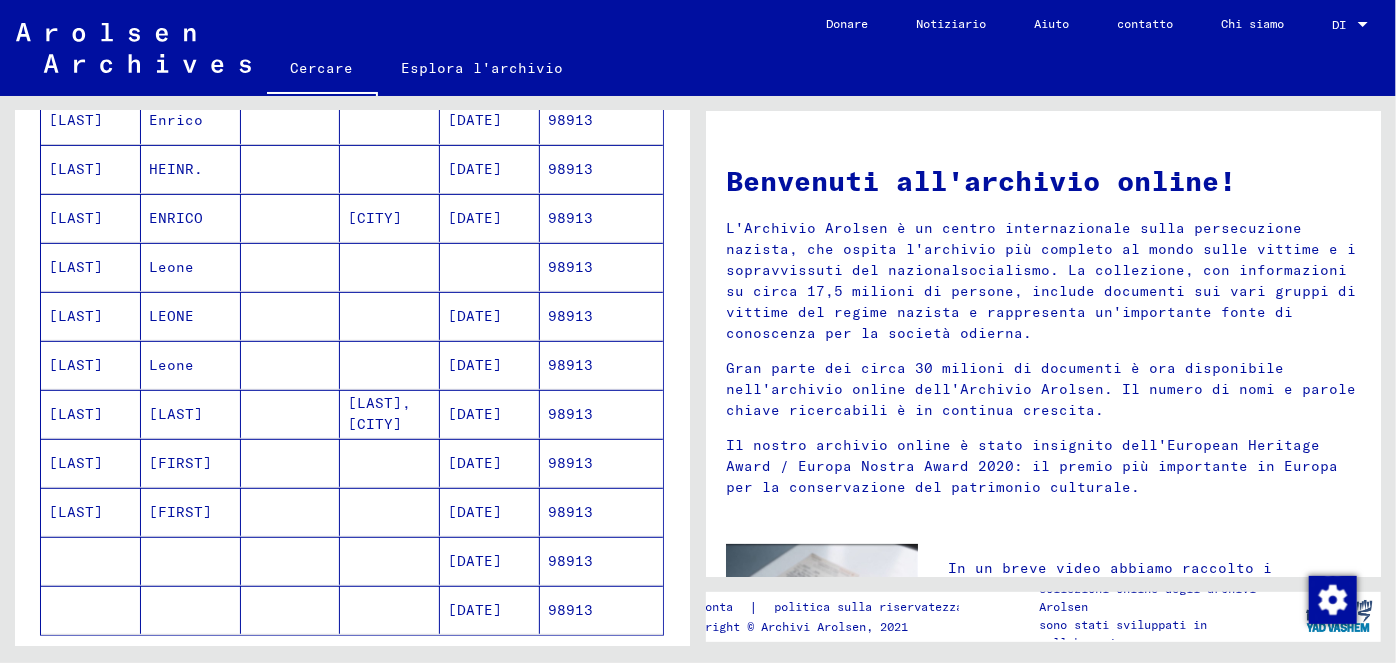 click on "[DATE]" at bounding box center (475, 512) 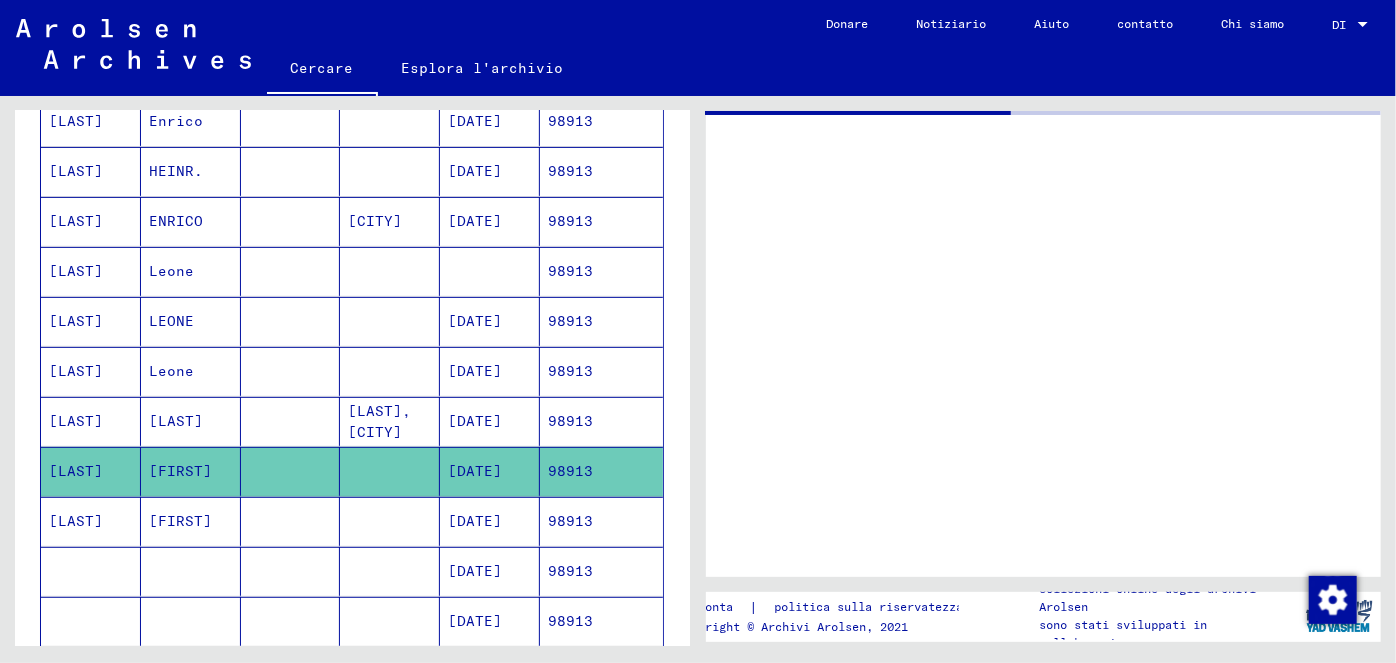 scroll, scrollTop: 359, scrollLeft: 0, axis: vertical 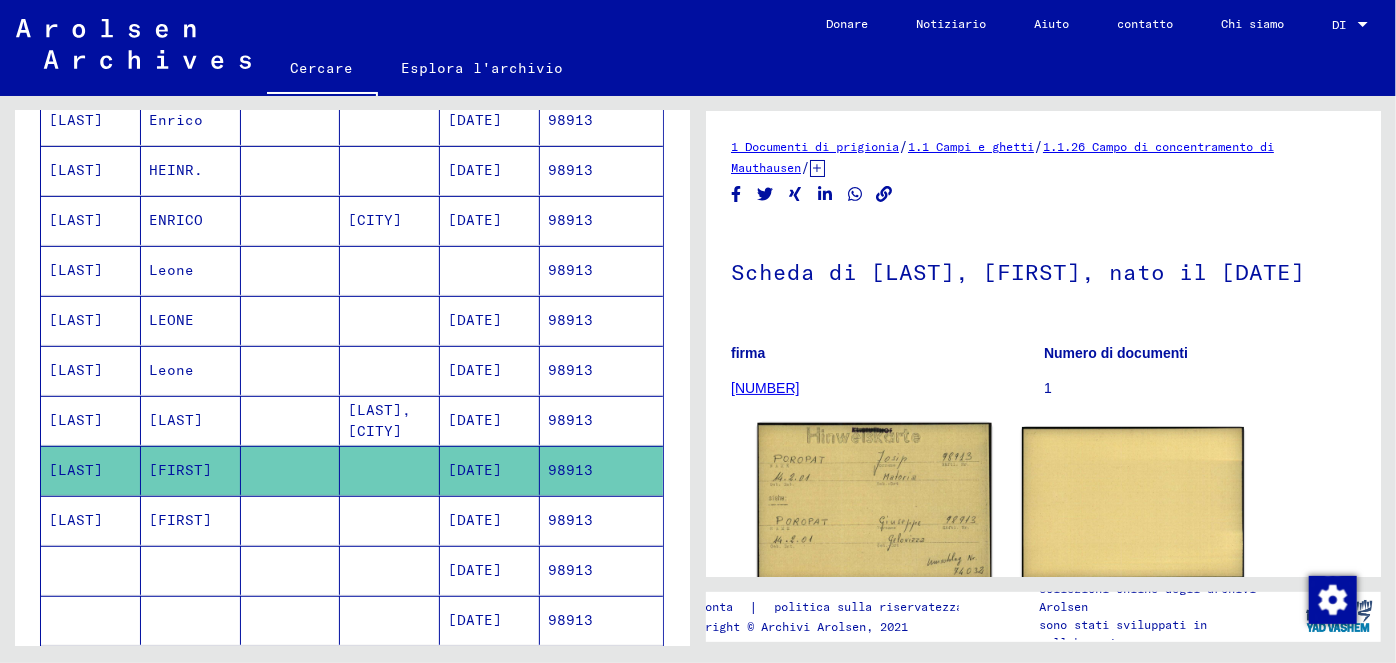 click 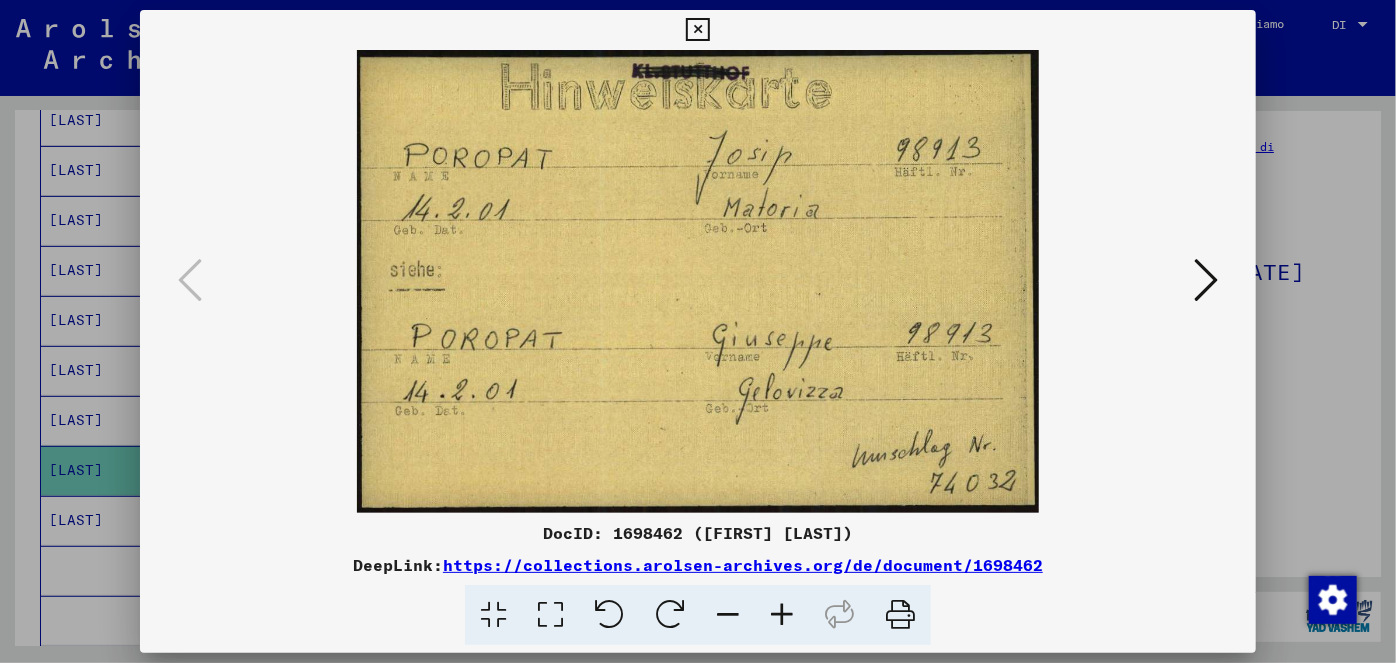 click at bounding box center [698, 281] 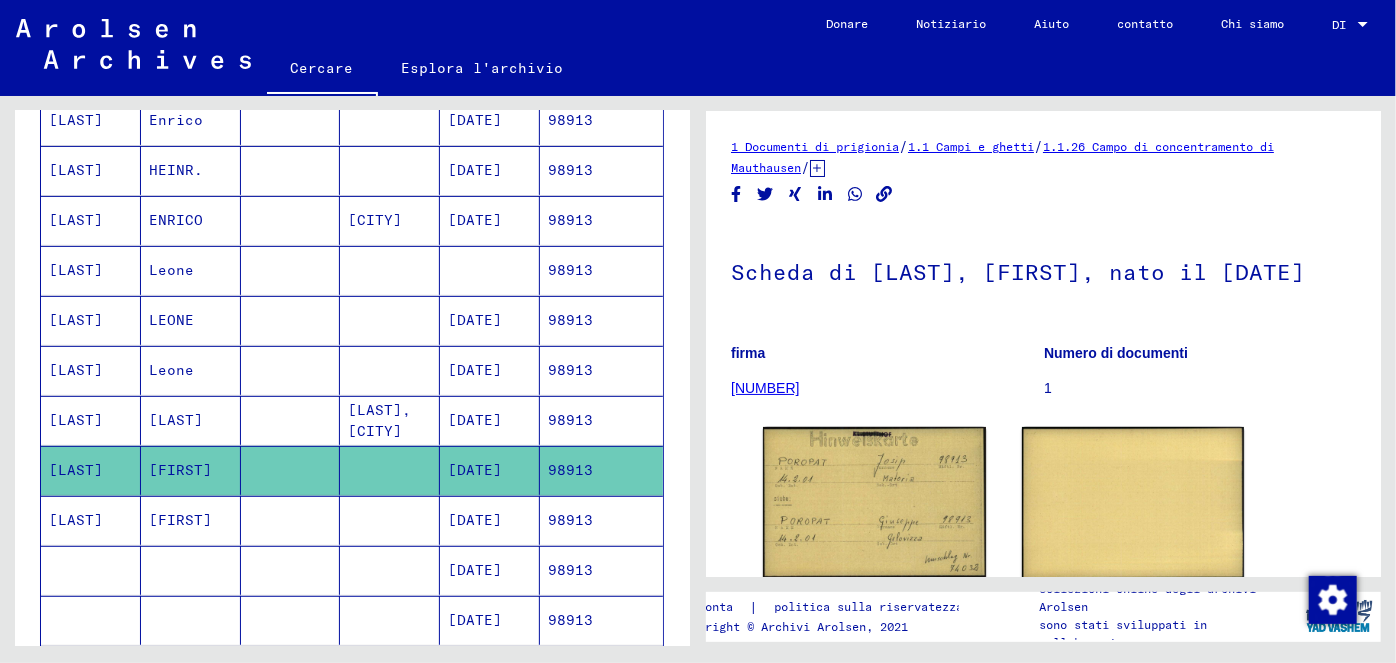 click on "[DATE]" at bounding box center (475, 620) 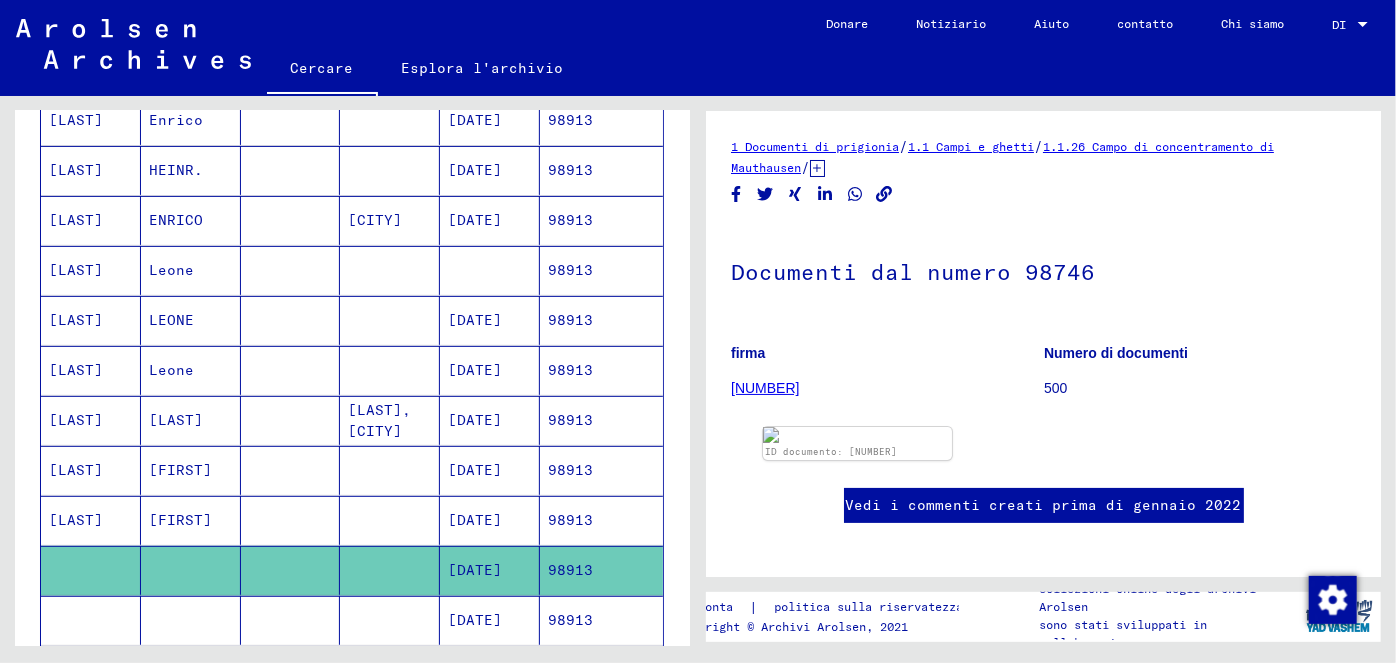 scroll, scrollTop: 0, scrollLeft: 0, axis: both 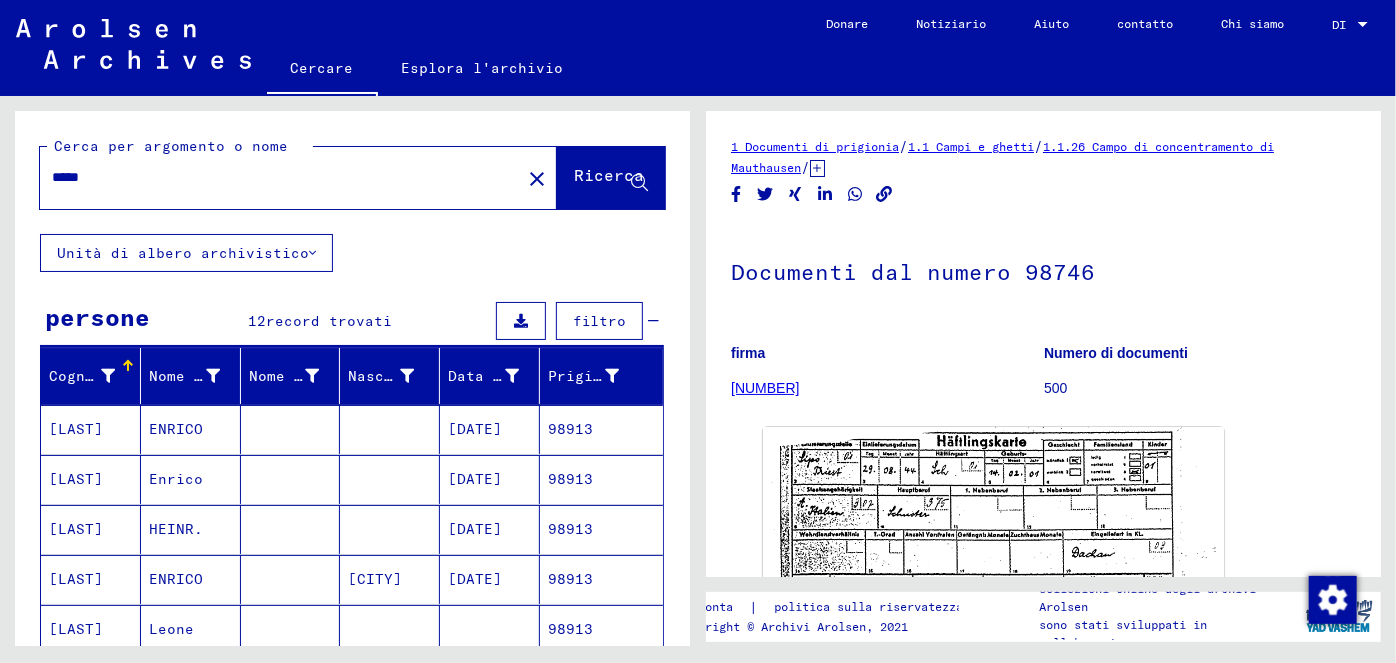 drag, startPoint x: 110, startPoint y: 174, endPoint x: 39, endPoint y: 177, distance: 71.063354 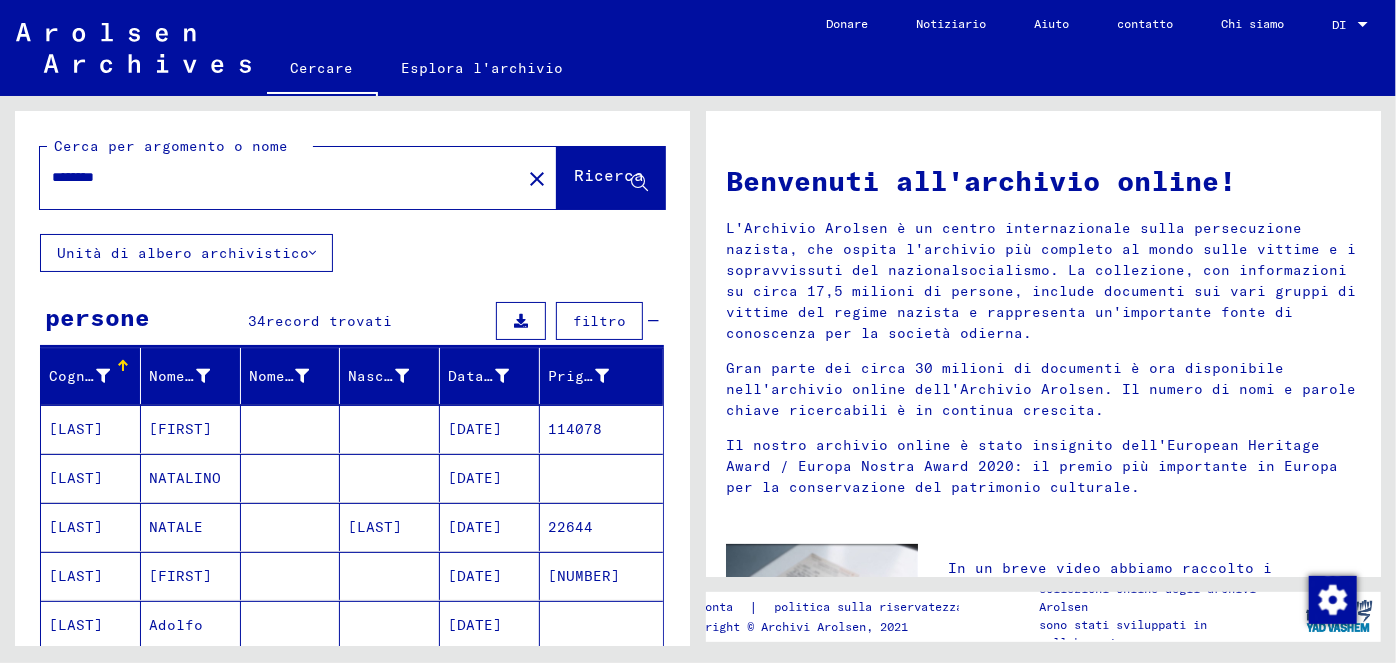 click on "[DATE]" at bounding box center [475, 576] 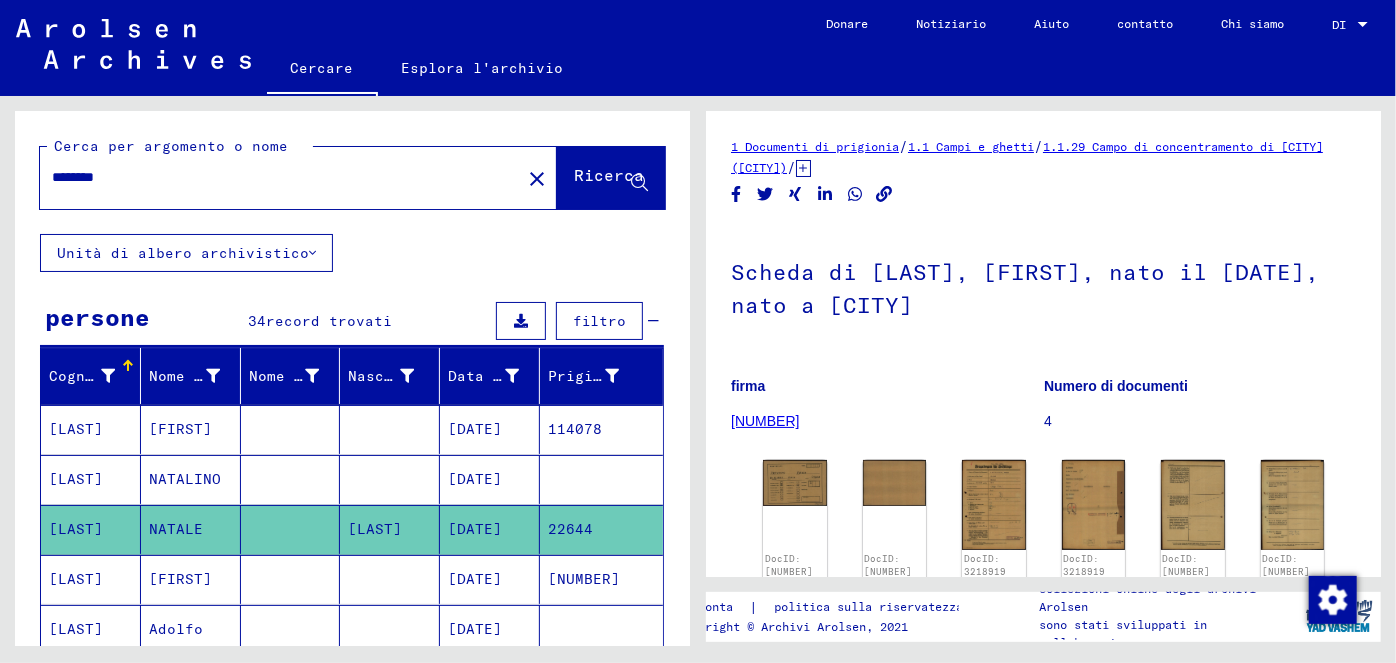 scroll, scrollTop: 0, scrollLeft: 0, axis: both 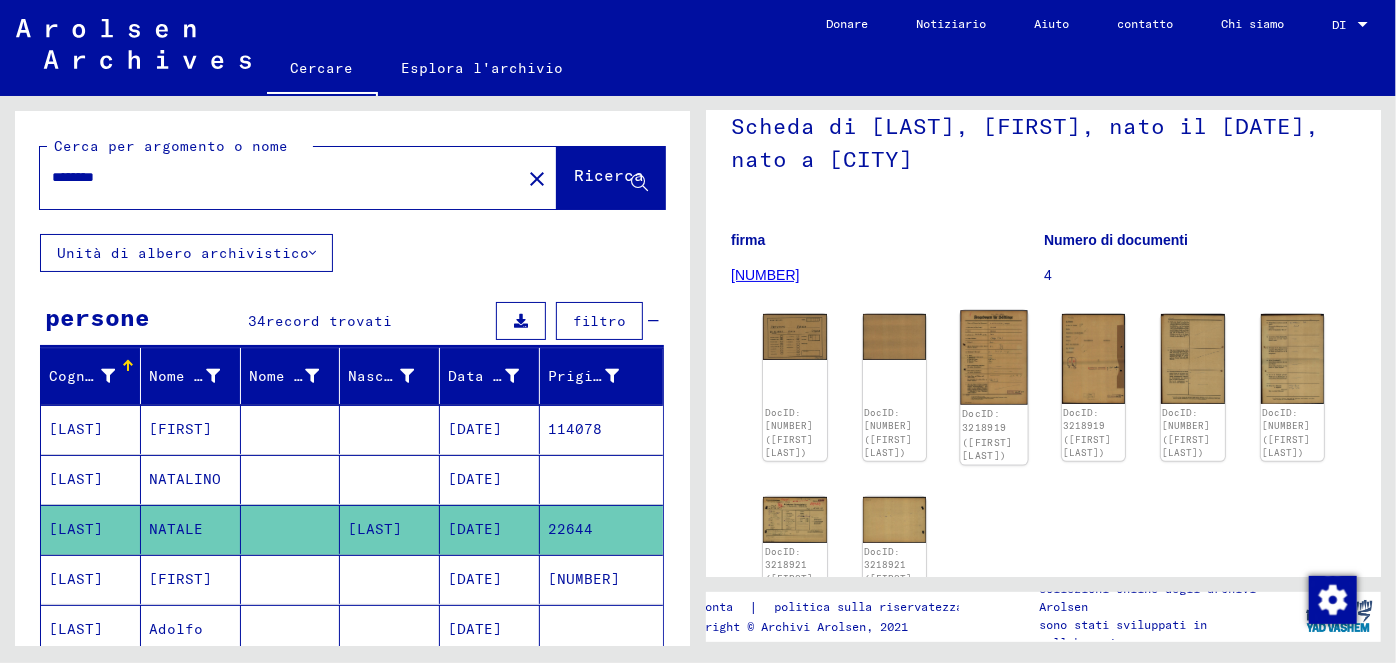 click 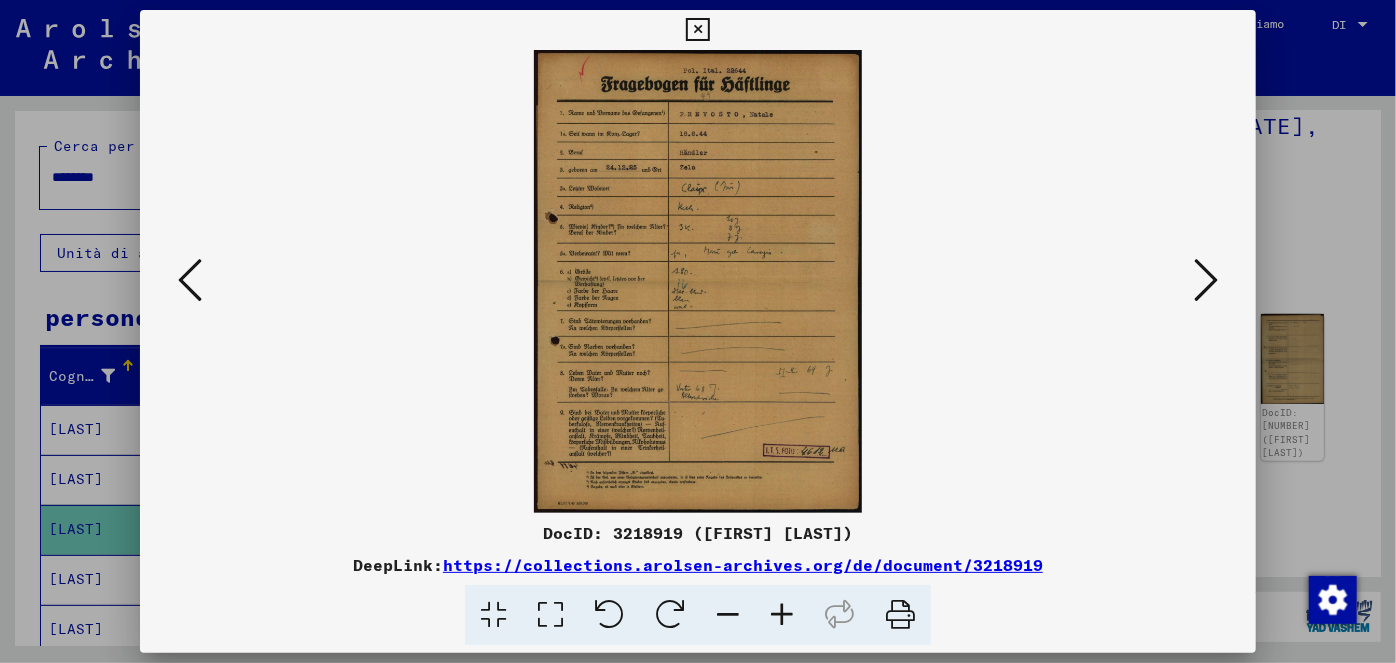 click at bounding box center [782, 615] 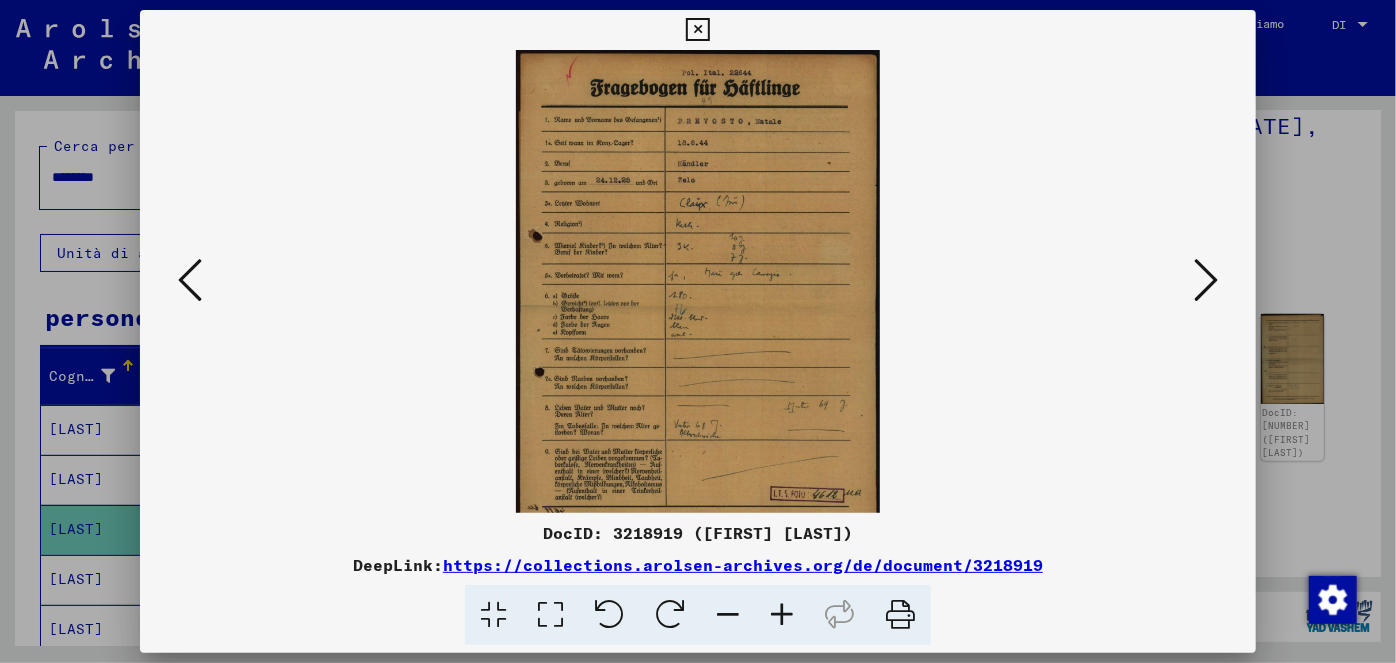 click at bounding box center [782, 615] 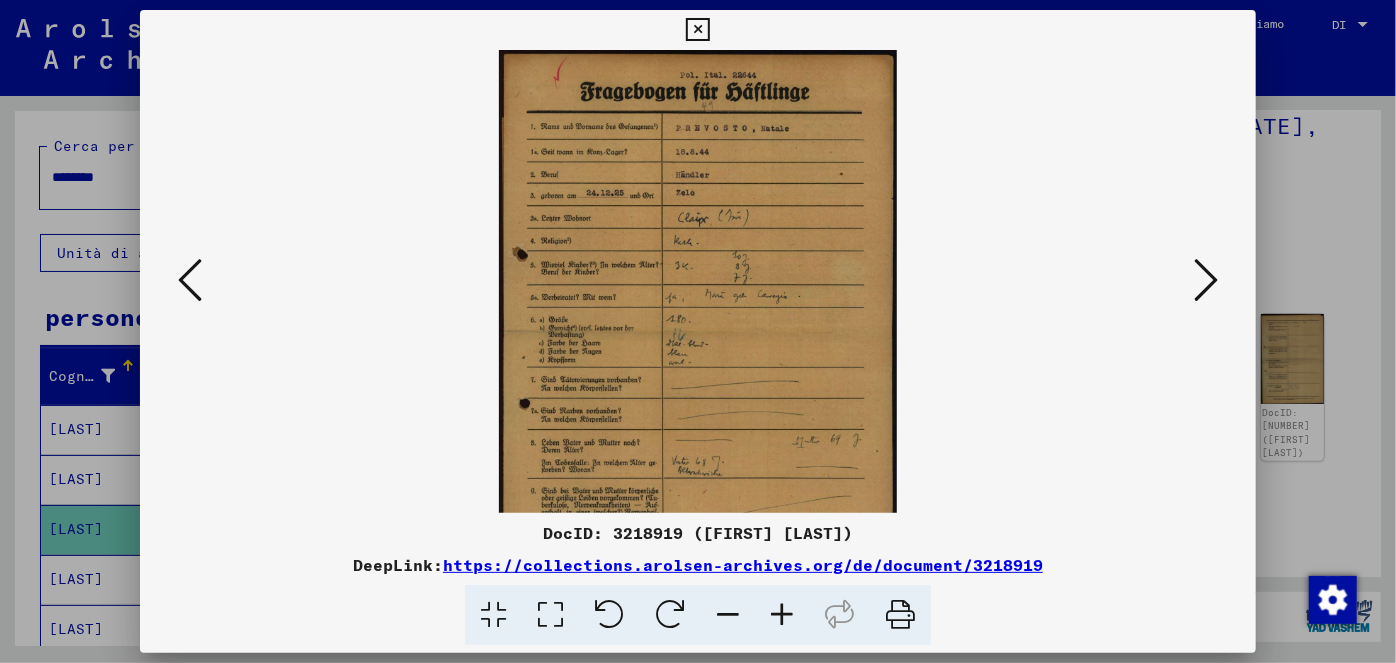 click at bounding box center [782, 615] 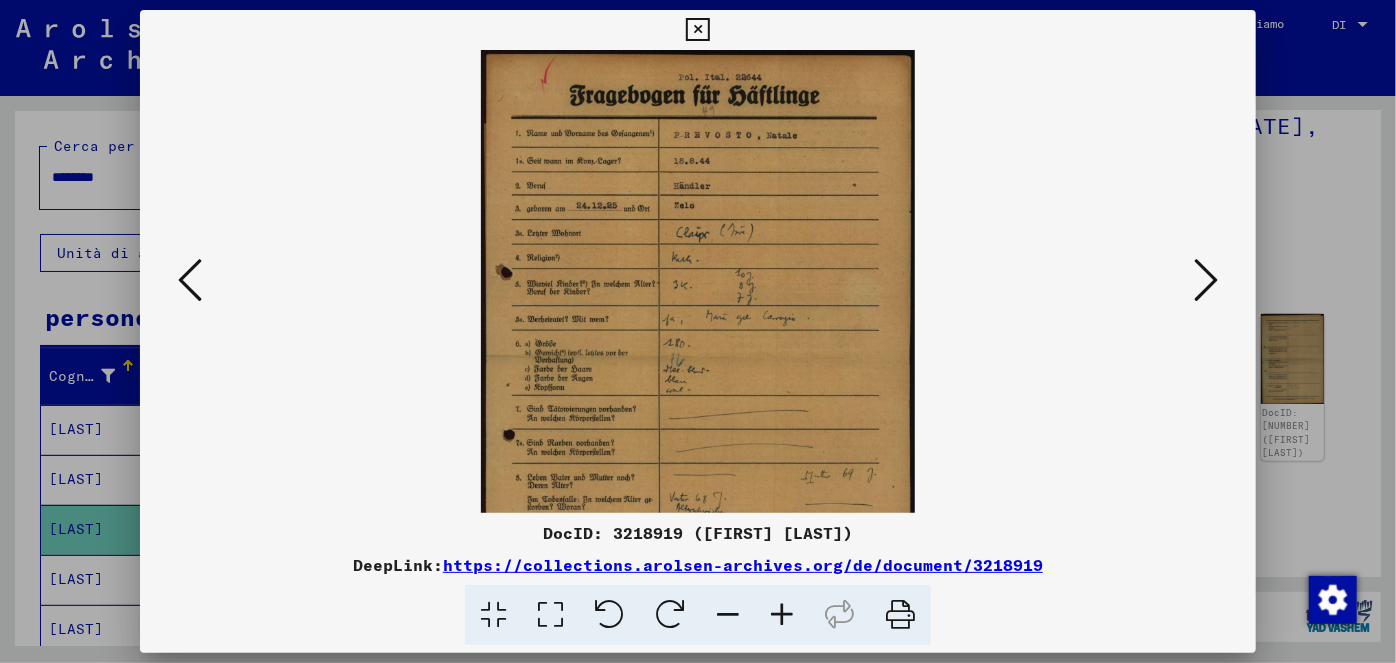 click at bounding box center [782, 615] 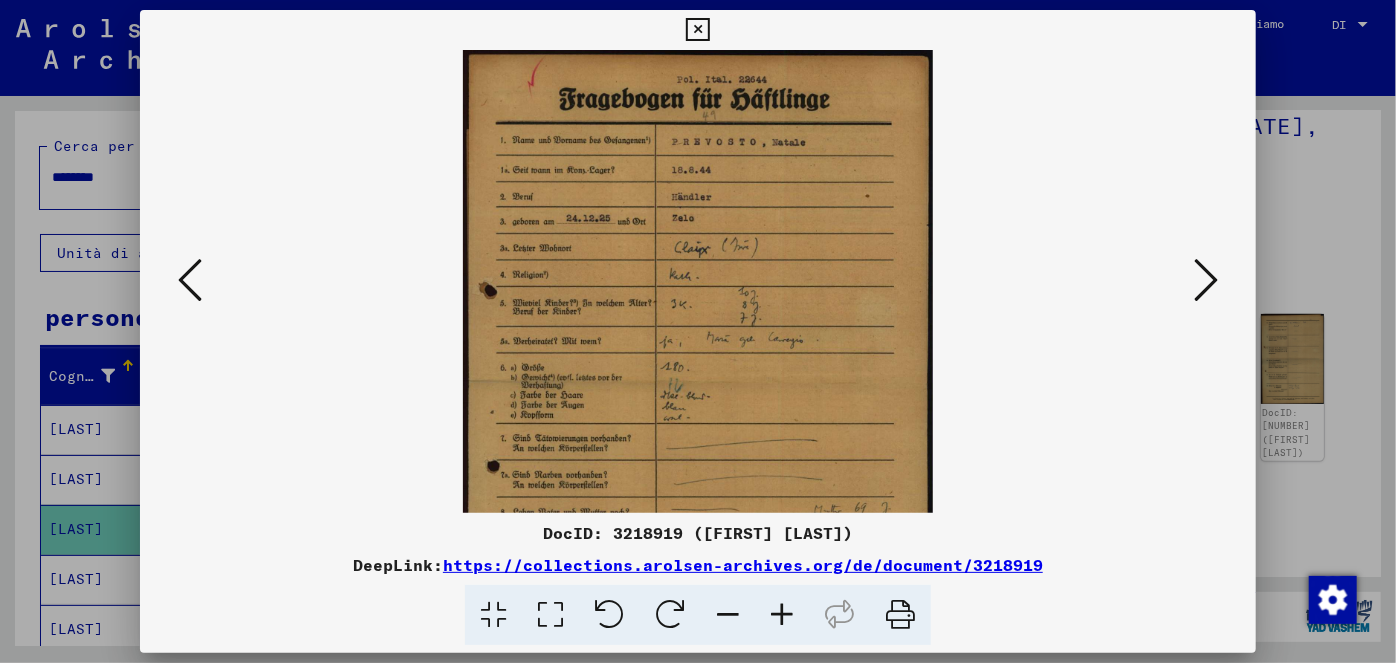 click at bounding box center (782, 615) 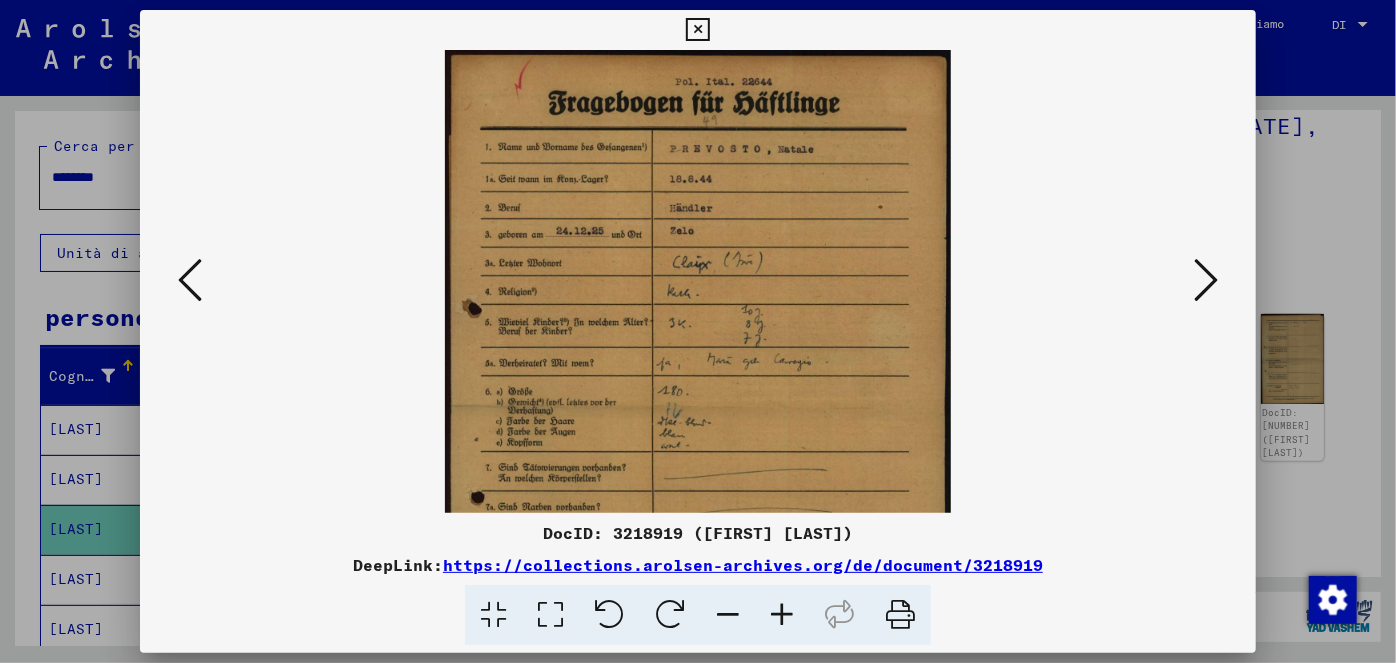 click at bounding box center (782, 615) 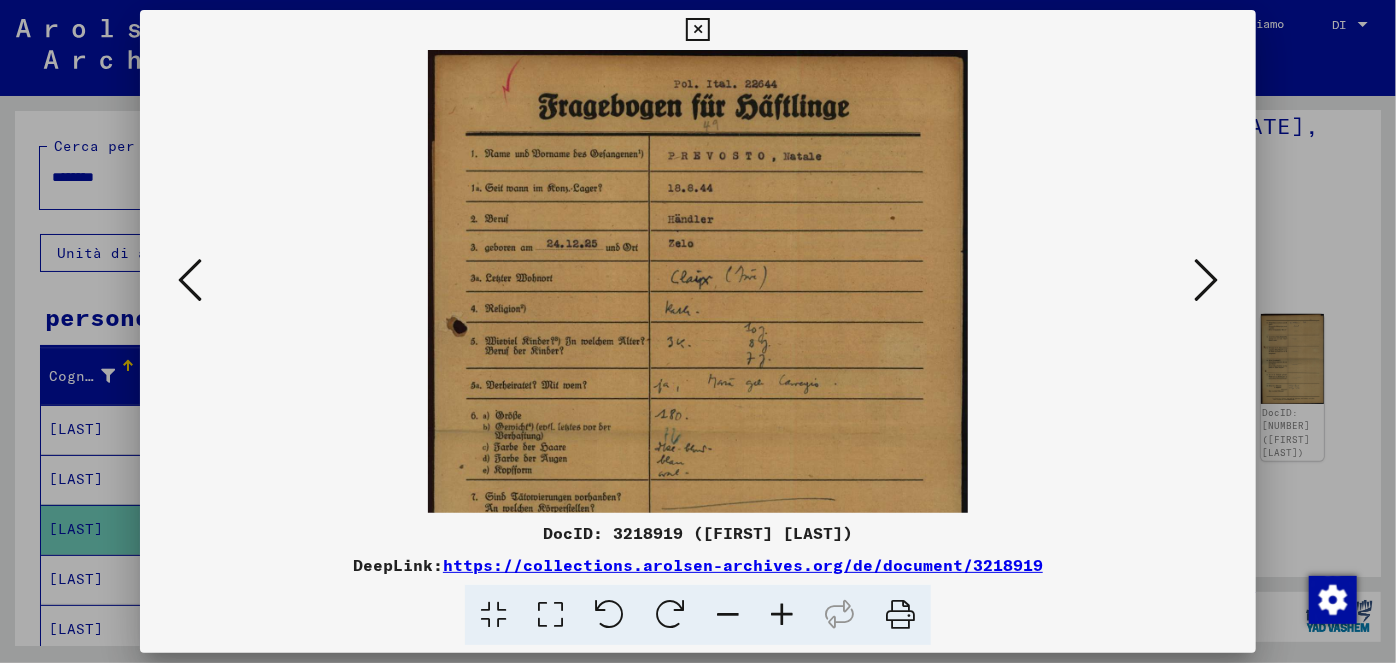 click at bounding box center [782, 615] 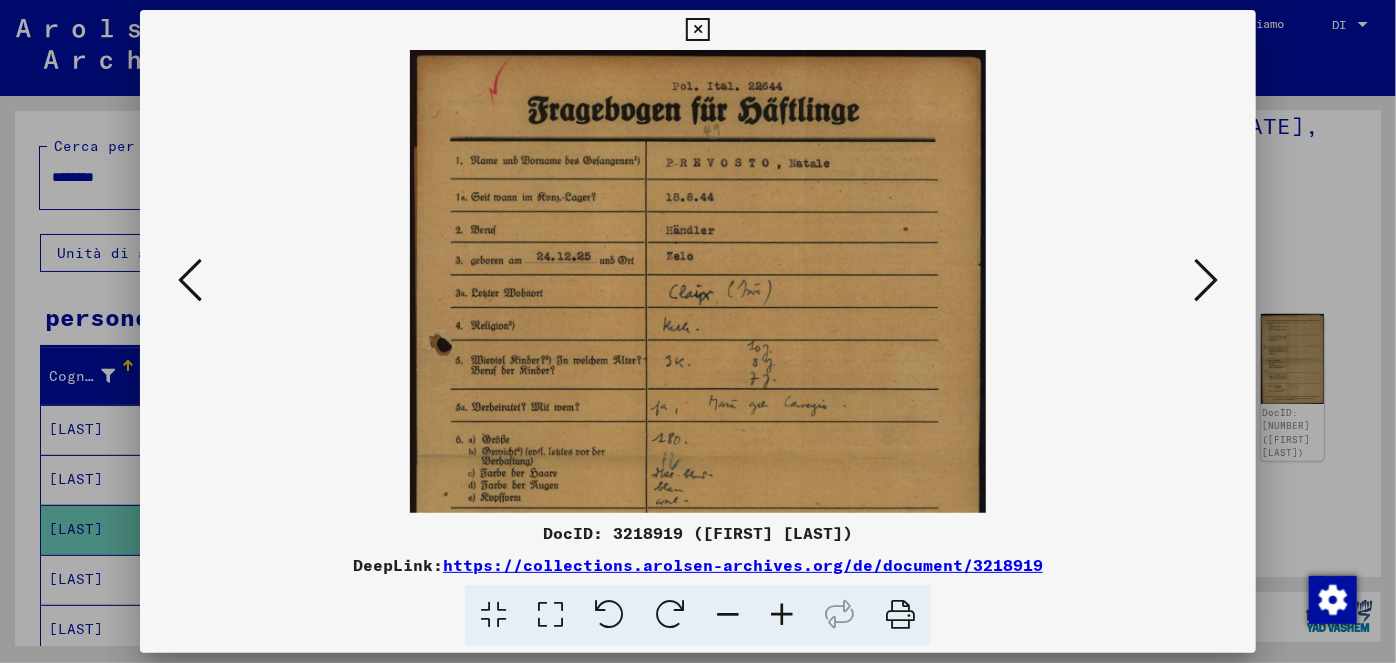 click at bounding box center (782, 615) 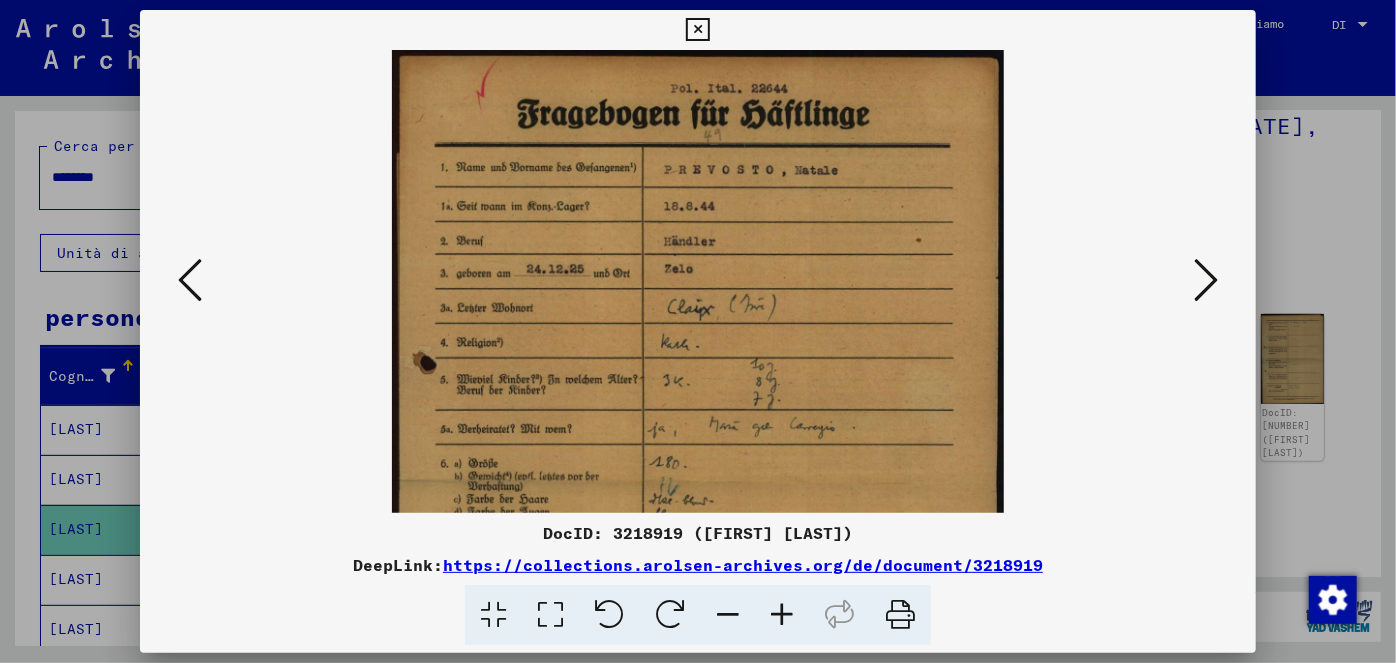 click at bounding box center (782, 615) 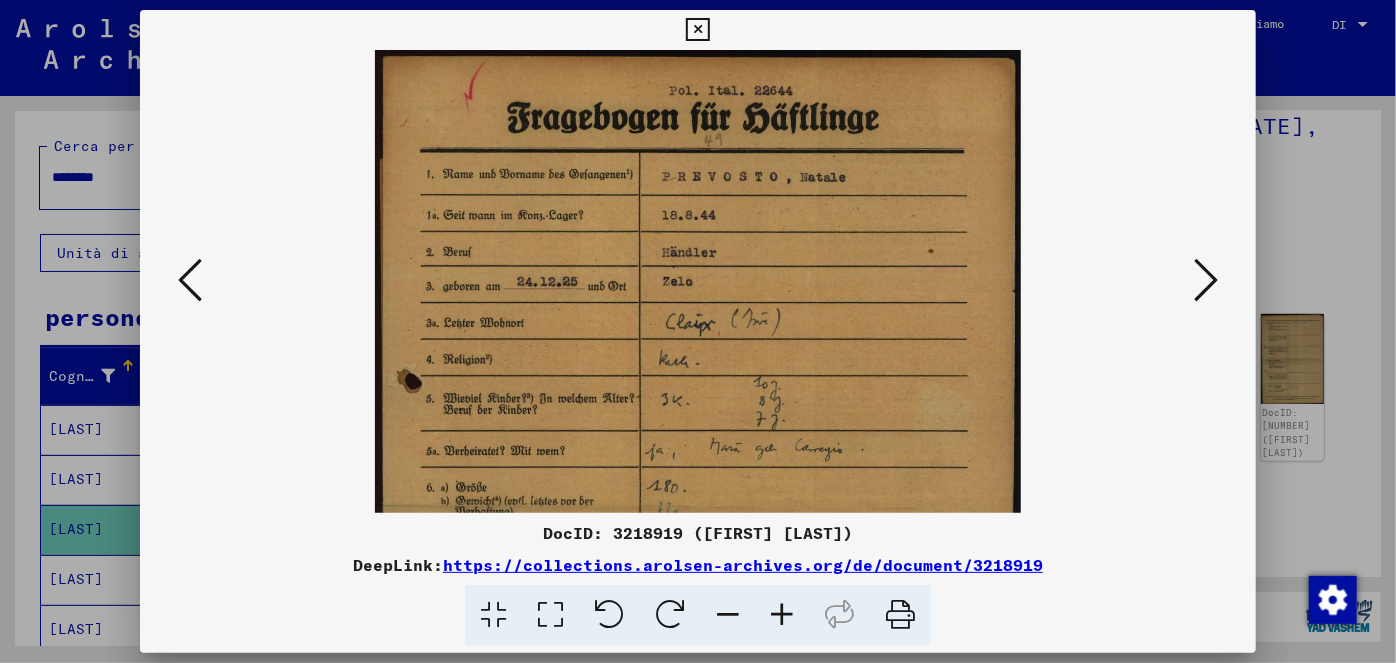 click at bounding box center (697, 30) 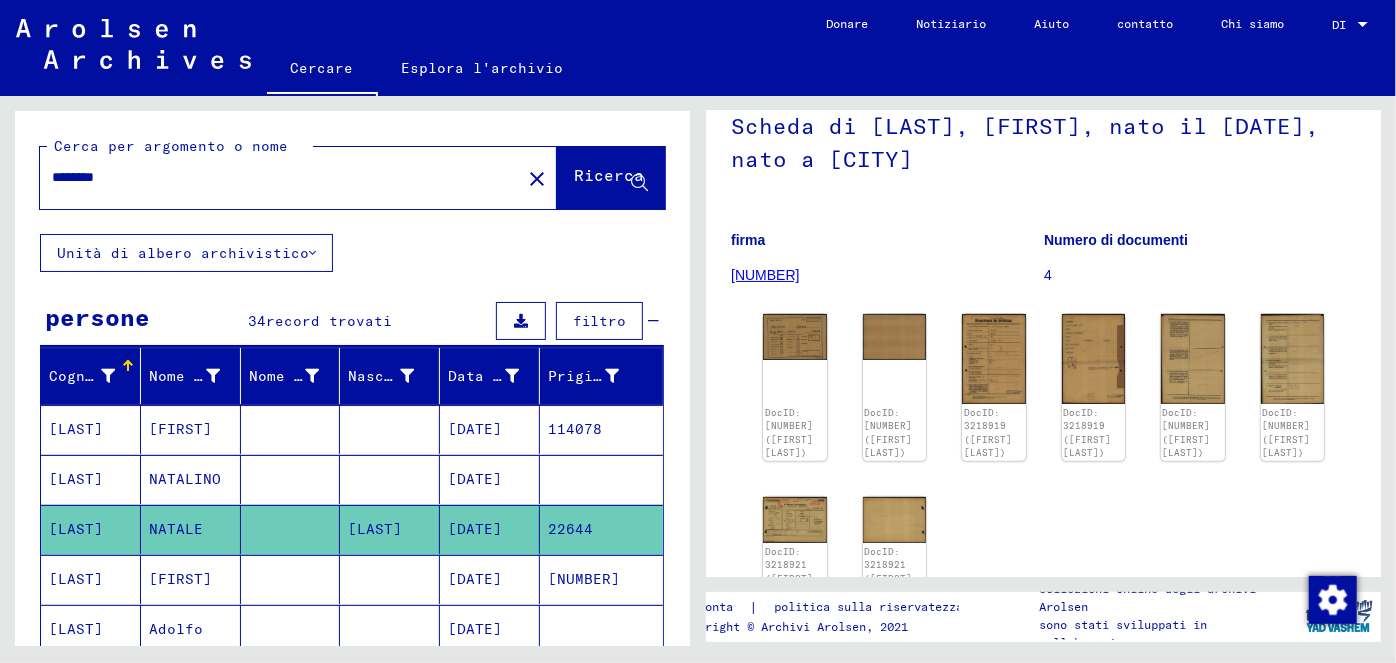 drag, startPoint x: 157, startPoint y: 171, endPoint x: 68, endPoint y: 174, distance: 89.050545 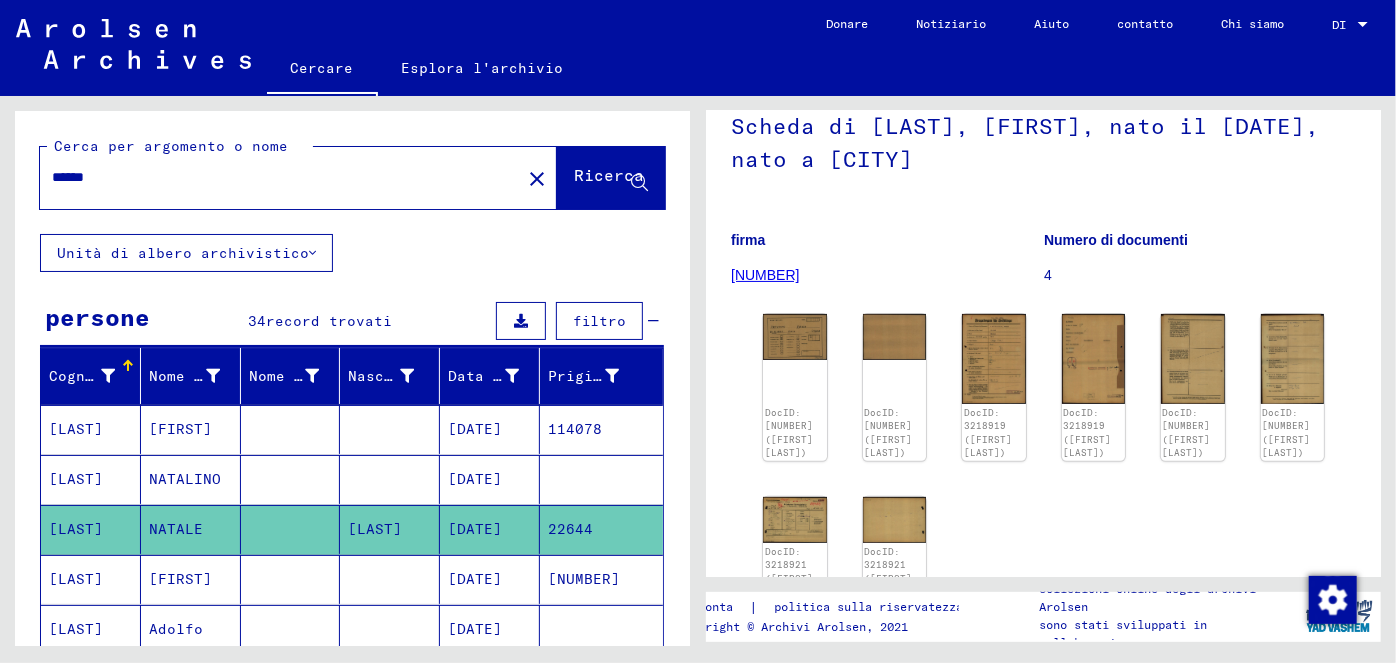 type on "******" 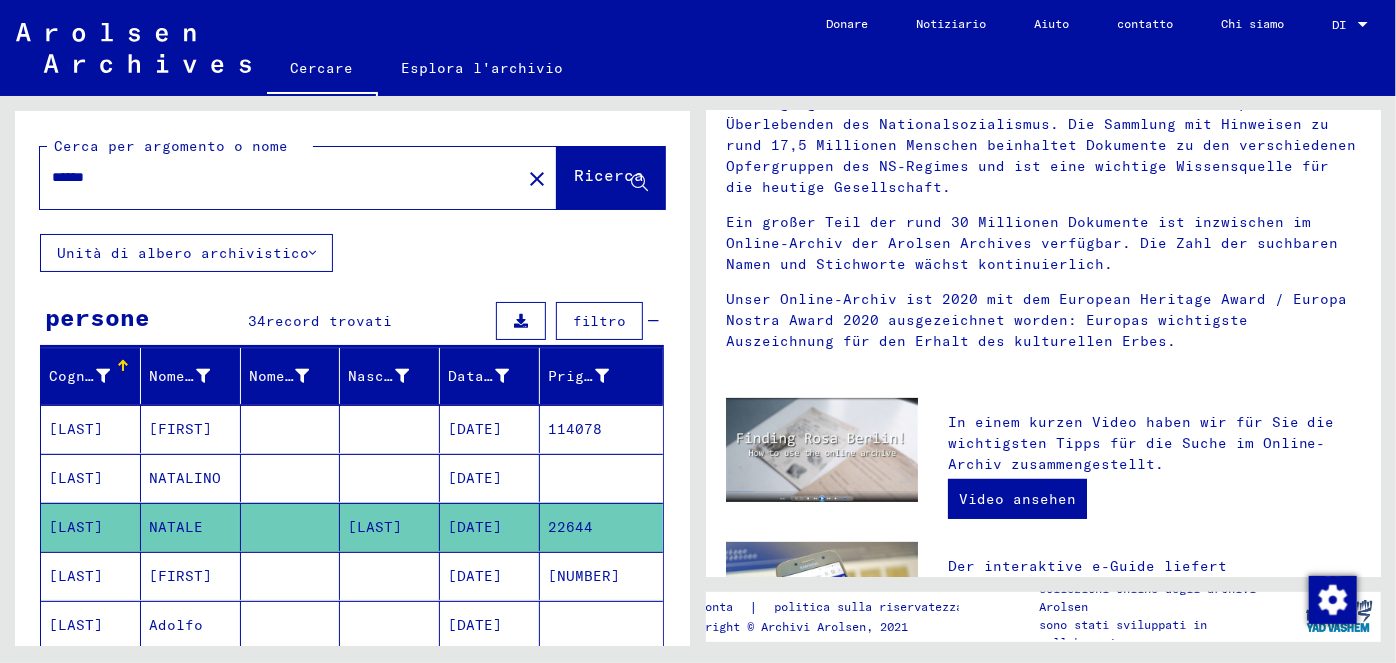 scroll, scrollTop: 0, scrollLeft: 0, axis: both 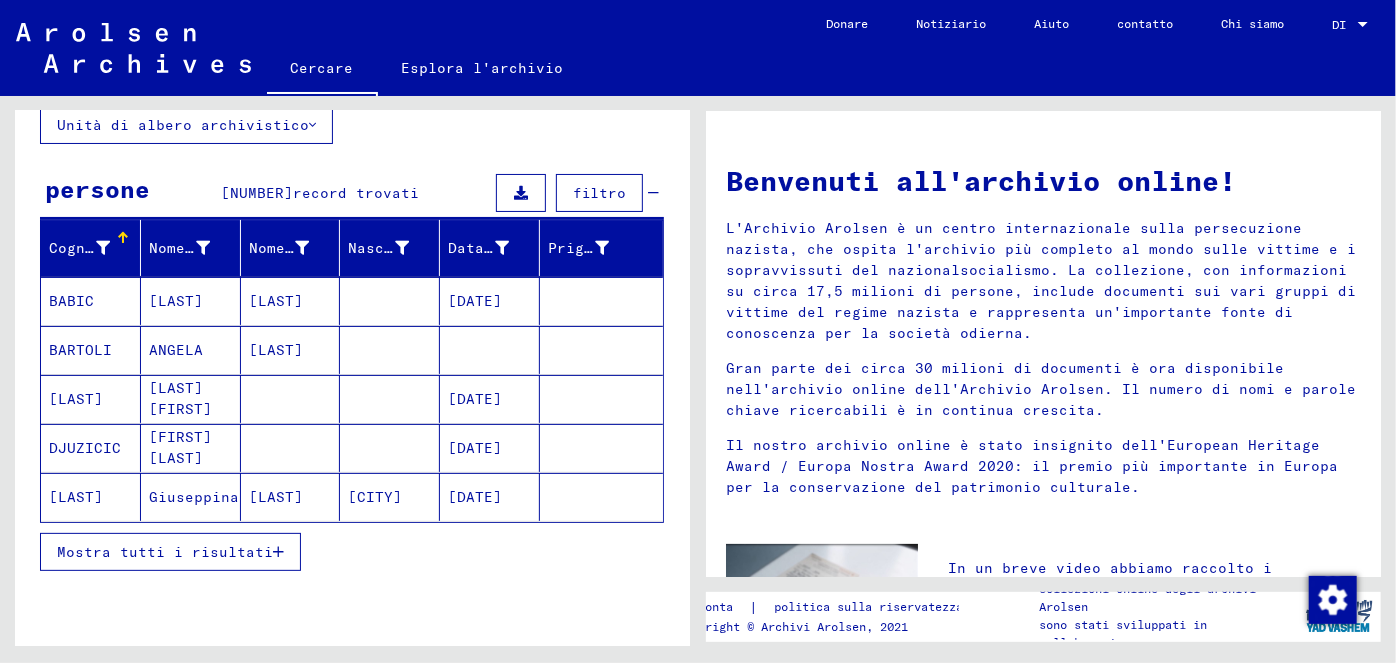 click at bounding box center [278, 552] 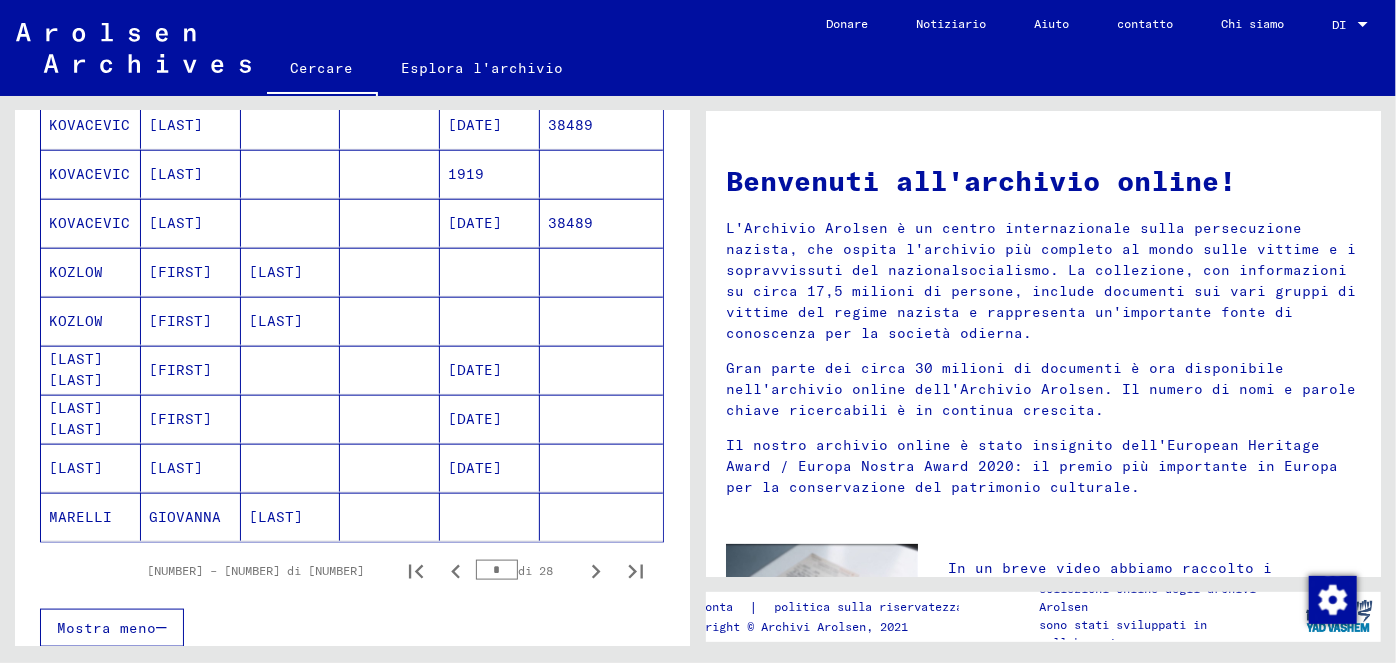 scroll, scrollTop: 1112, scrollLeft: 0, axis: vertical 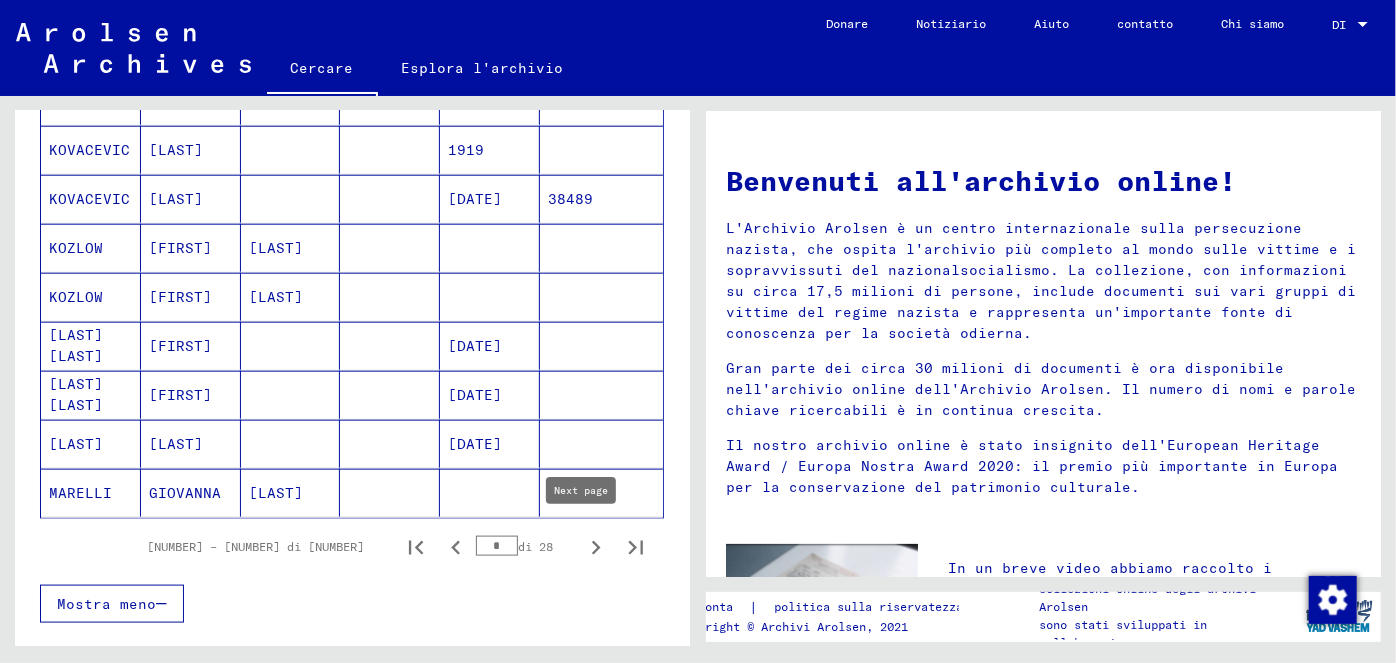 click 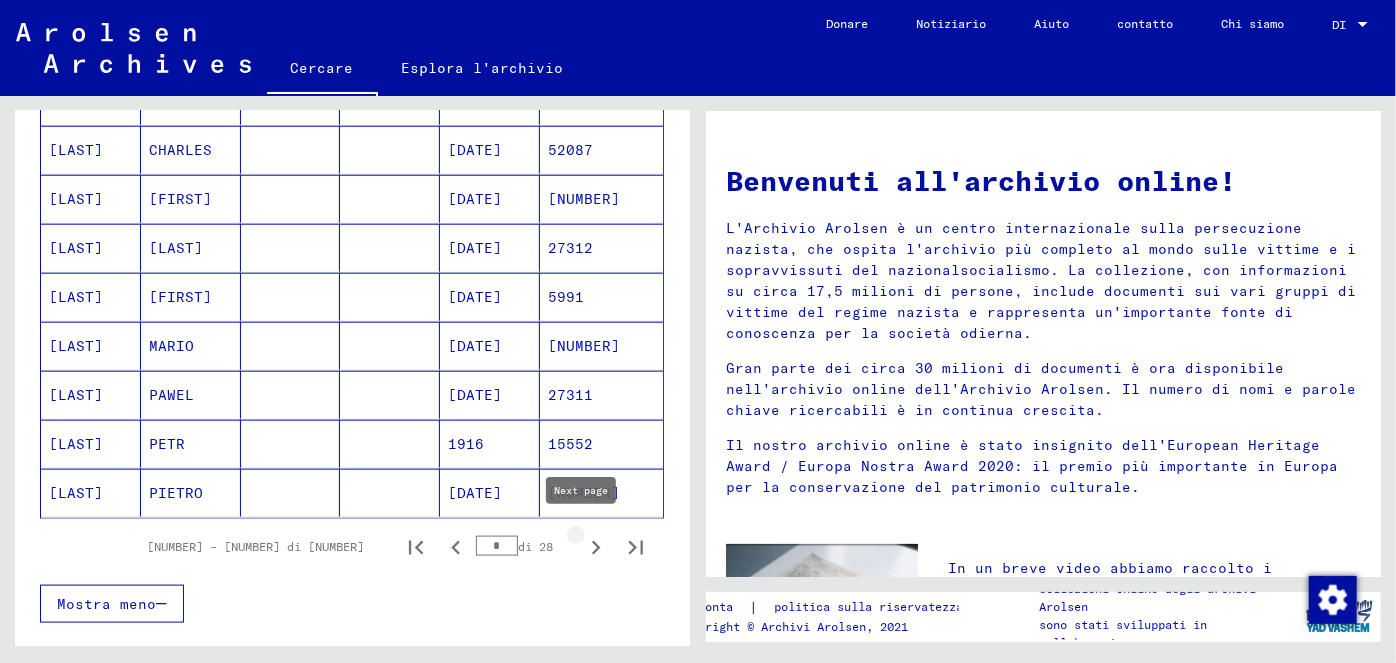 type on "*" 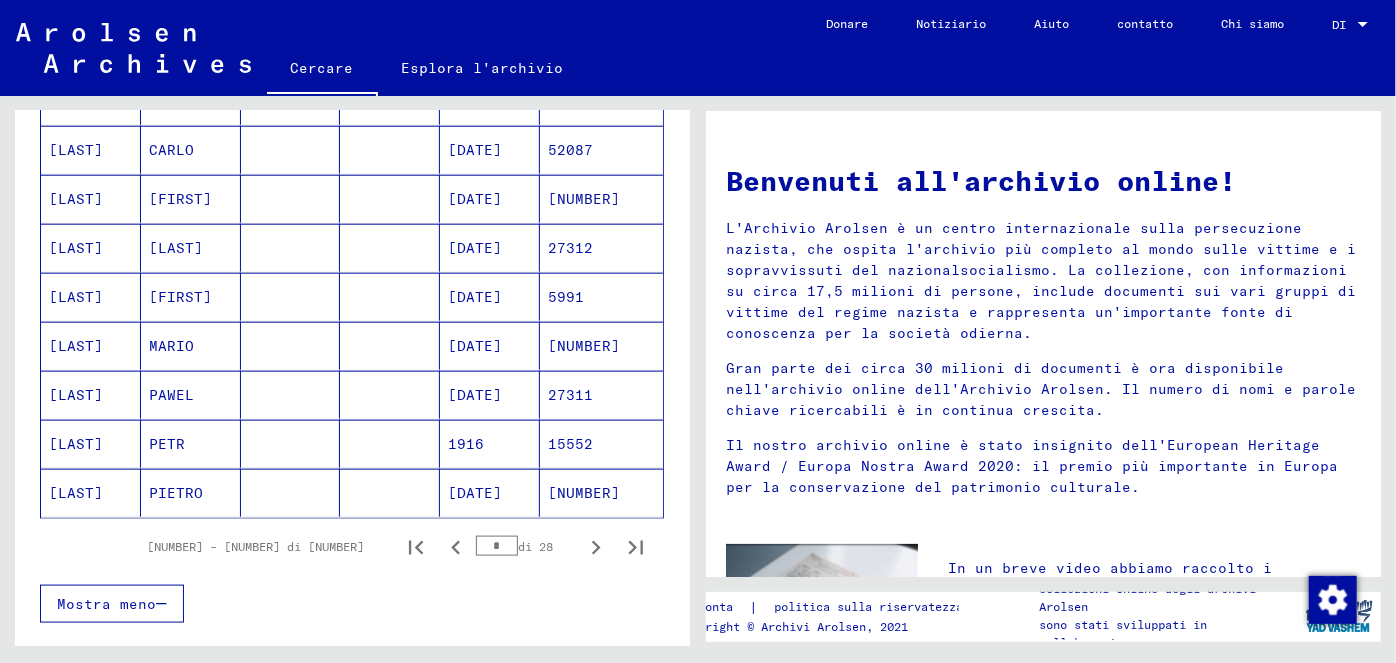 click on "[DATE]" at bounding box center (475, 199) 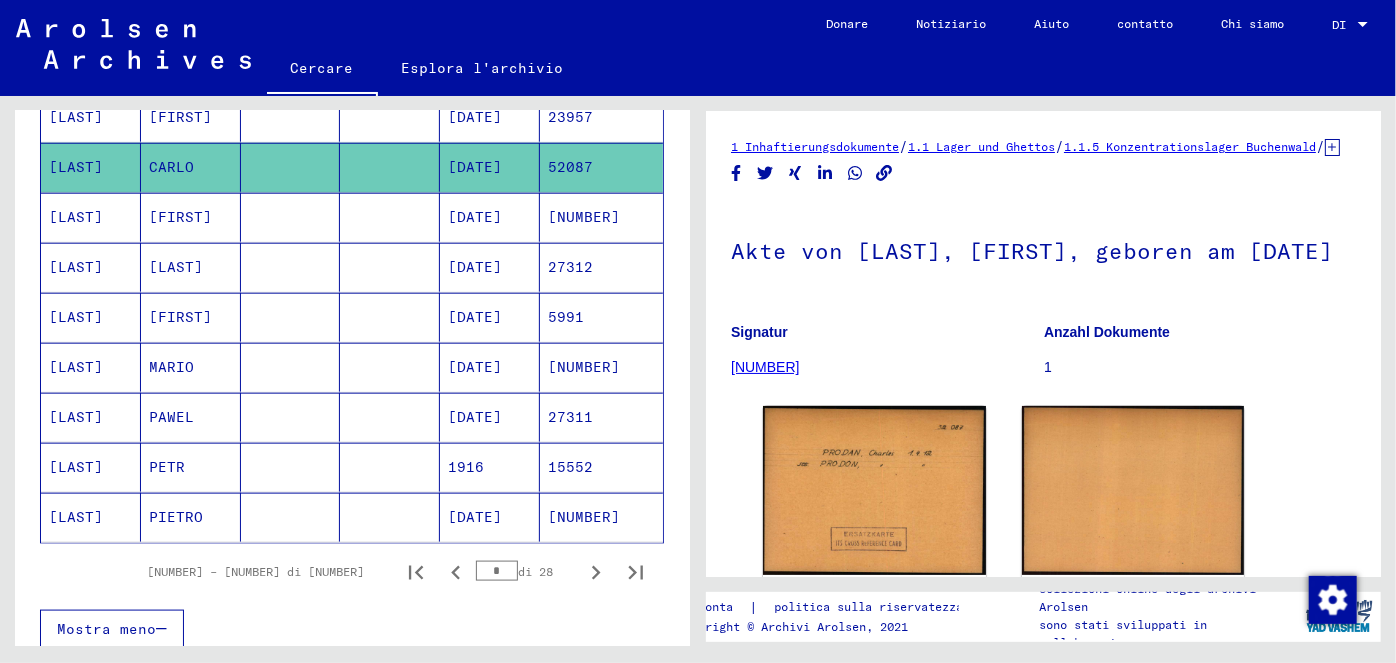 scroll, scrollTop: 1123, scrollLeft: 0, axis: vertical 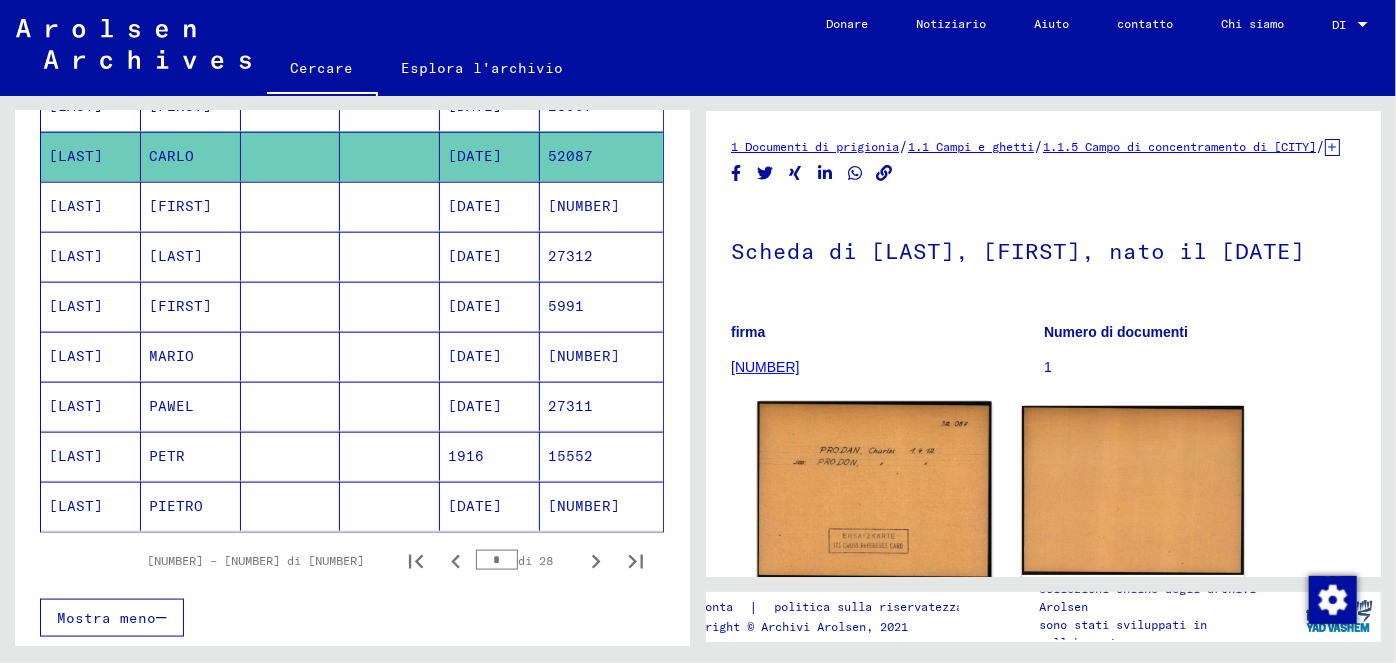 click 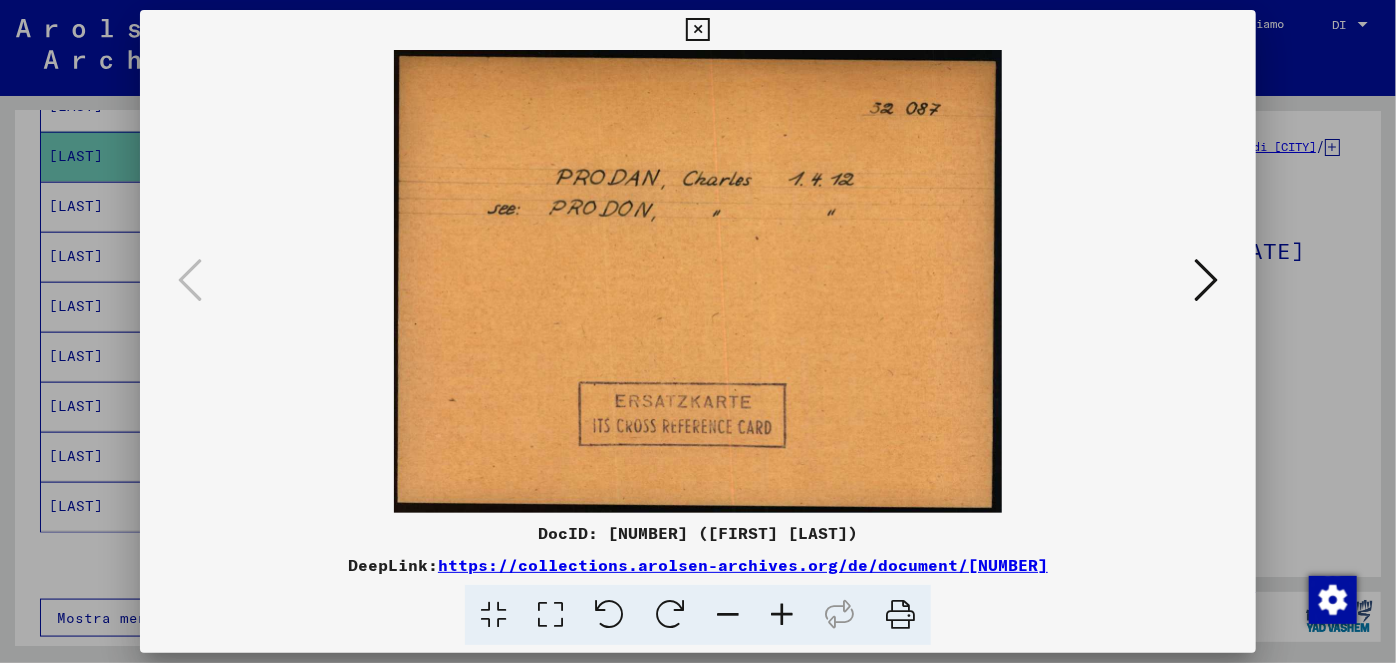 click at bounding box center (697, 30) 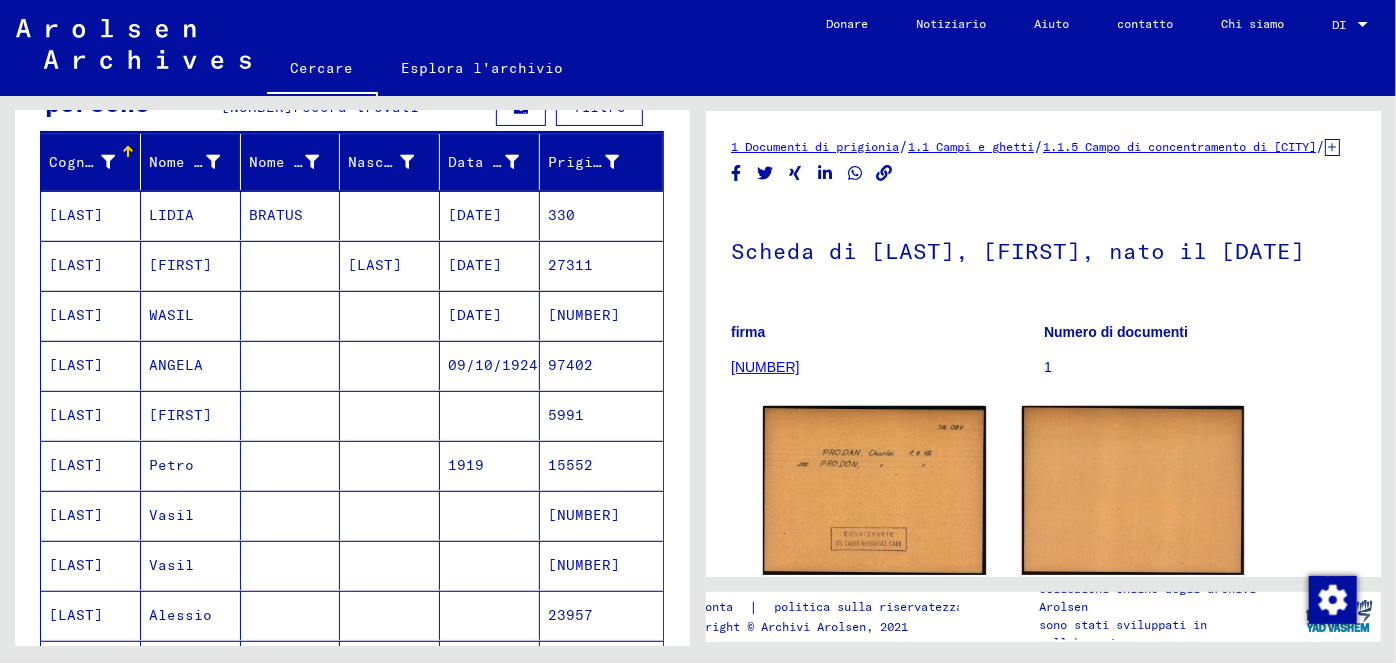 scroll, scrollTop: 0, scrollLeft: 0, axis: both 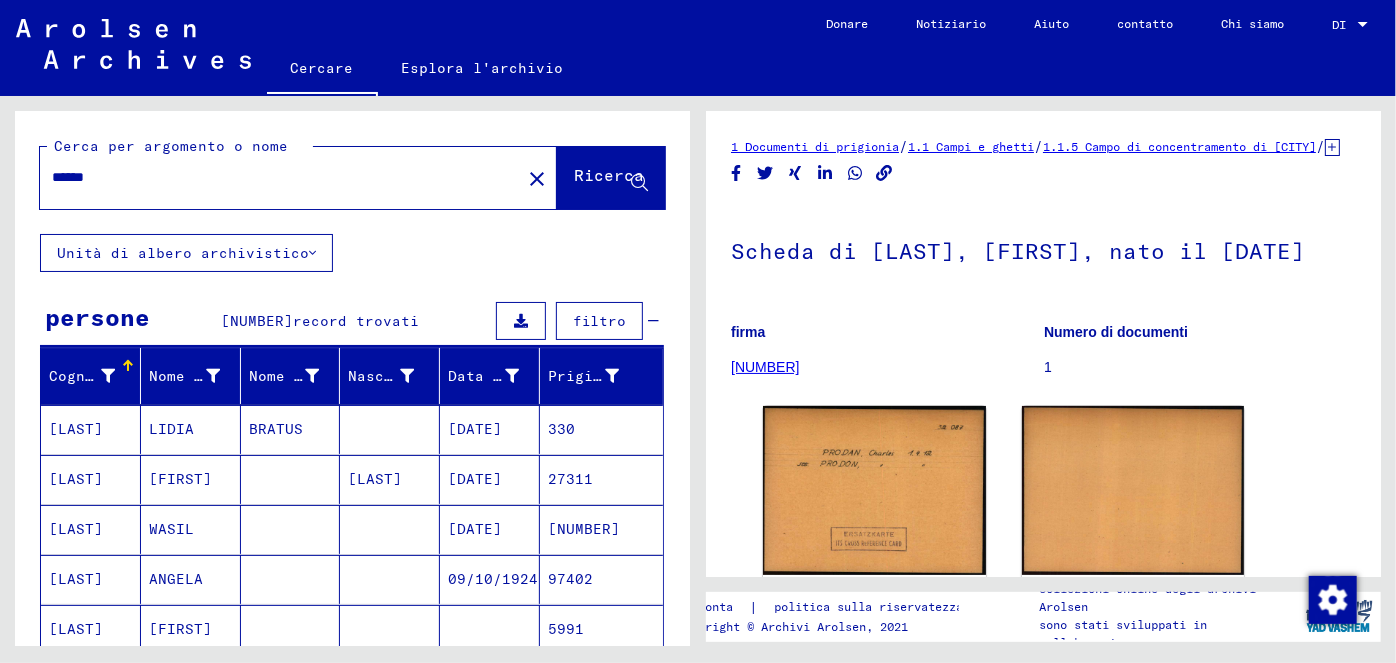 drag, startPoint x: 120, startPoint y: 175, endPoint x: 47, endPoint y: 164, distance: 73.82411 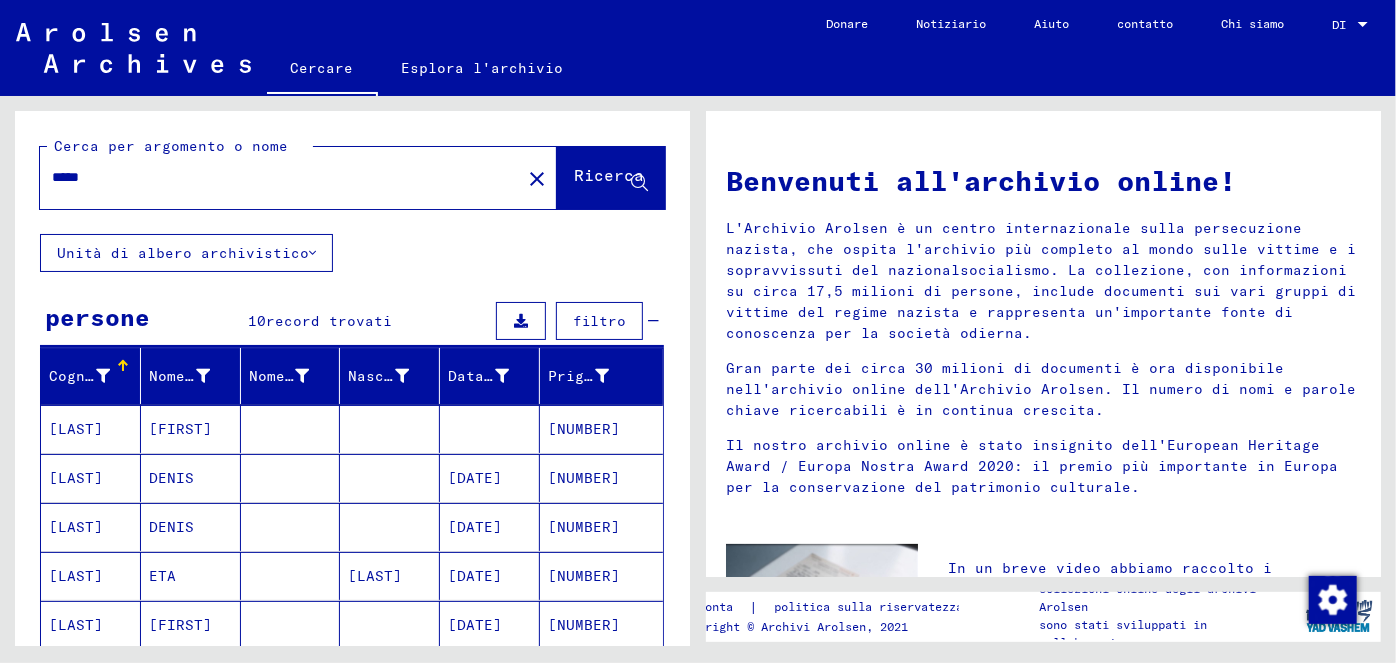 click on "[DATE]" 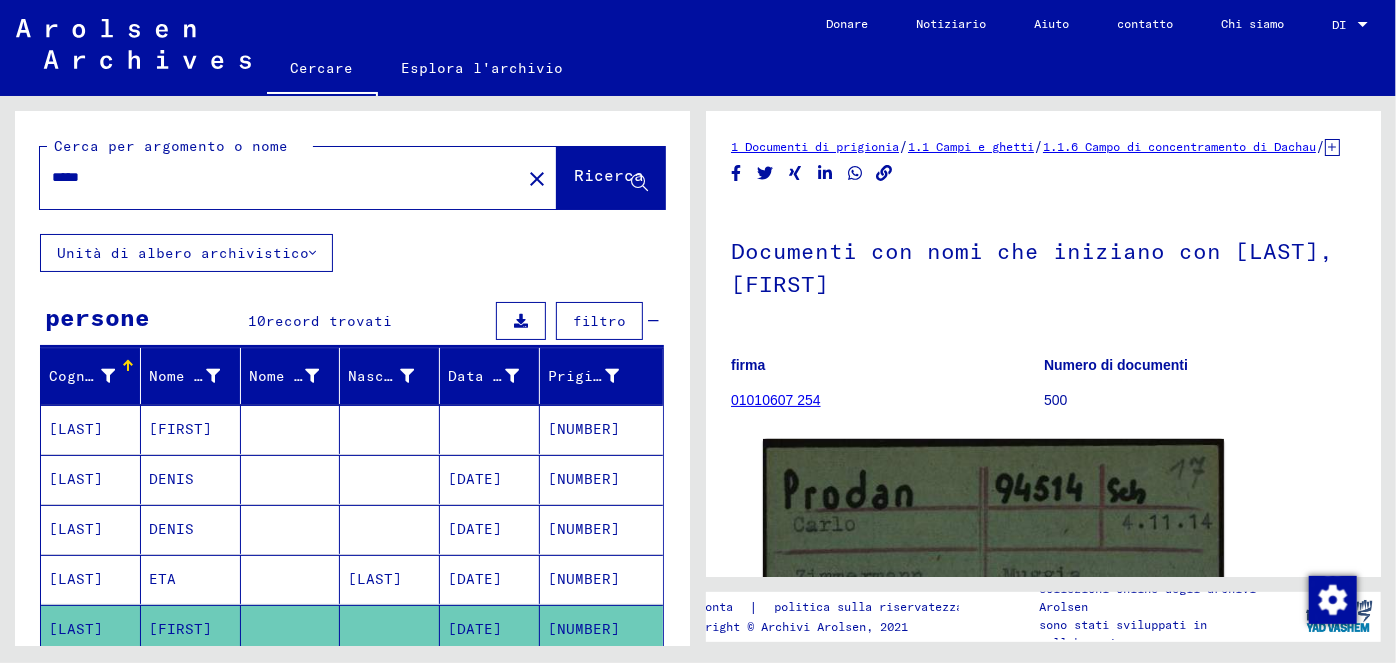 scroll, scrollTop: 0, scrollLeft: 0, axis: both 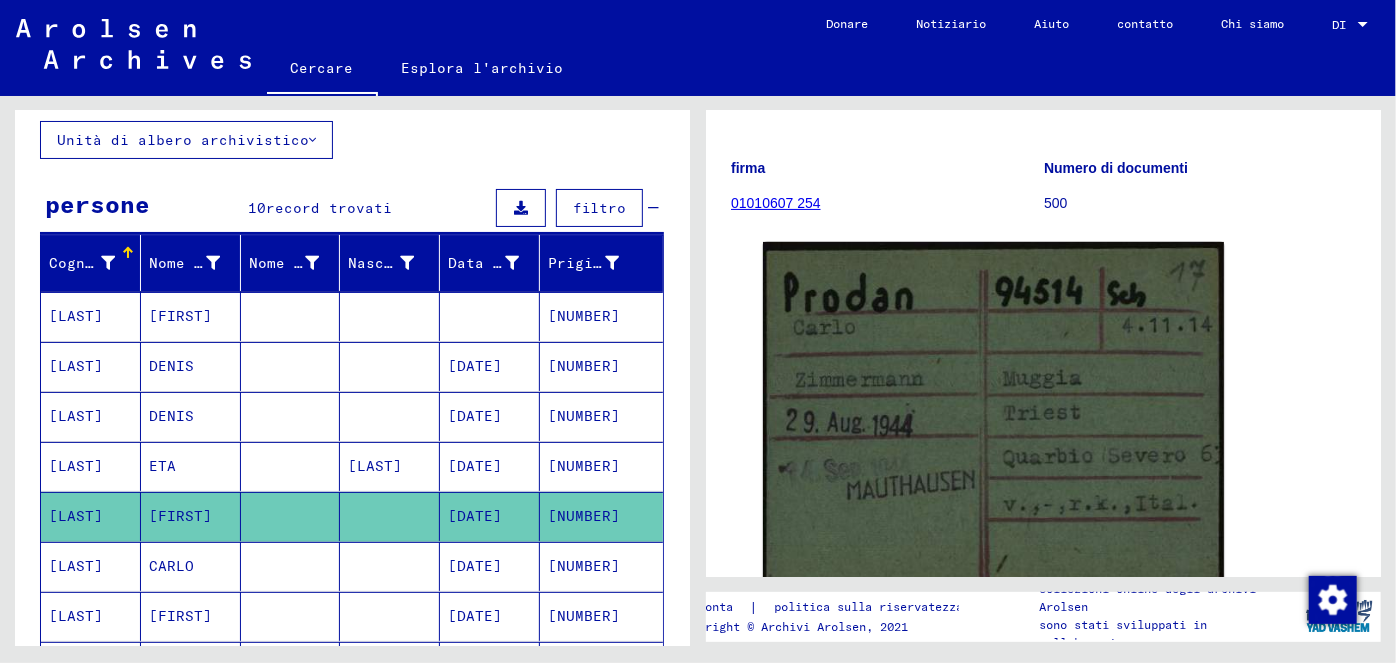 click on "[DATE]" at bounding box center [475, 616] 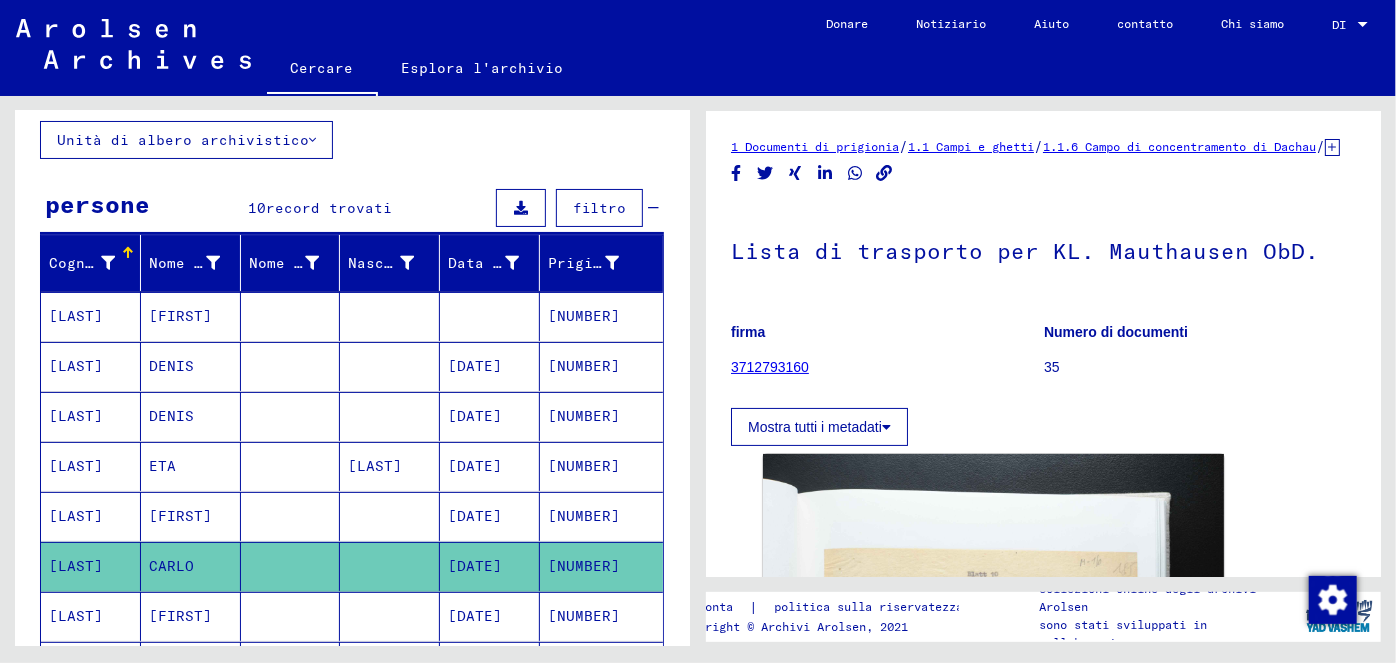 scroll, scrollTop: 0, scrollLeft: 0, axis: both 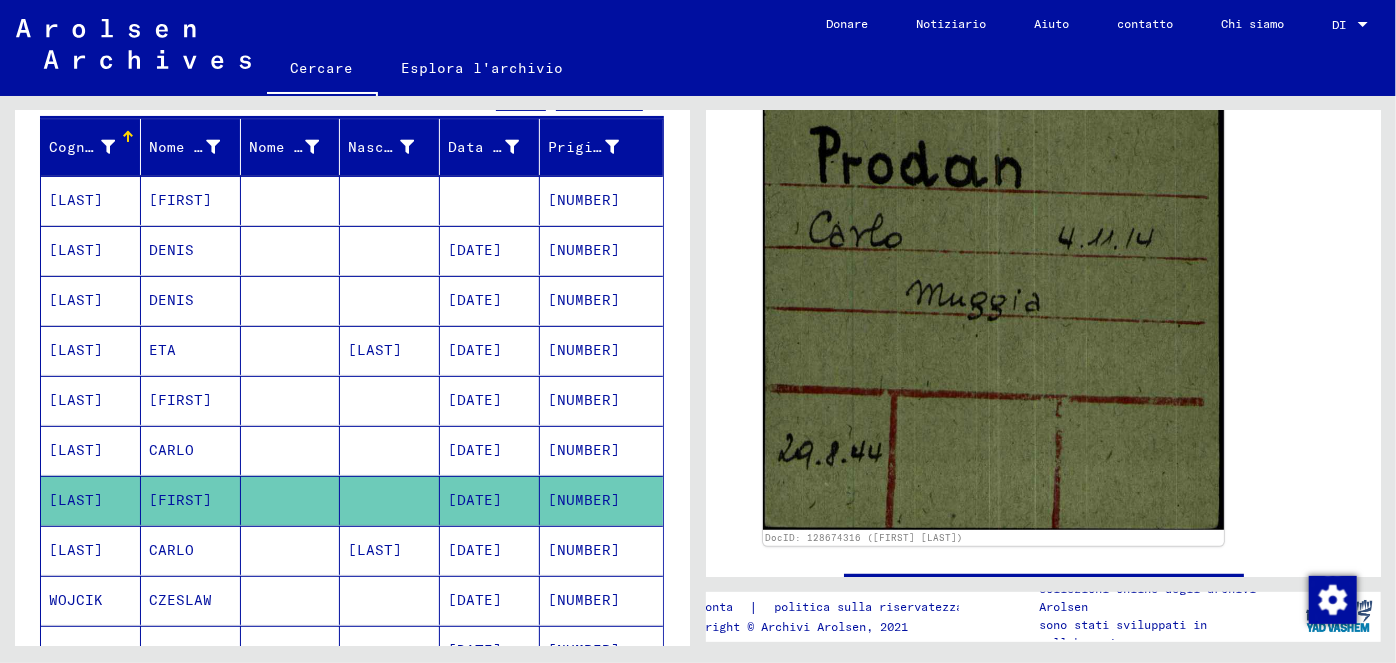 click on "[DATE]" at bounding box center (475, 600) 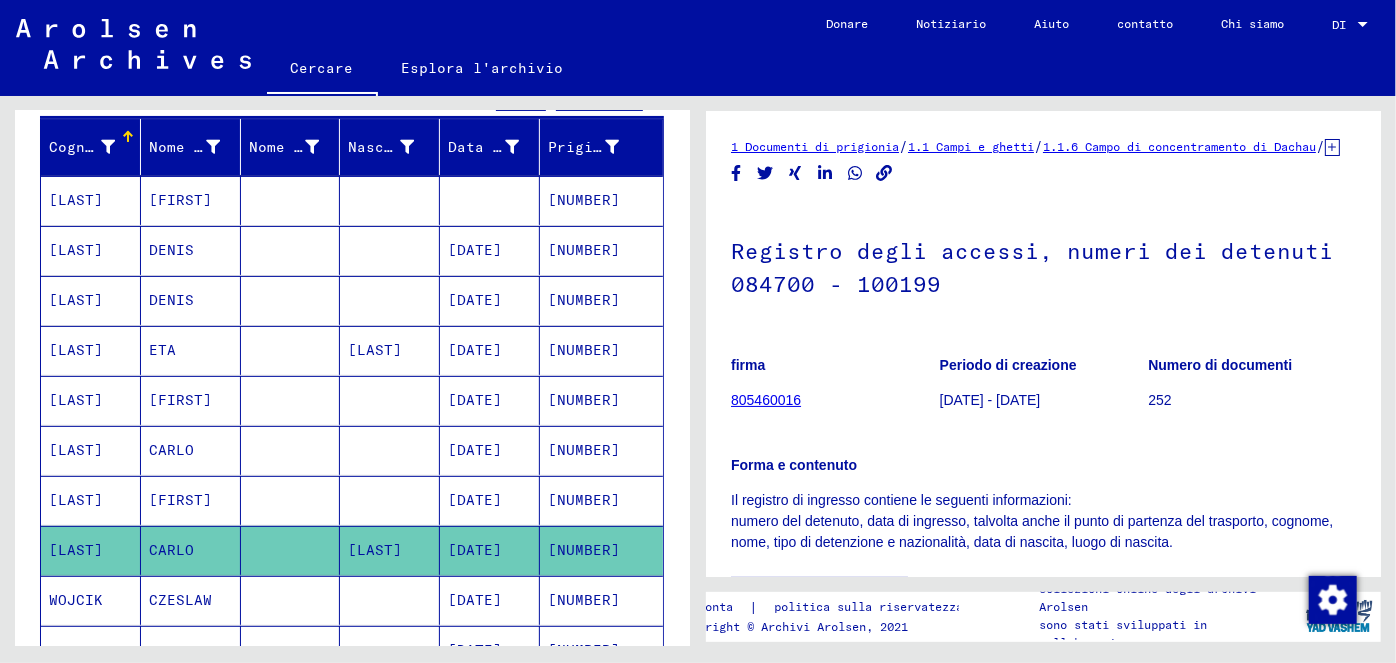 scroll, scrollTop: 0, scrollLeft: 0, axis: both 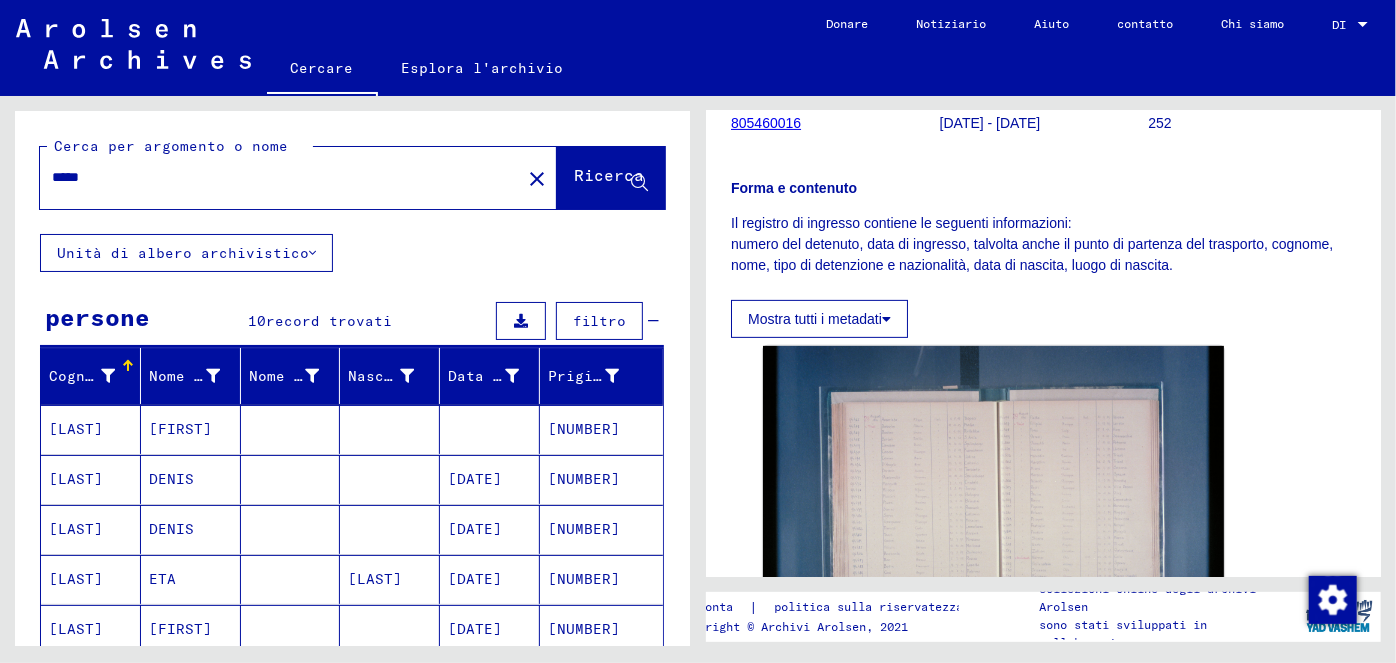 drag, startPoint x: 104, startPoint y: 171, endPoint x: 49, endPoint y: 169, distance: 55.03635 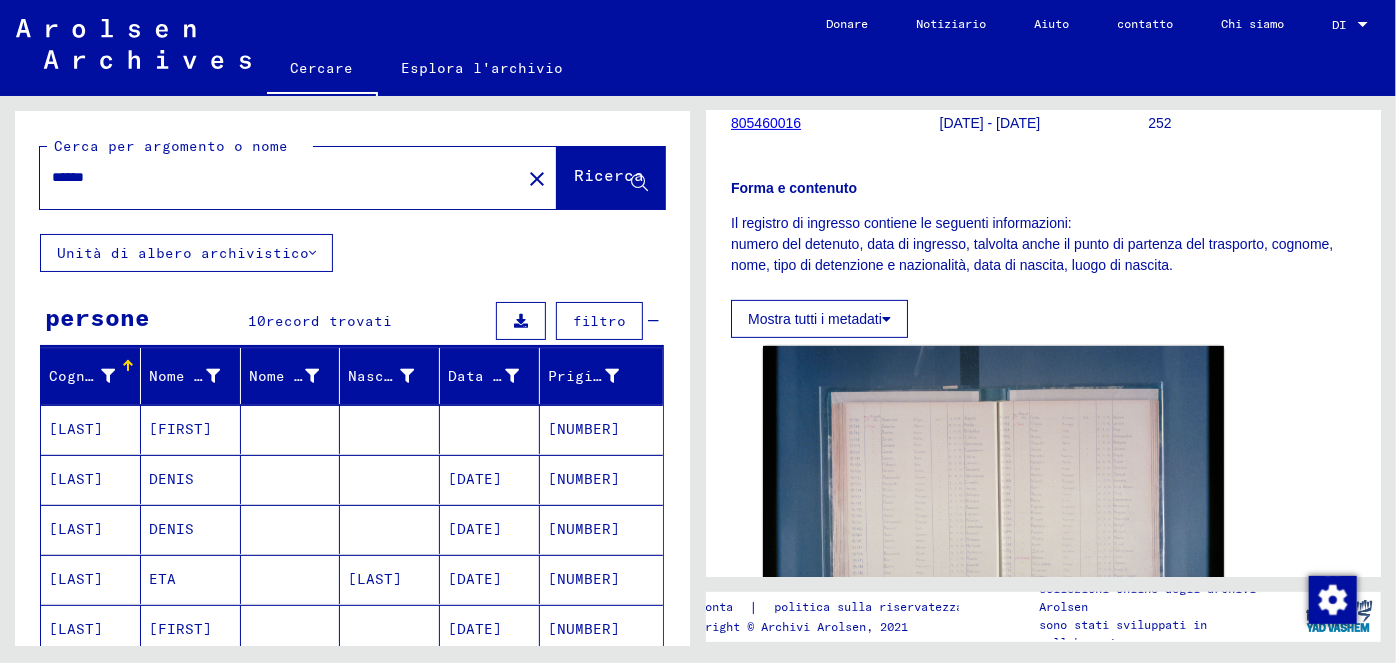 scroll, scrollTop: 0, scrollLeft: 0, axis: both 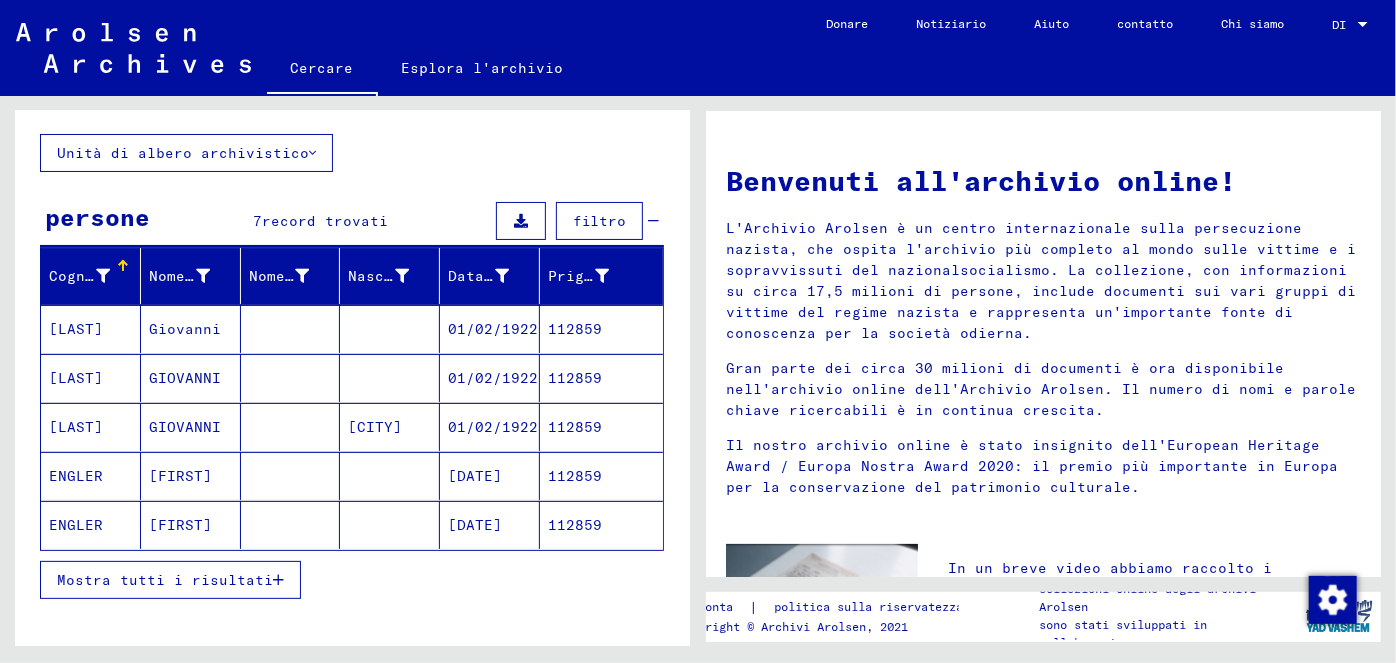 click at bounding box center (278, 580) 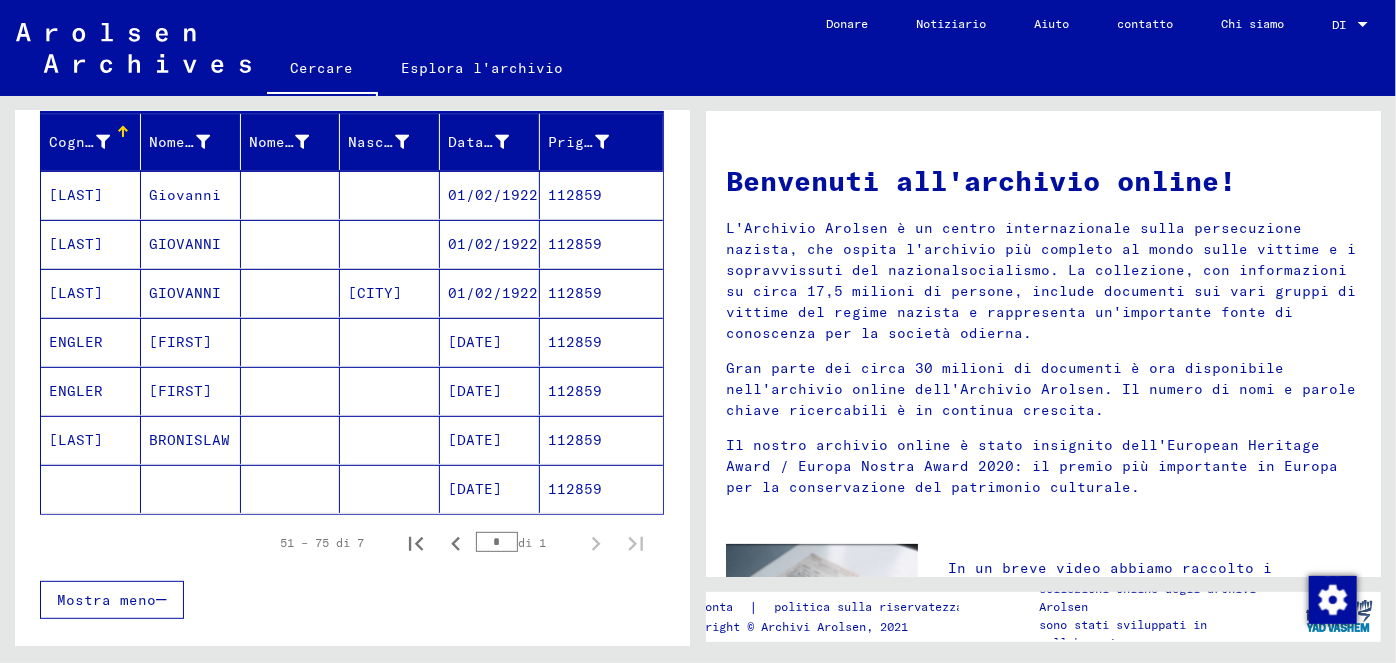 scroll, scrollTop: 237, scrollLeft: 0, axis: vertical 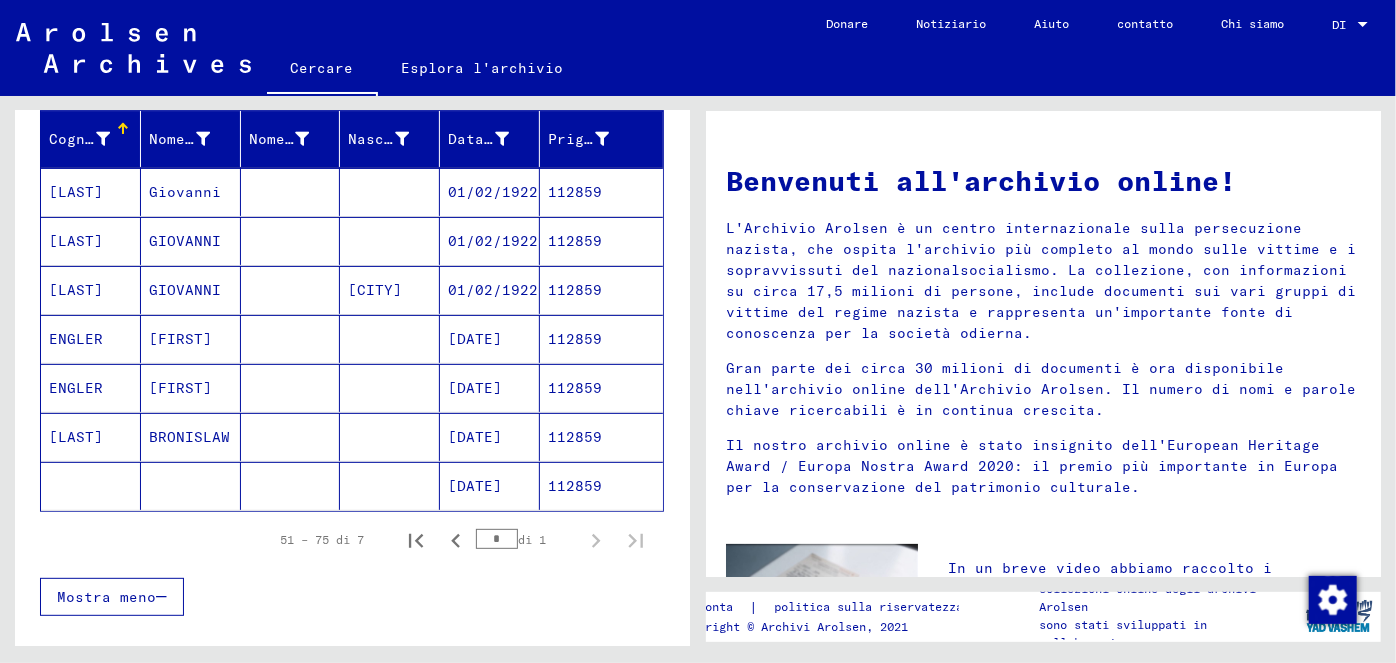 click on "[DATE]" 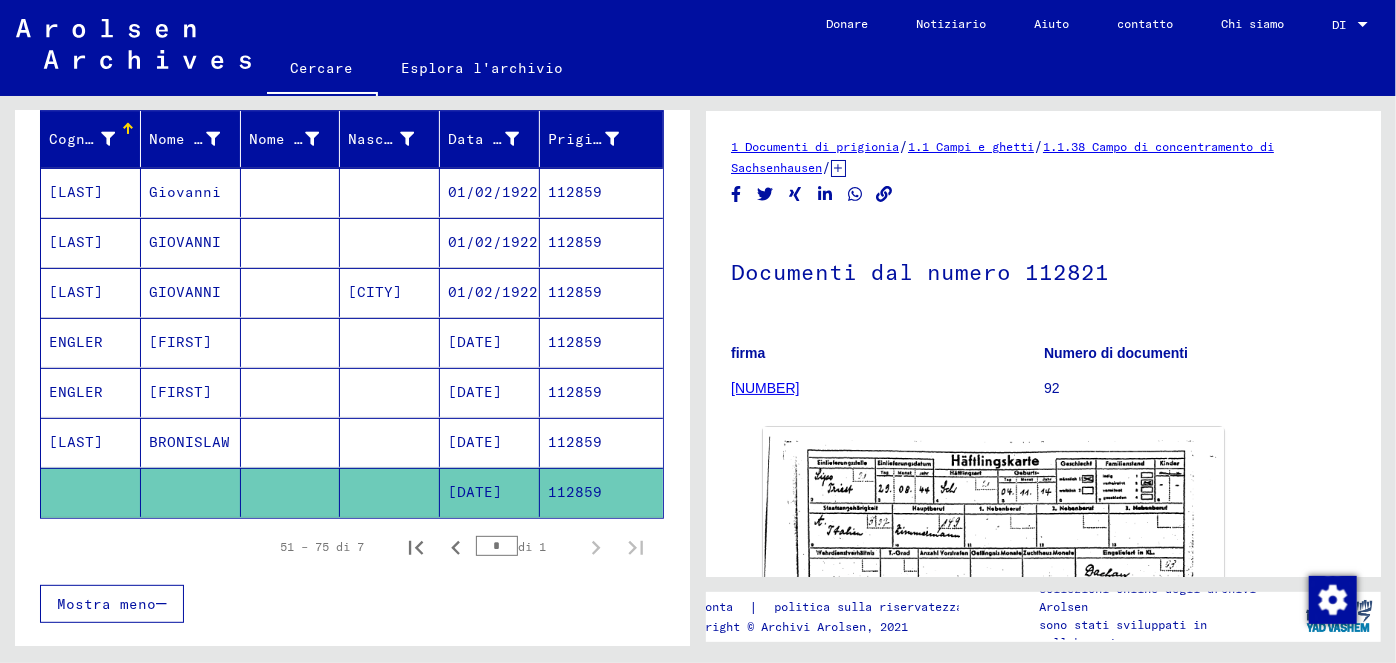 scroll, scrollTop: 0, scrollLeft: 0, axis: both 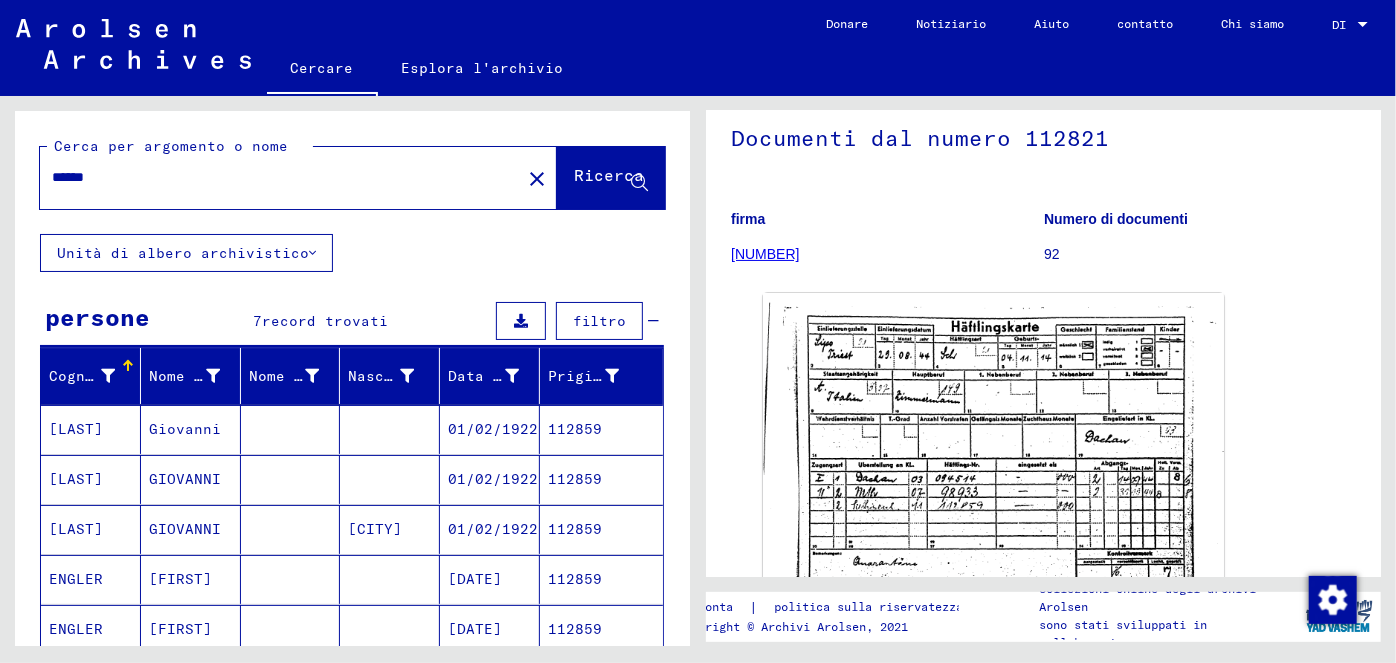 drag, startPoint x: 109, startPoint y: 169, endPoint x: 44, endPoint y: 170, distance: 65.00769 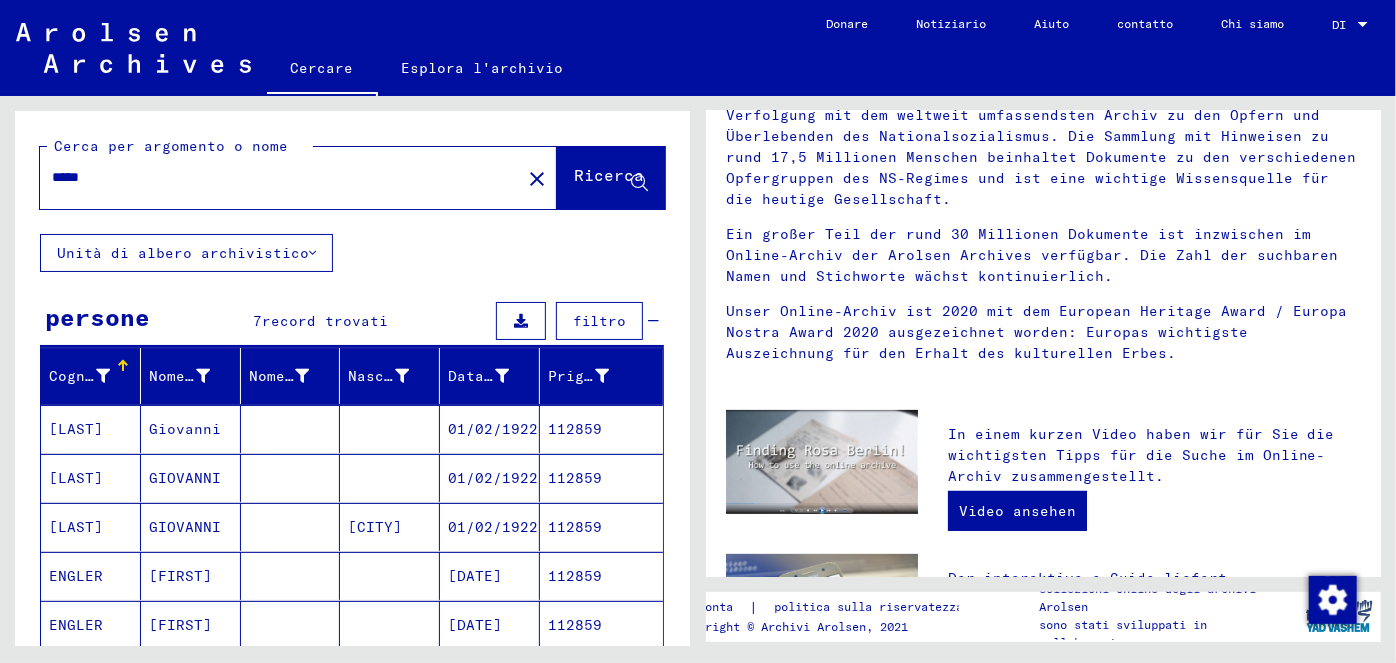 scroll, scrollTop: 0, scrollLeft: 0, axis: both 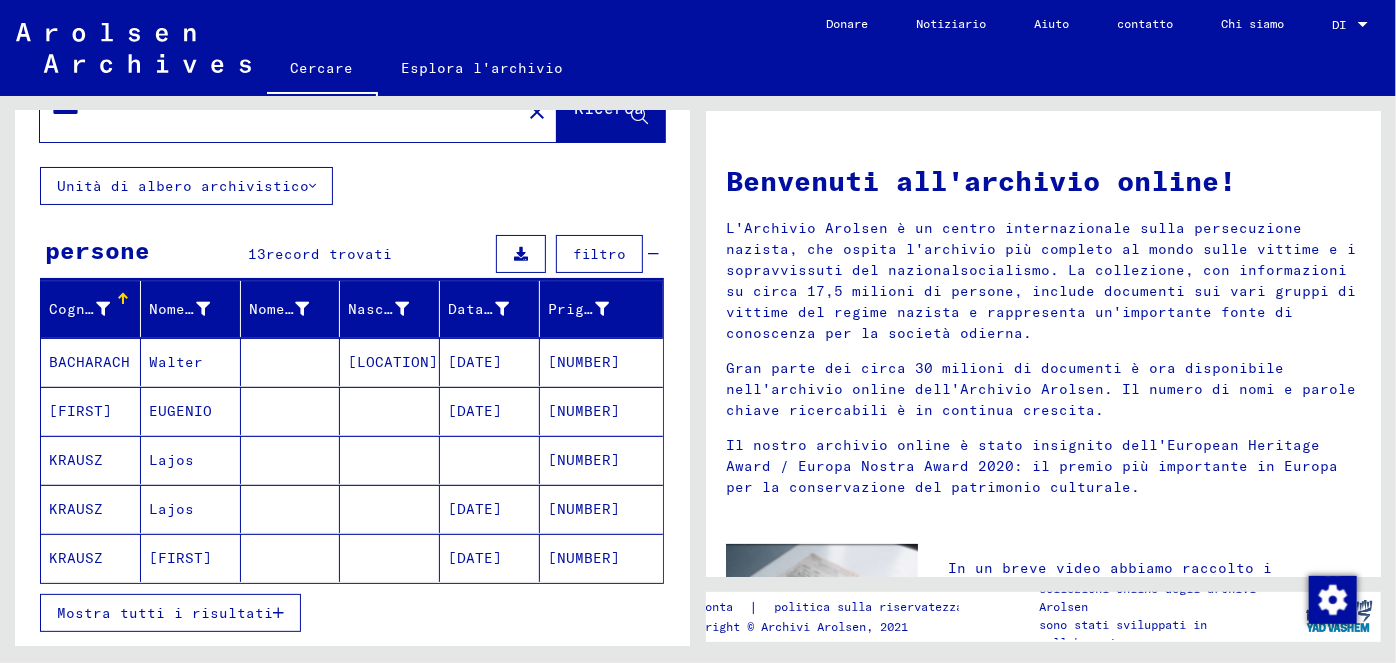 click at bounding box center [278, 613] 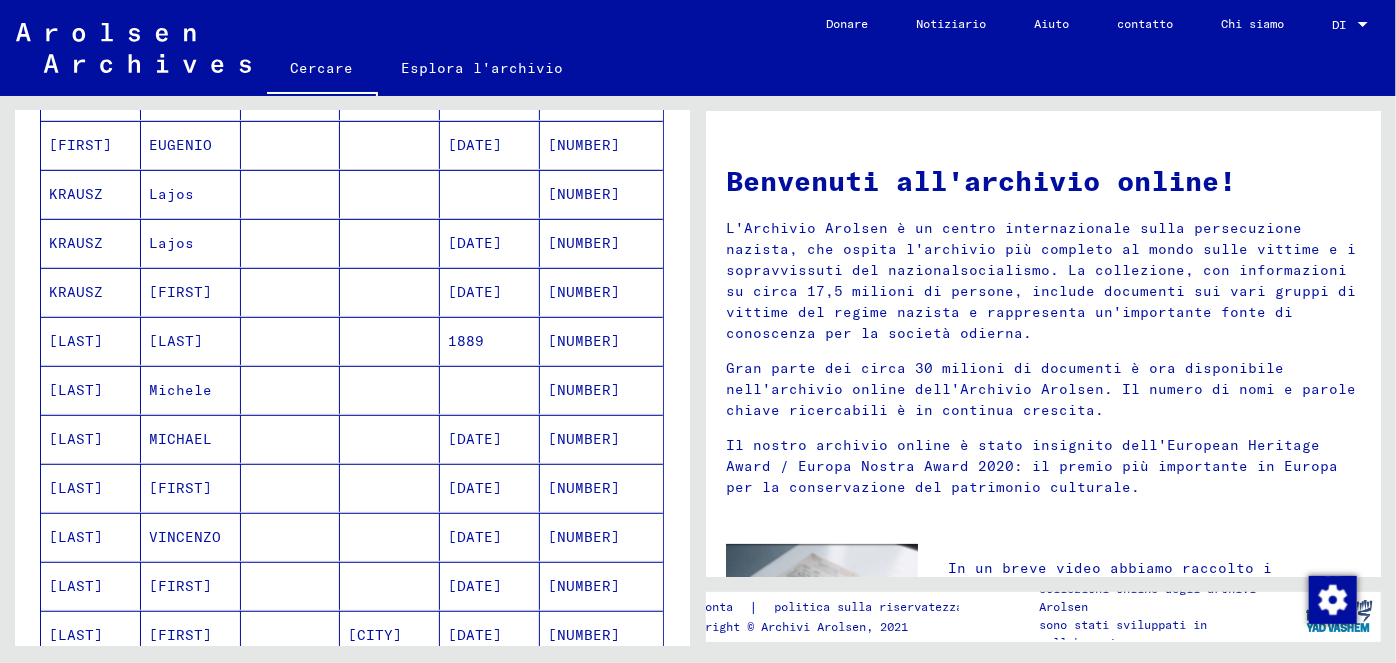scroll, scrollTop: 335, scrollLeft: 0, axis: vertical 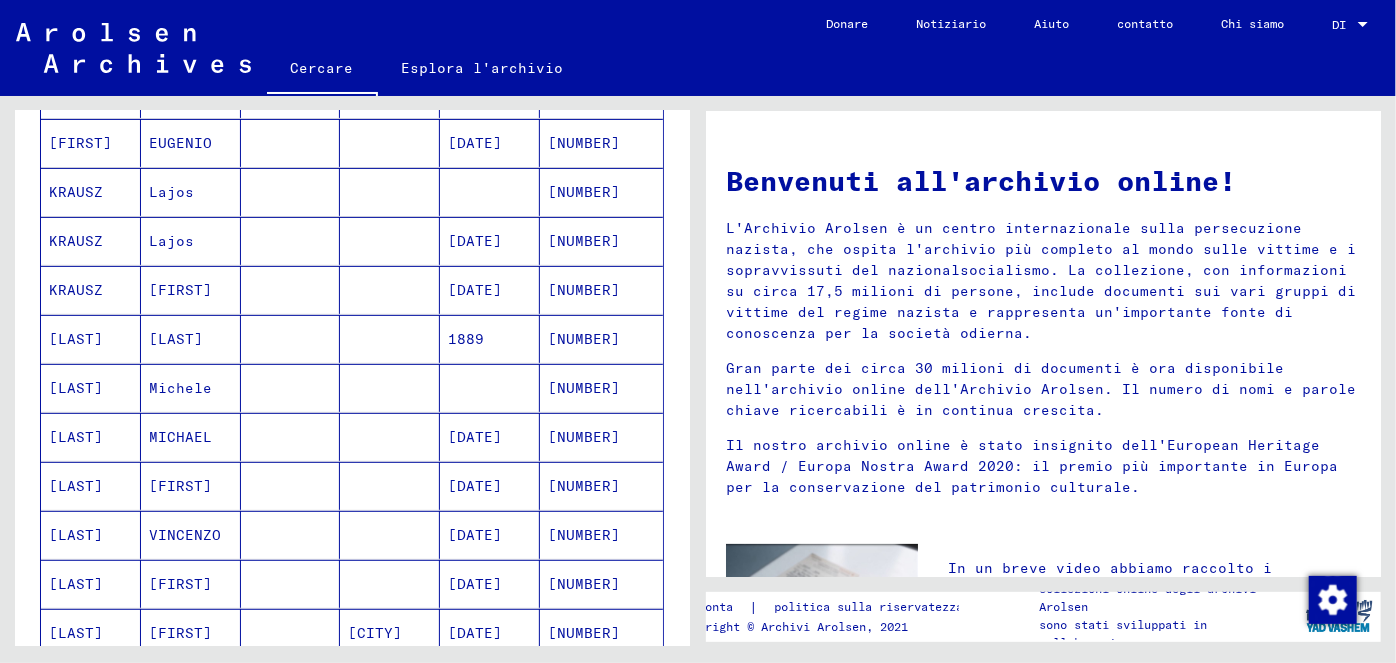 click on "[DATE]" at bounding box center (475, 535) 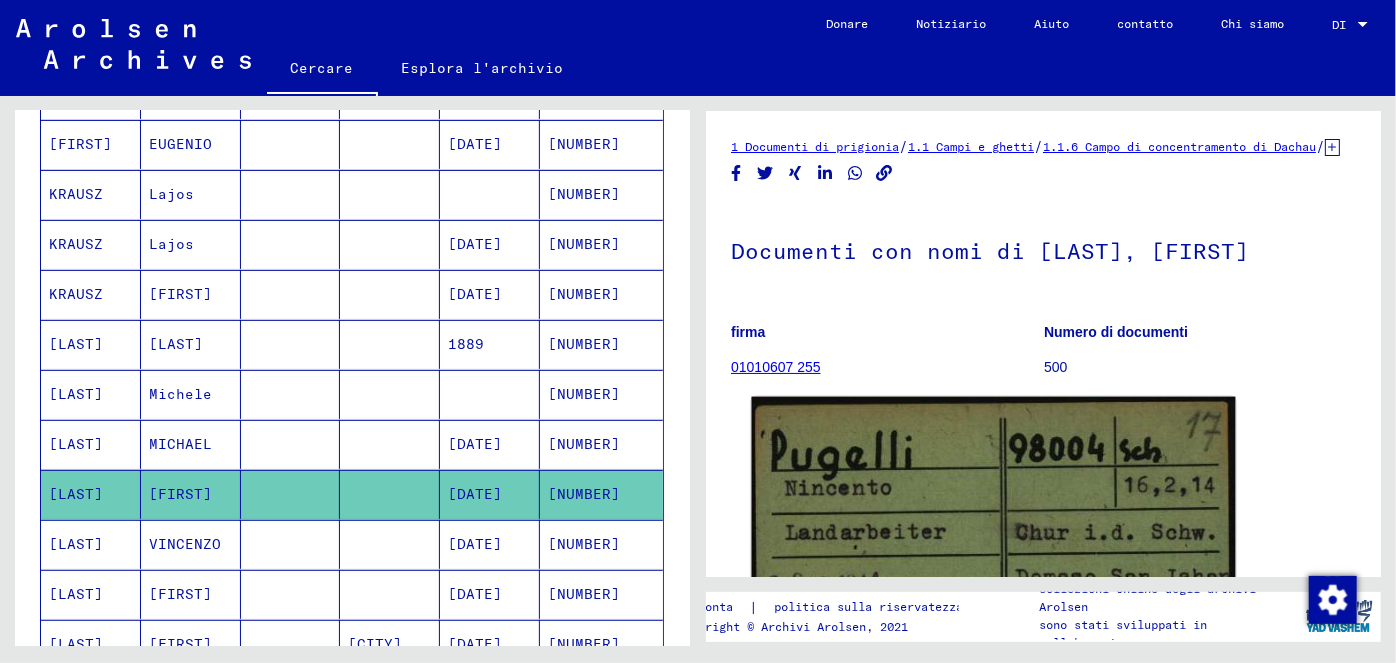 scroll, scrollTop: 0, scrollLeft: 0, axis: both 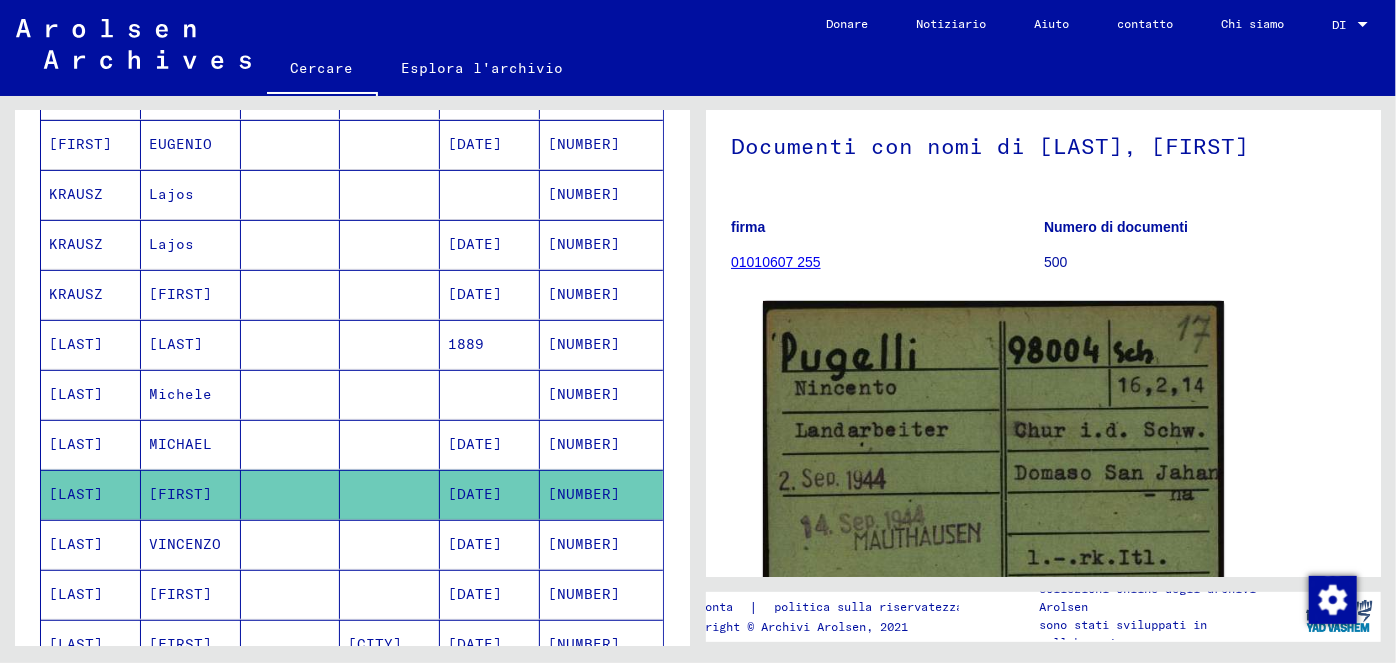 click on "[DATE]" at bounding box center [475, 594] 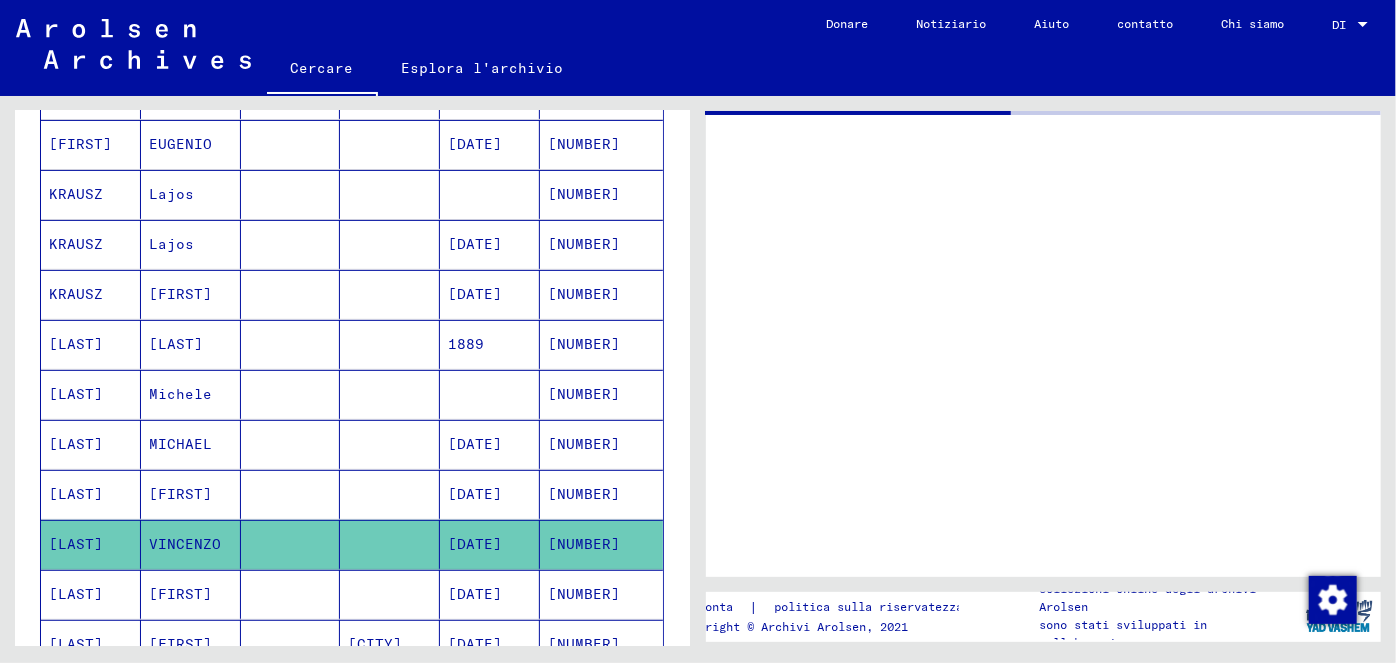scroll, scrollTop: 0, scrollLeft: 0, axis: both 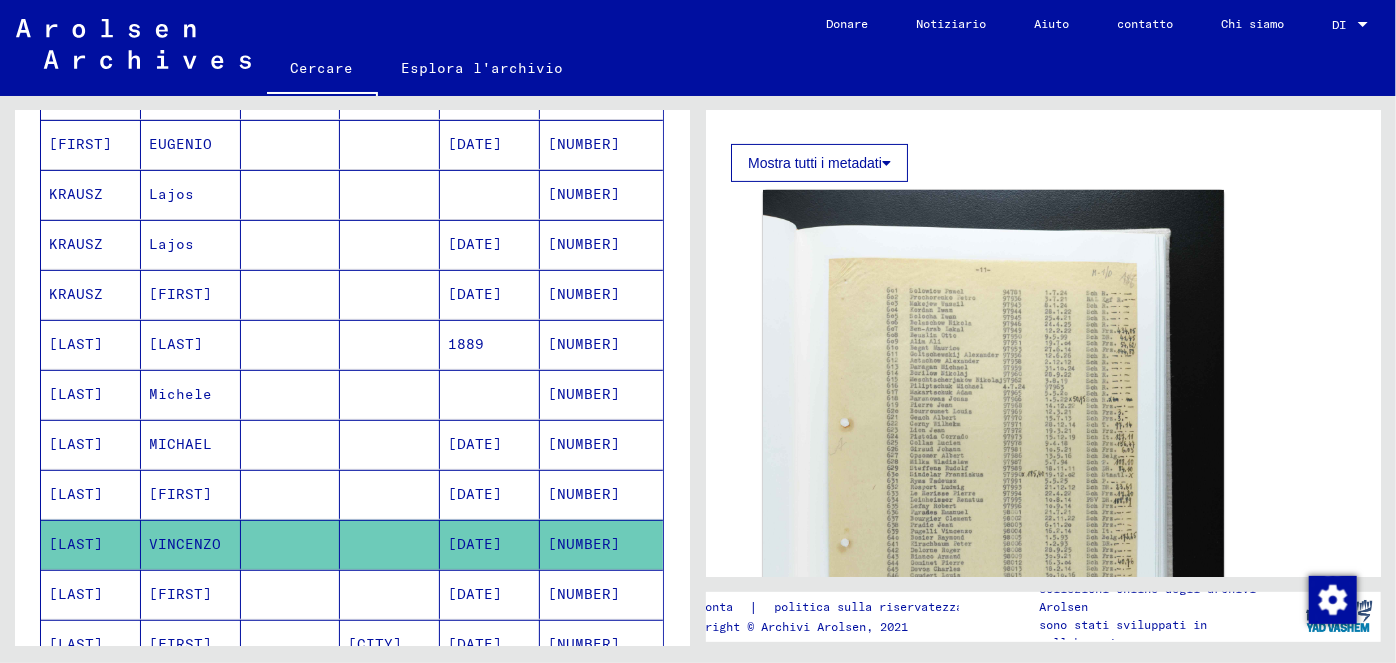click on "[DATE]" at bounding box center (475, 644) 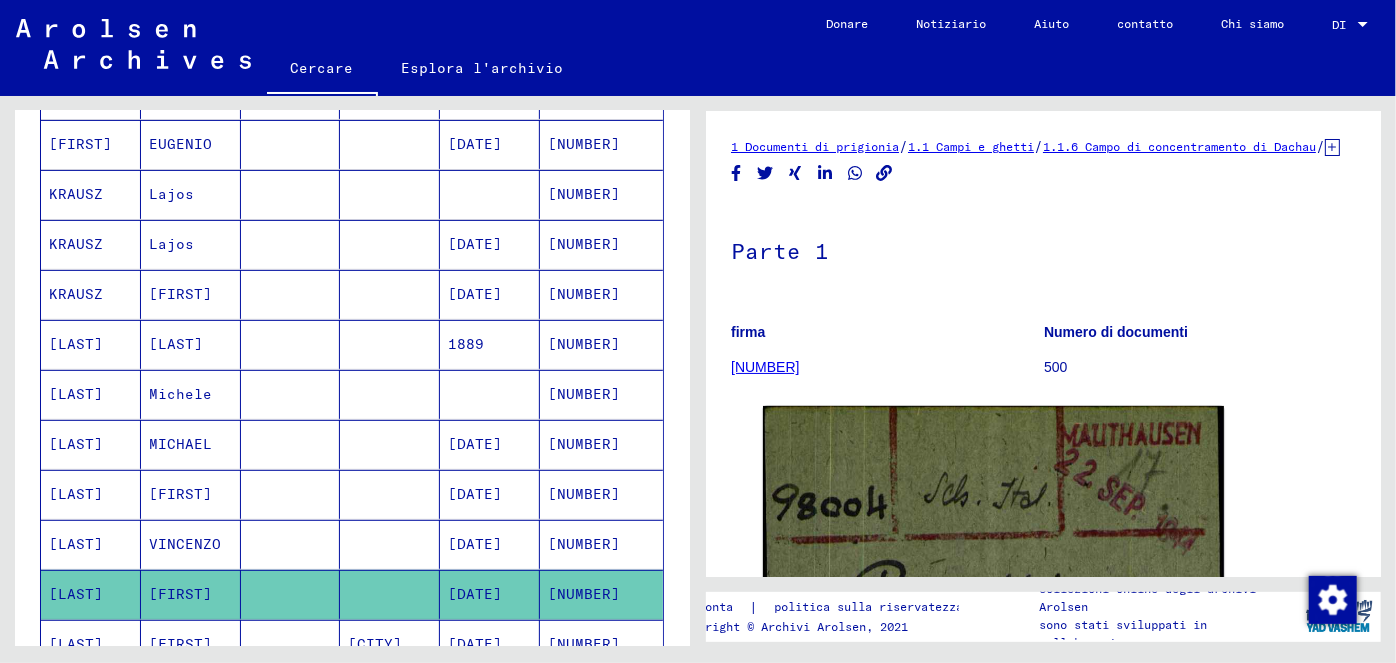 scroll, scrollTop: 0, scrollLeft: 0, axis: both 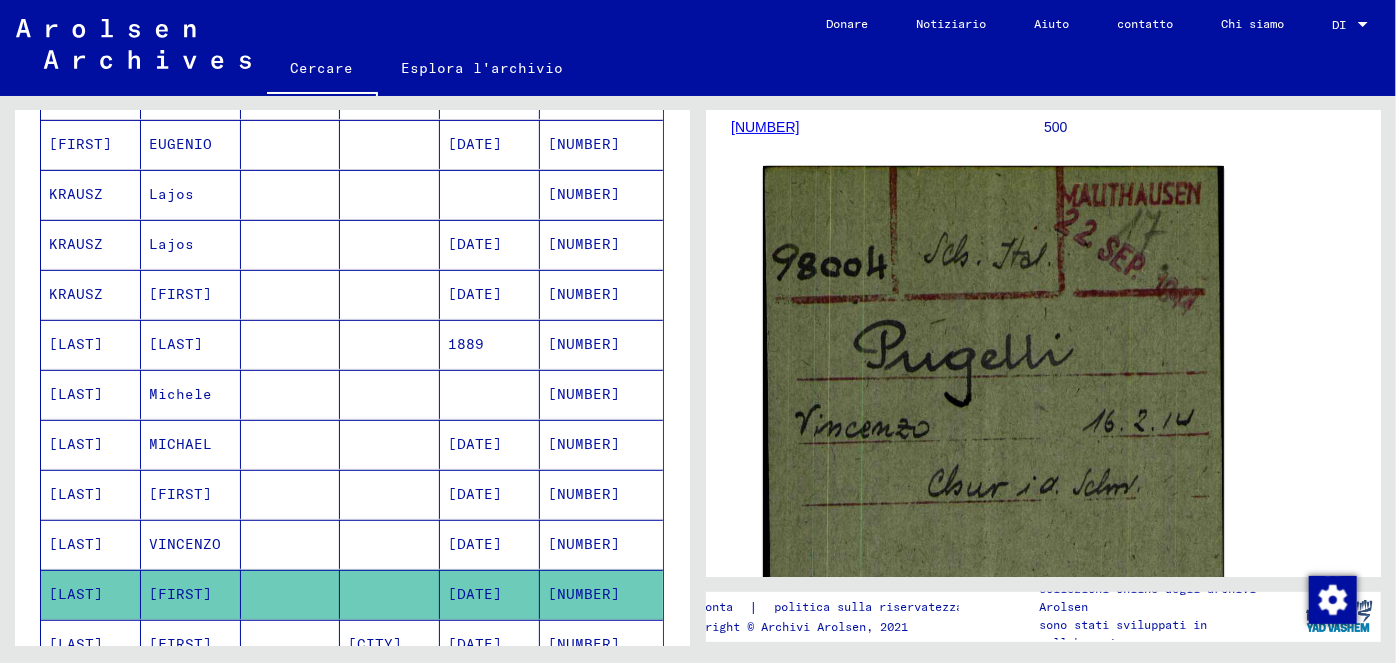 click on "[DATE]" at bounding box center [475, 544] 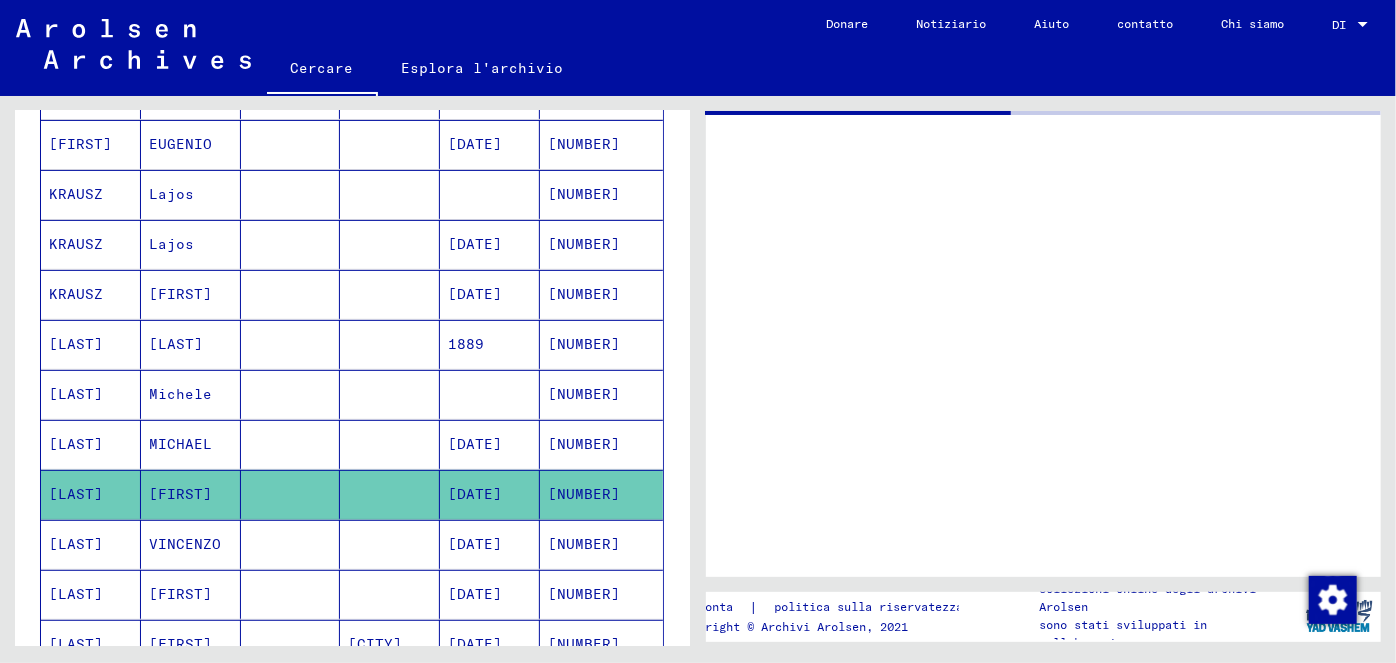 scroll, scrollTop: 0, scrollLeft: 0, axis: both 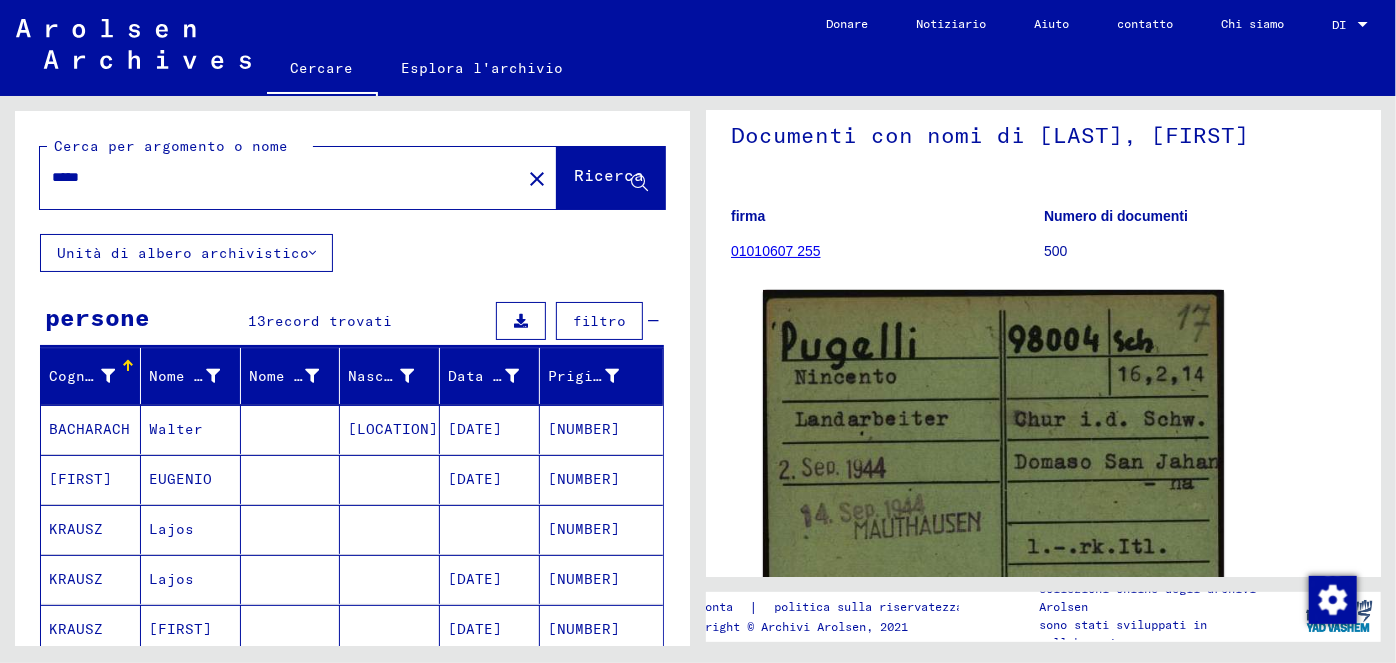 drag, startPoint x: 51, startPoint y: 172, endPoint x: 130, endPoint y: 181, distance: 79.51101 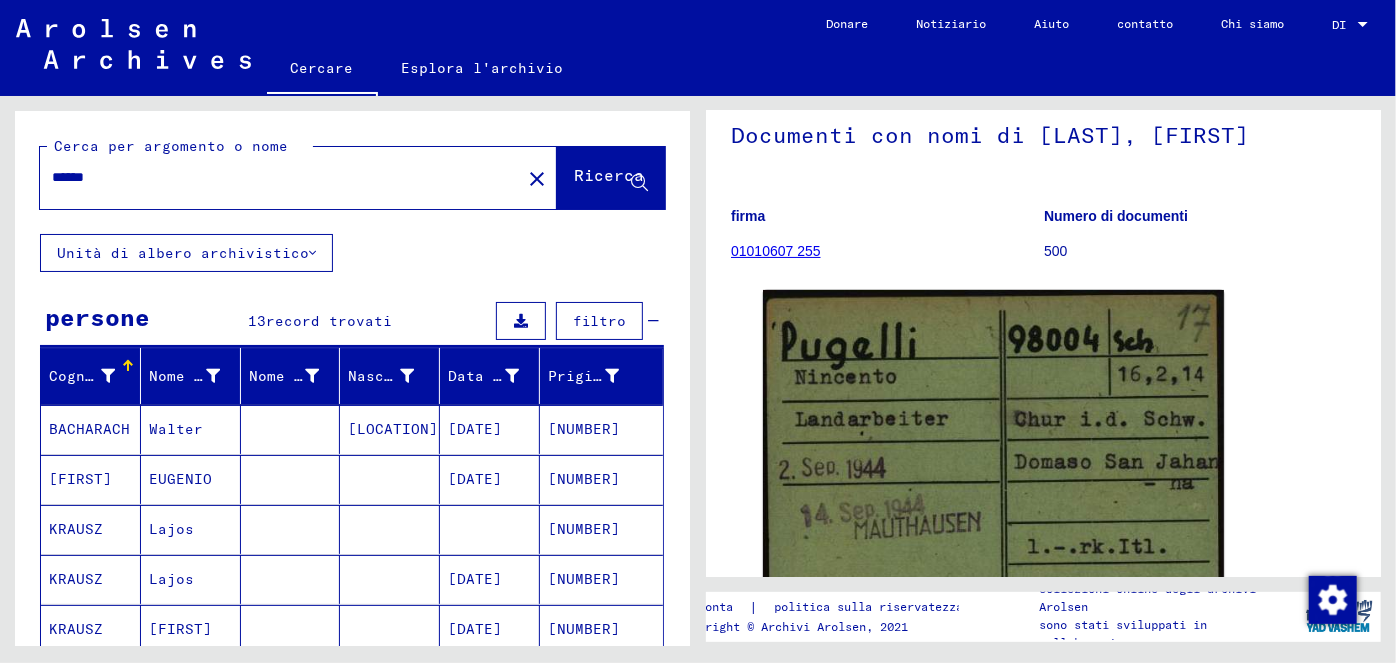 type on "******" 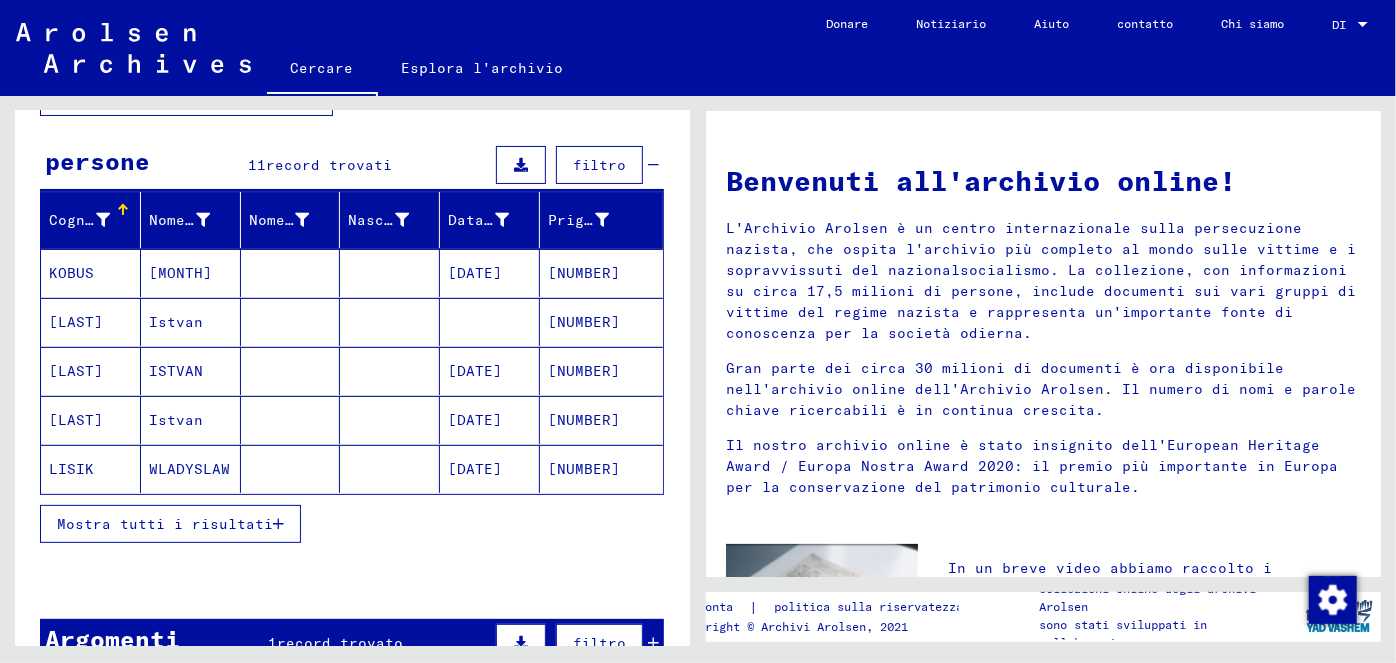 scroll, scrollTop: 162, scrollLeft: 0, axis: vertical 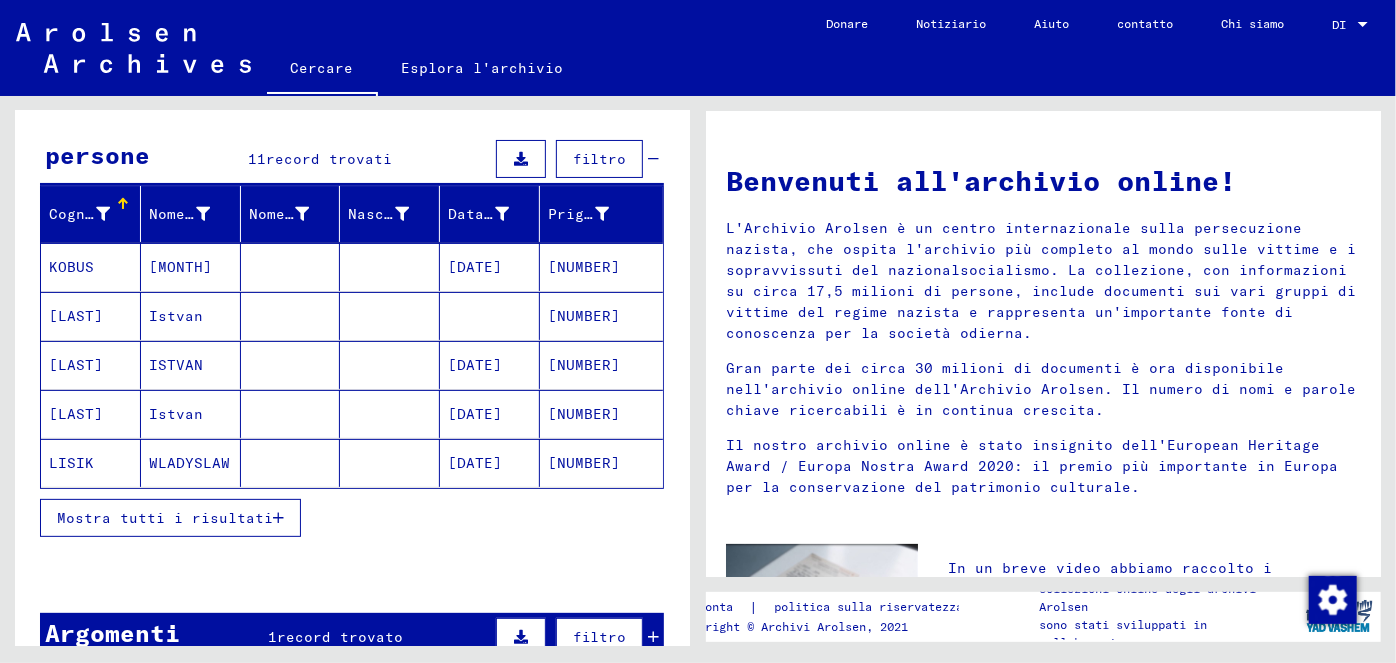click at bounding box center [278, 518] 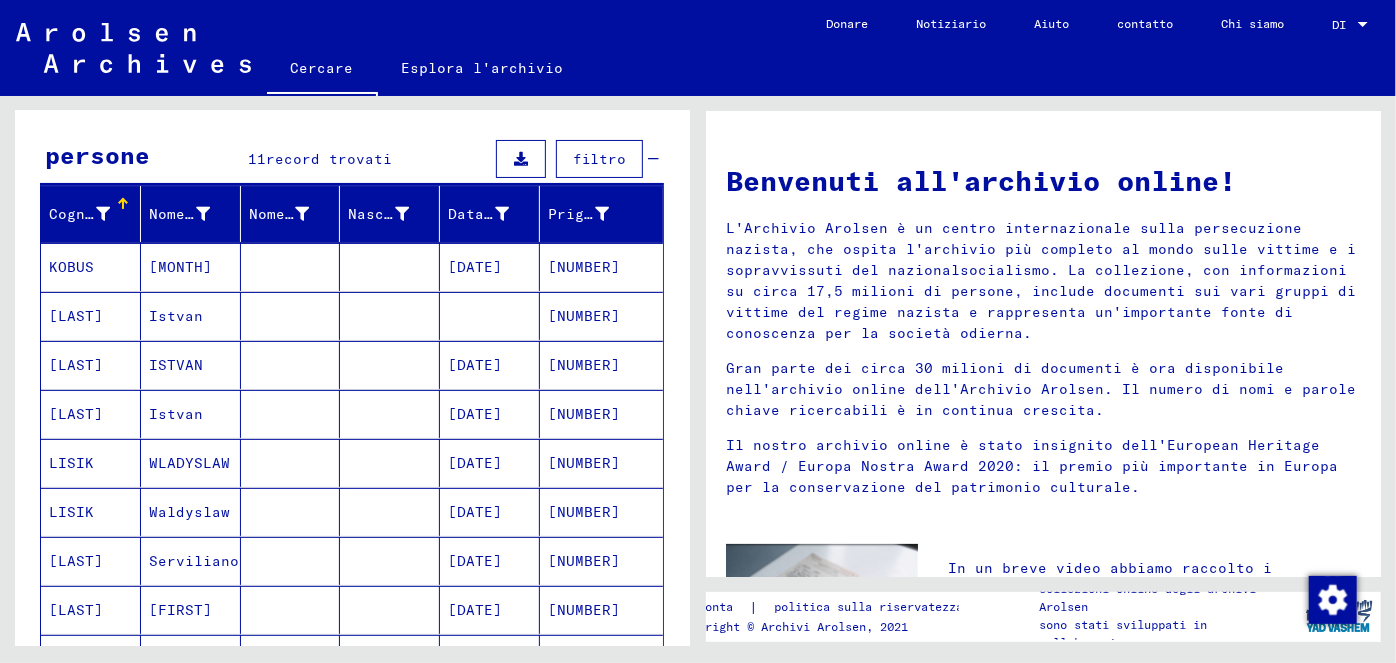click on "[DATE]" at bounding box center [475, 610] 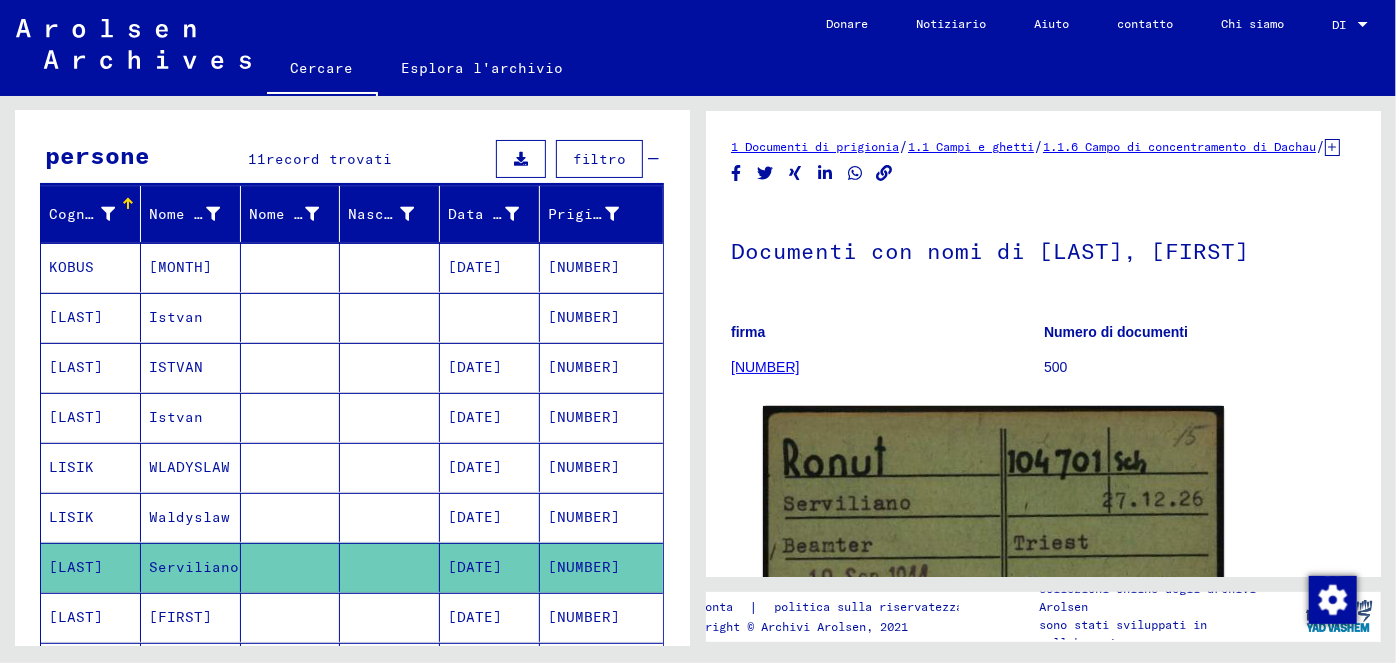 scroll, scrollTop: 0, scrollLeft: 0, axis: both 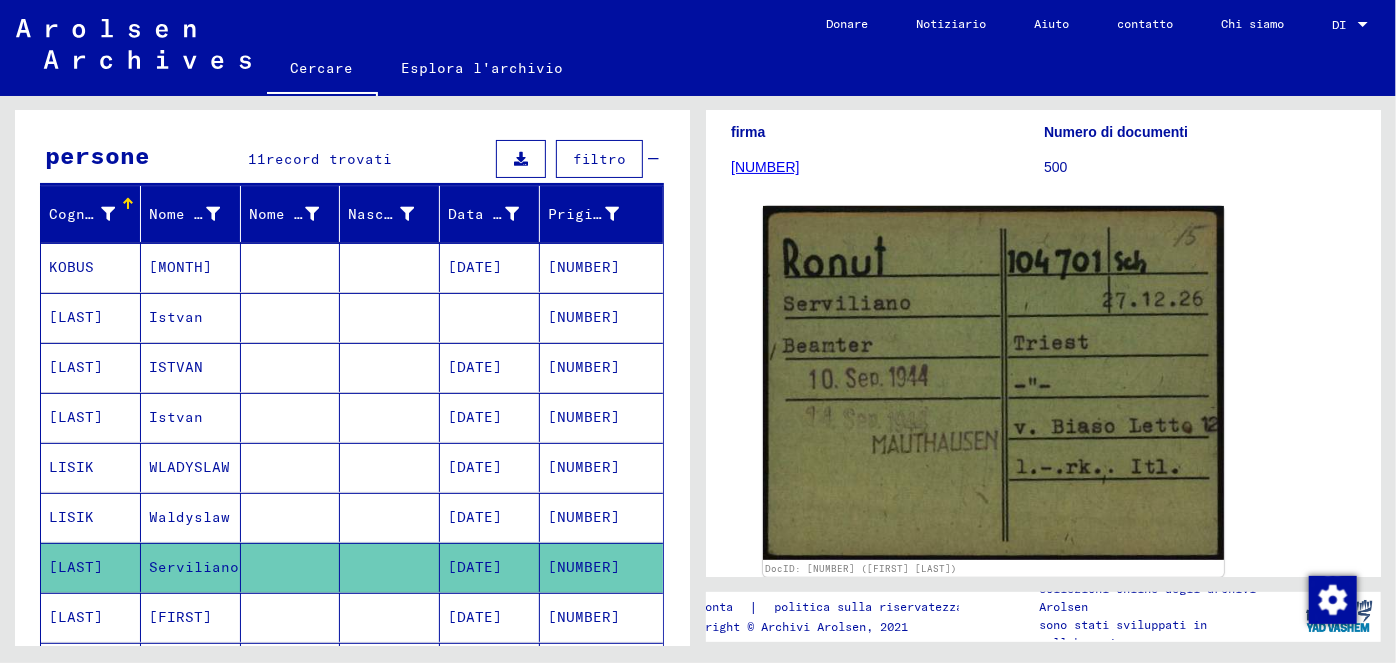click on "[DATE]" at bounding box center (475, 667) 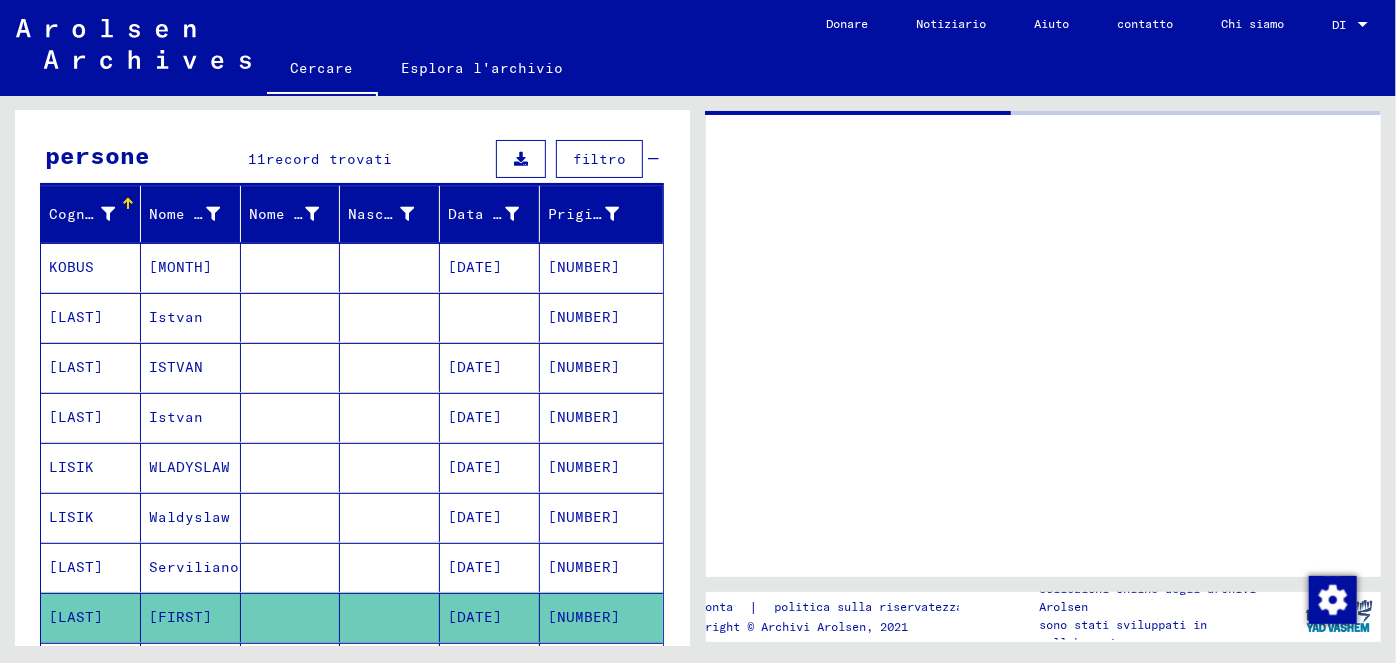 scroll, scrollTop: 0, scrollLeft: 0, axis: both 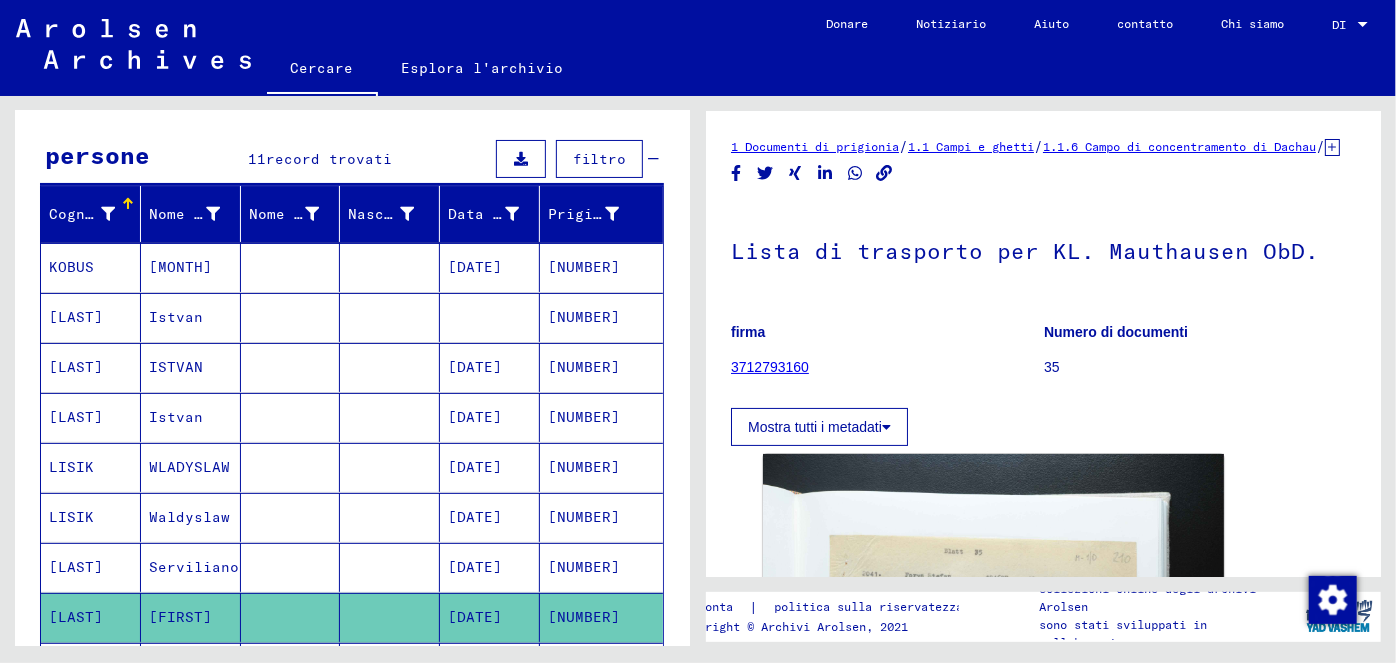 click on "[DATE]" at bounding box center (475, 617) 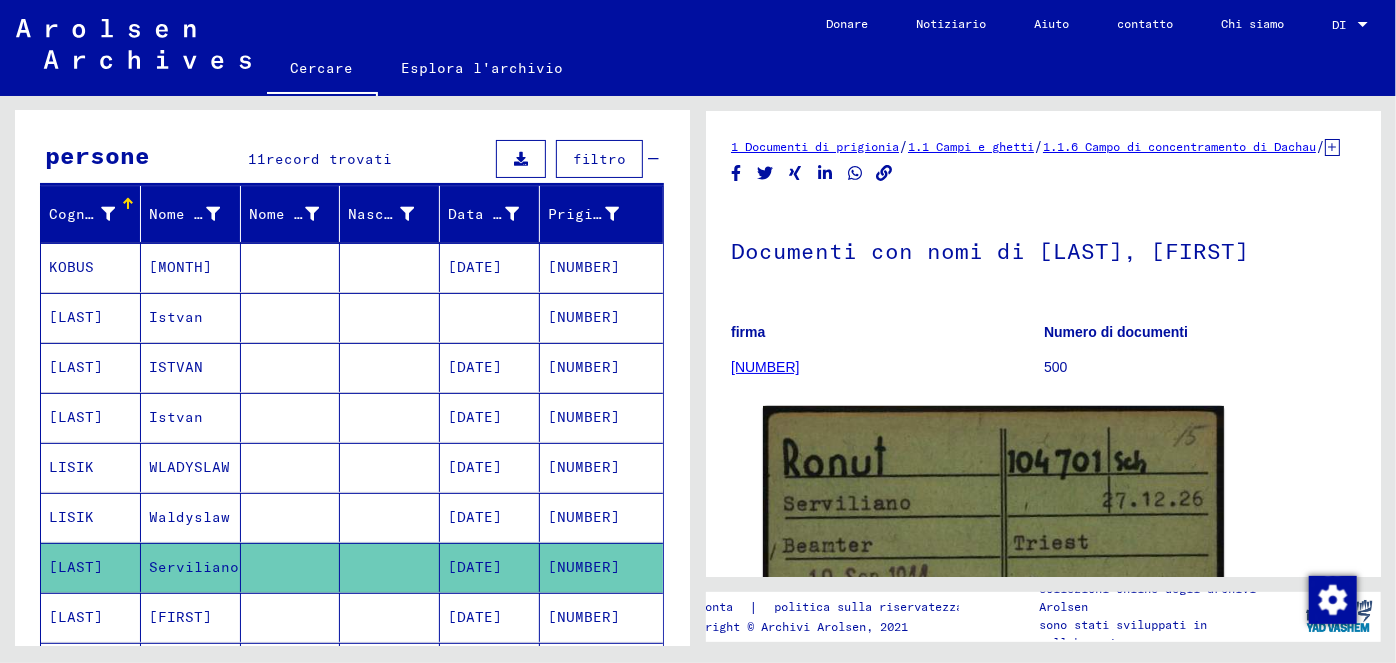scroll, scrollTop: 0, scrollLeft: 0, axis: both 